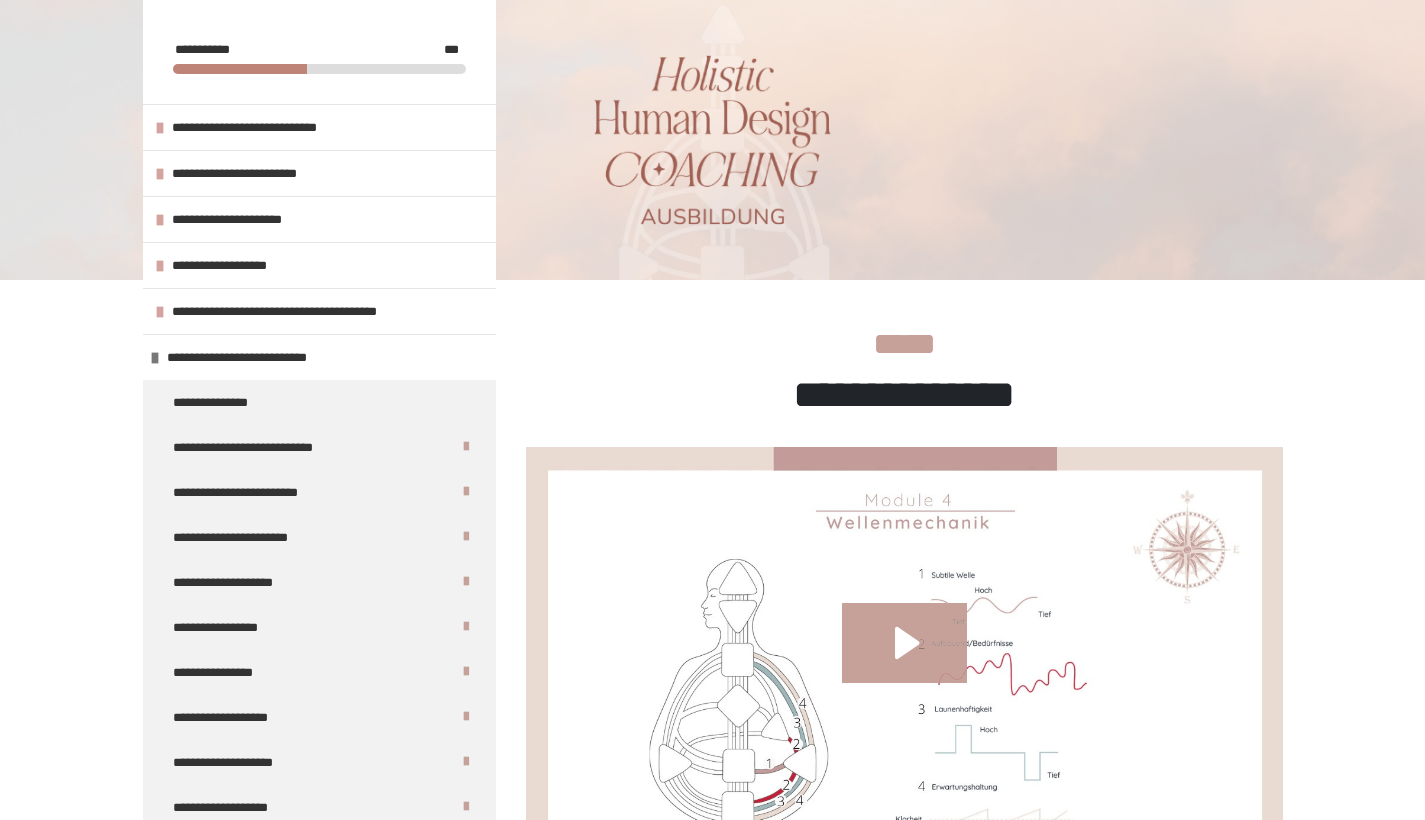 scroll, scrollTop: 356, scrollLeft: 0, axis: vertical 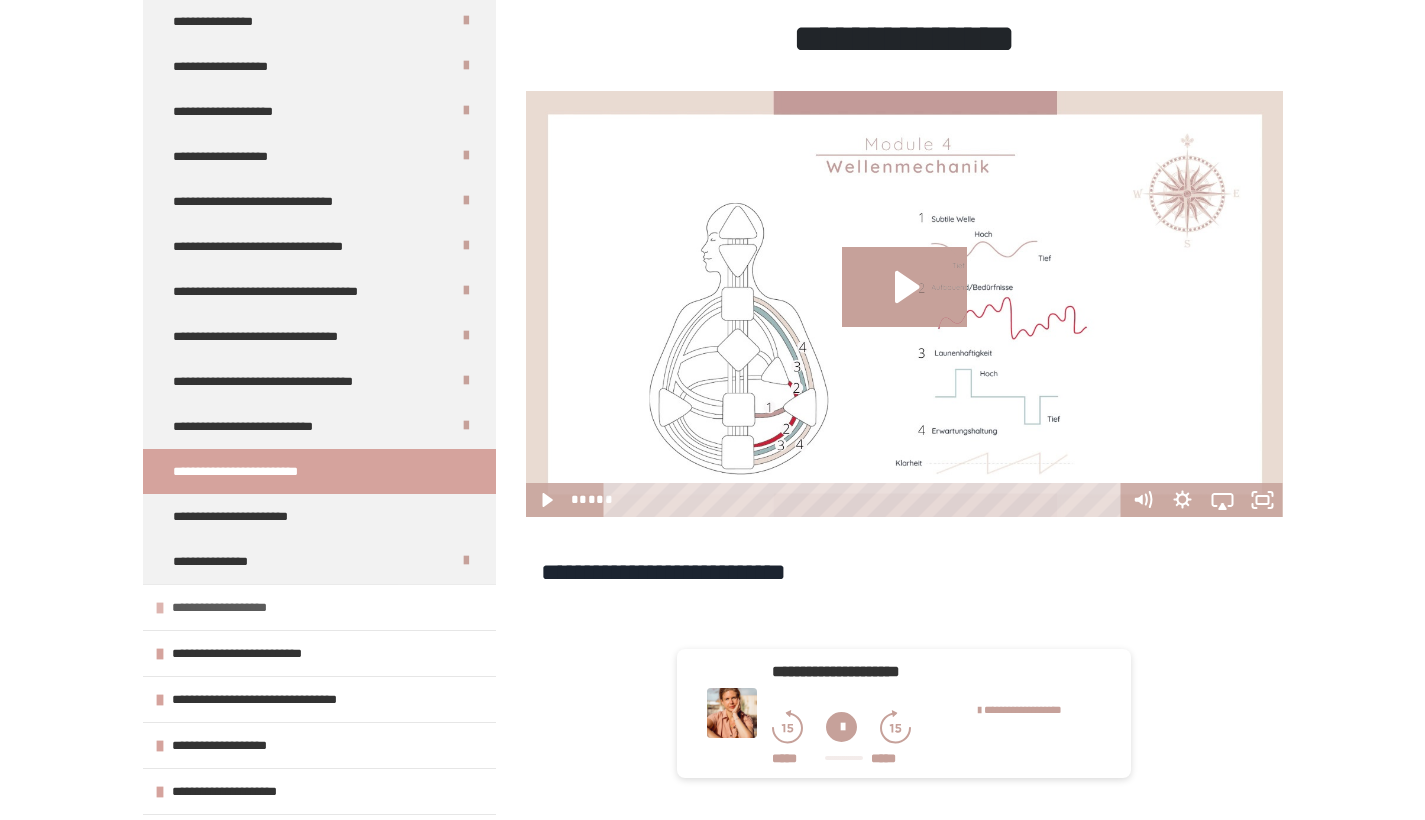 click at bounding box center [160, 608] 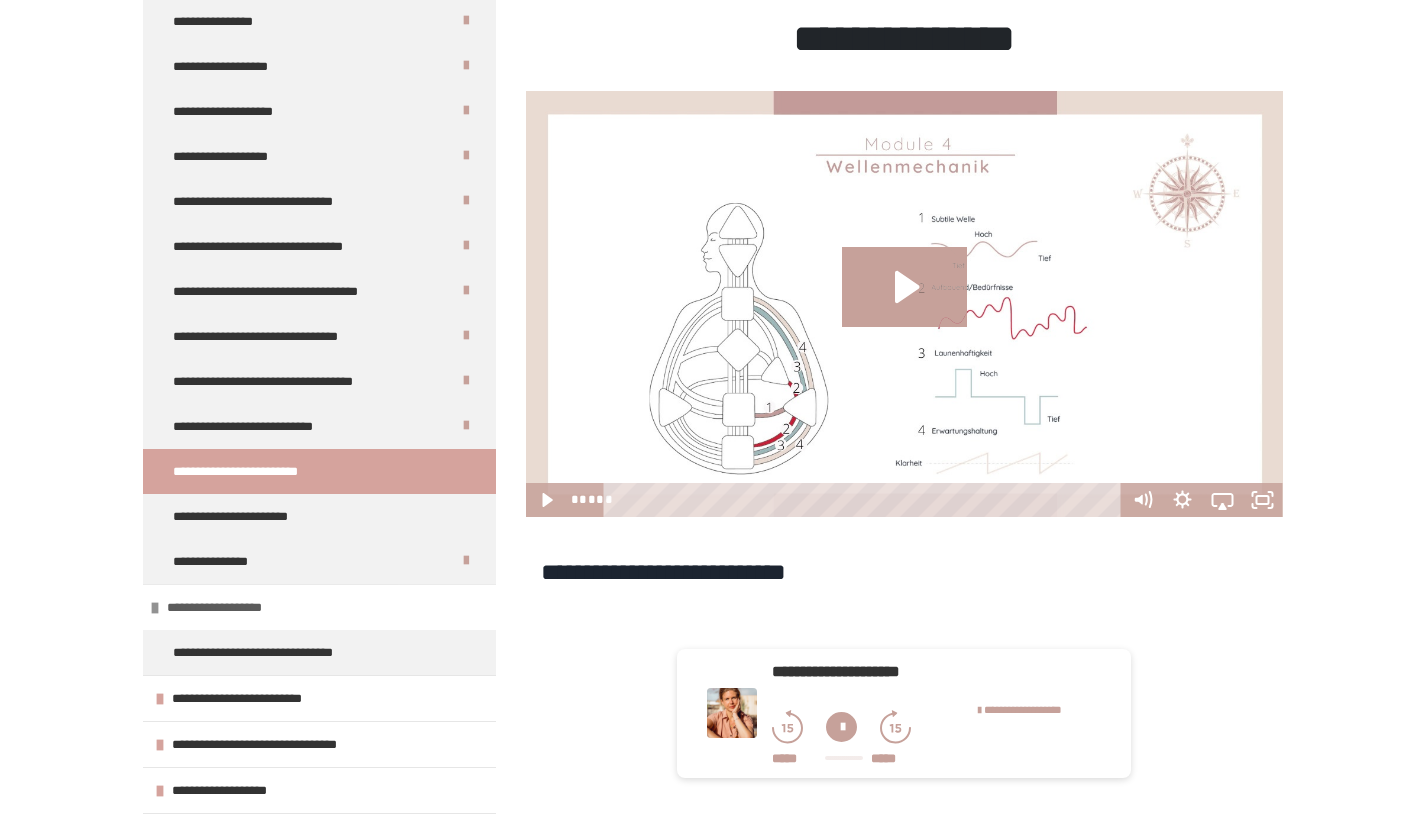 click at bounding box center (155, 608) 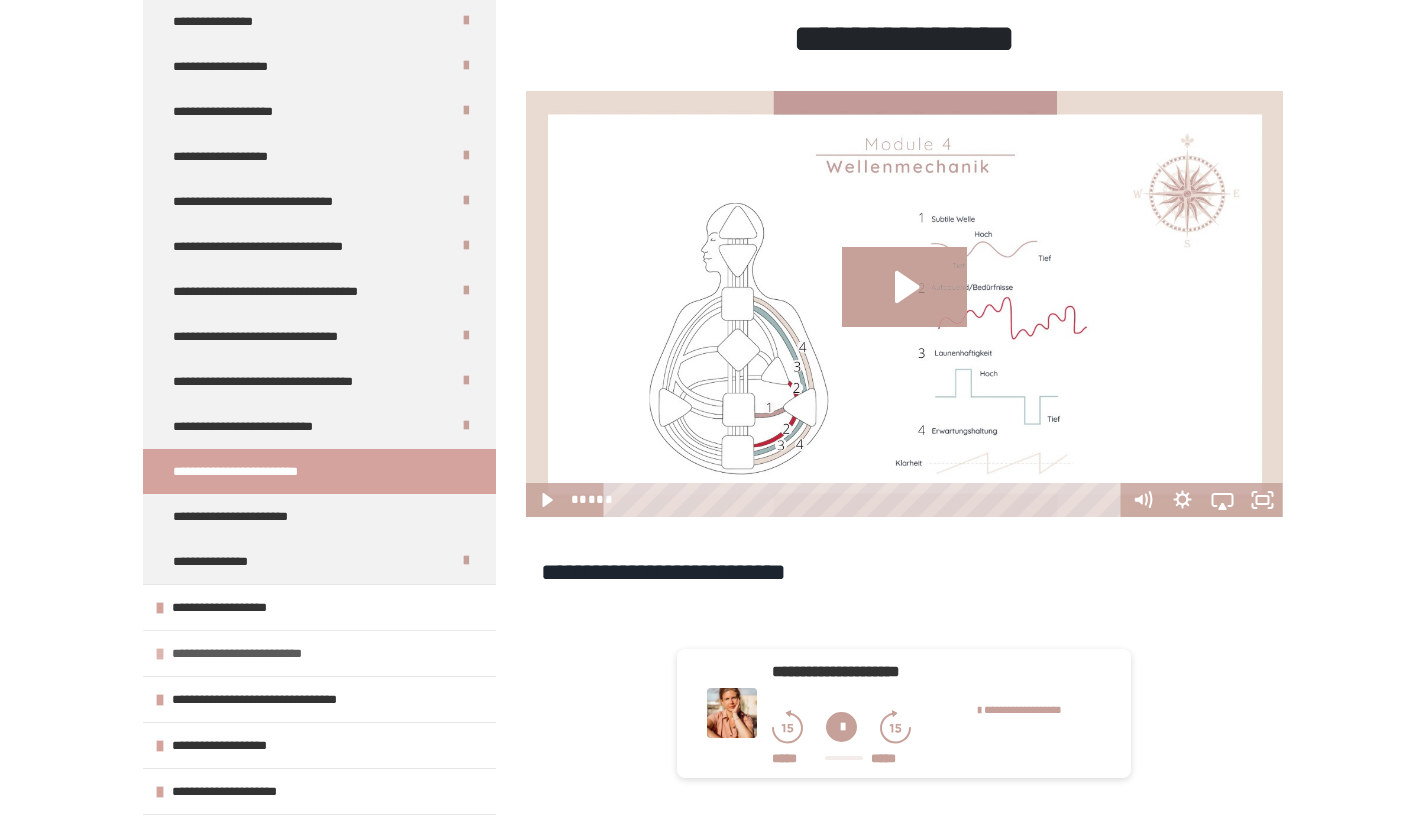 click at bounding box center (160, 654) 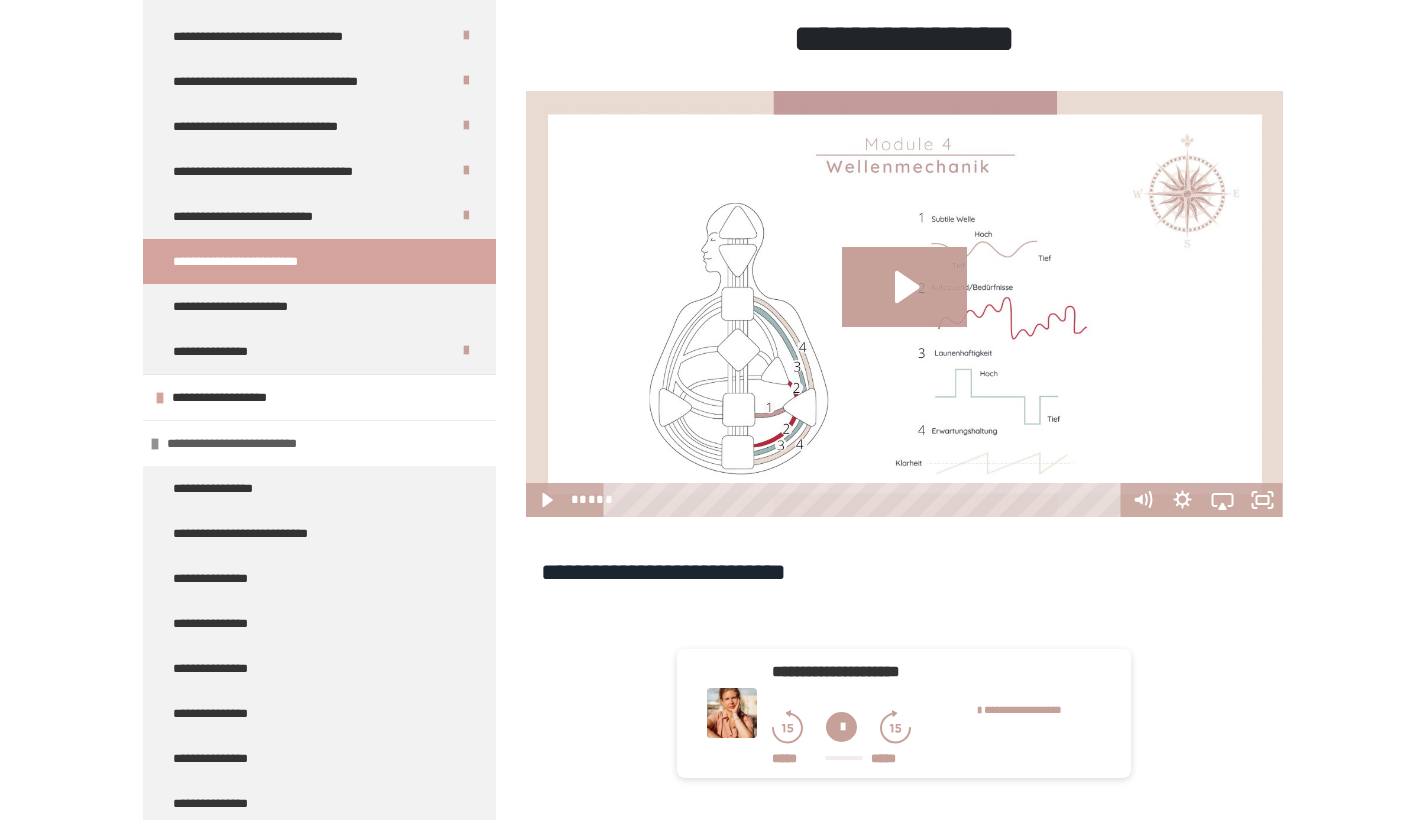 scroll, scrollTop: 870, scrollLeft: 0, axis: vertical 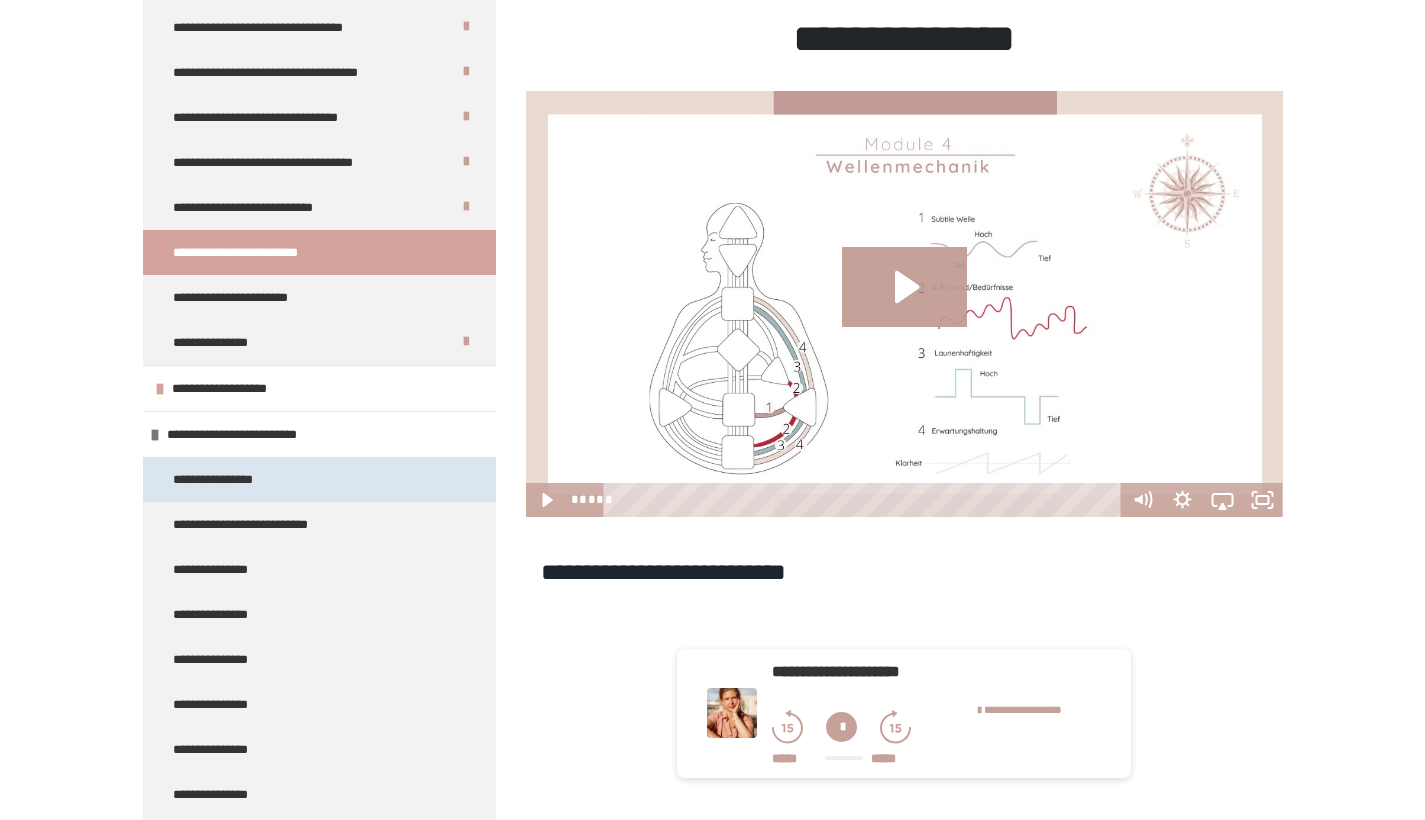 click on "**********" at bounding box center (217, 479) 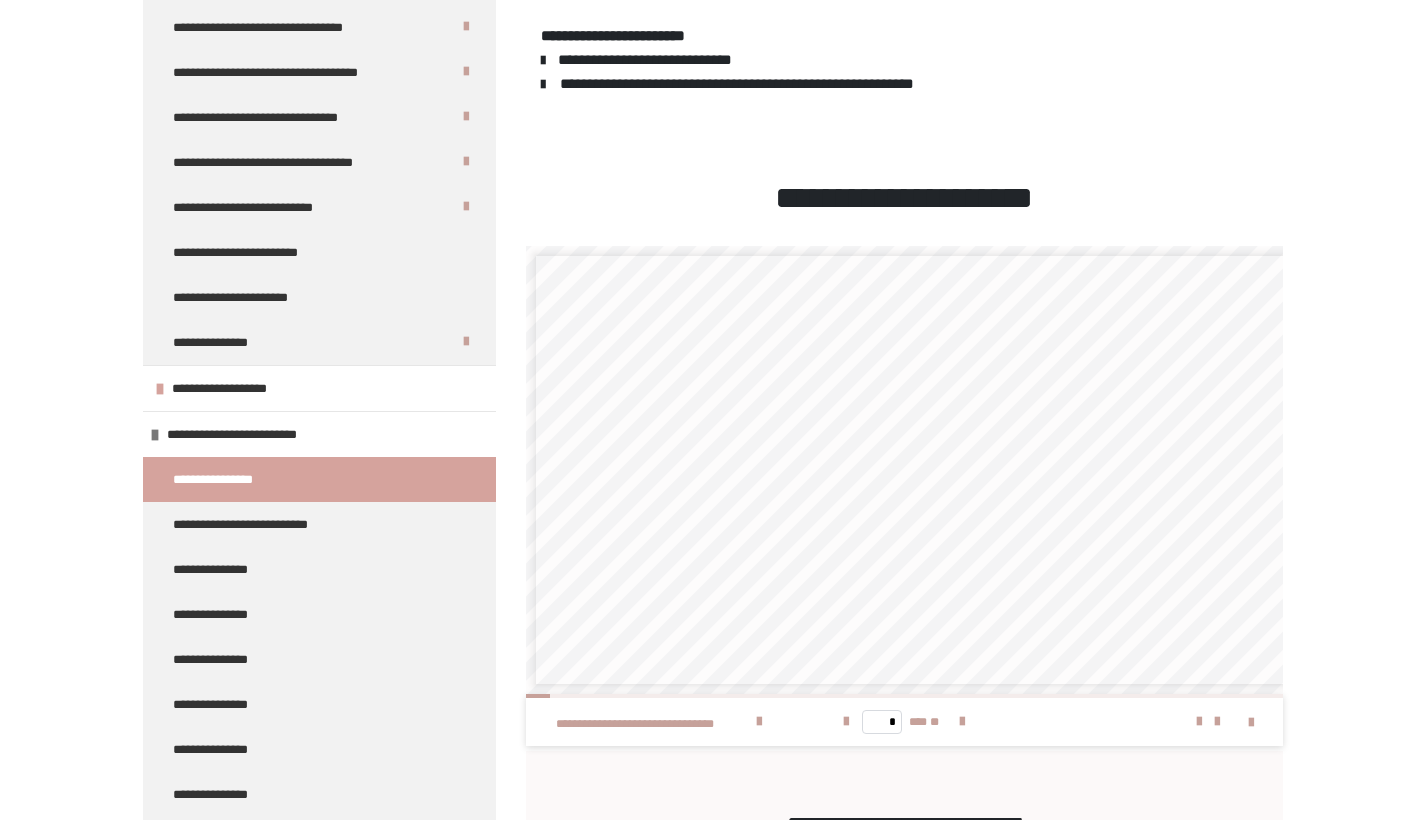 scroll, scrollTop: 706, scrollLeft: 0, axis: vertical 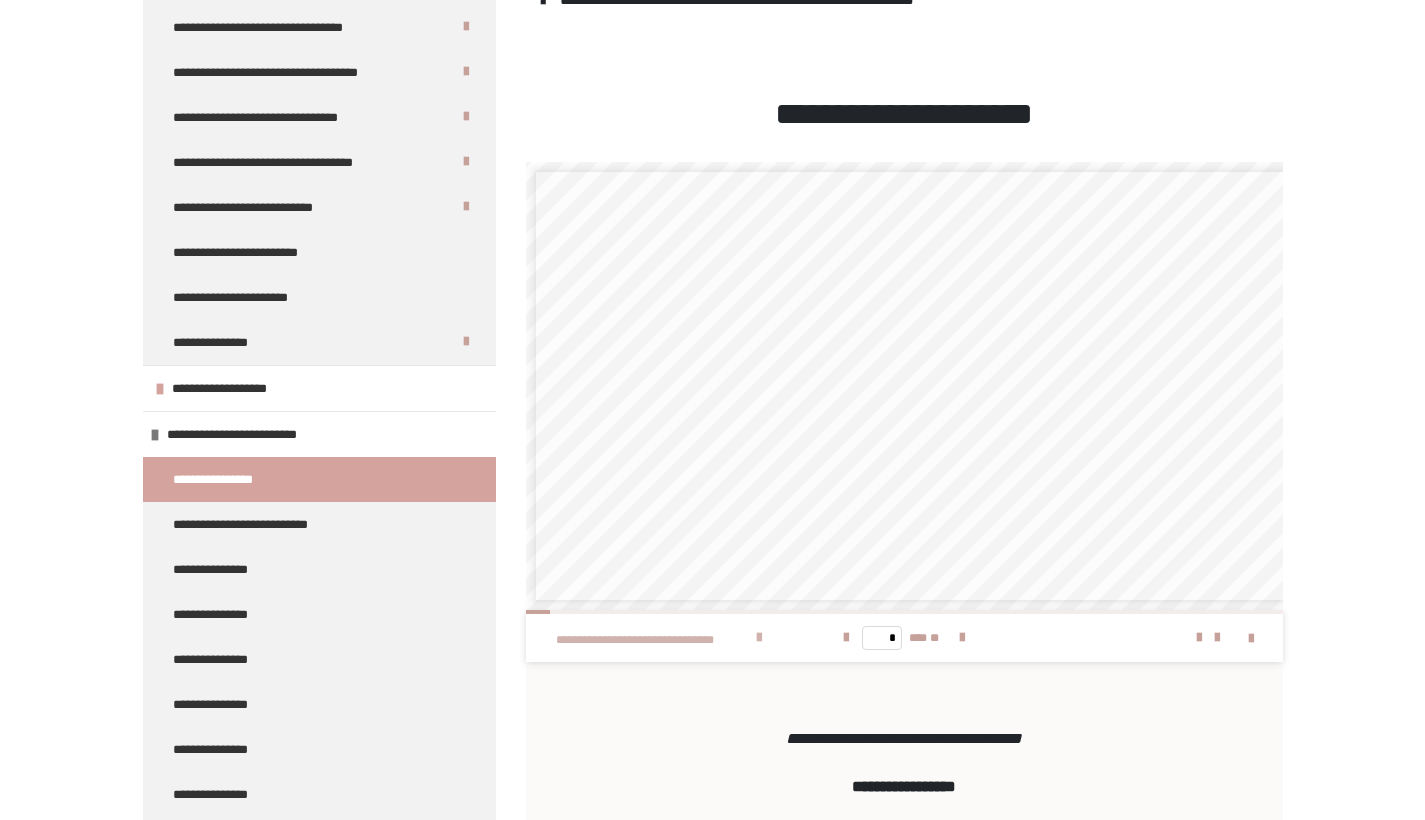 click at bounding box center [759, 638] 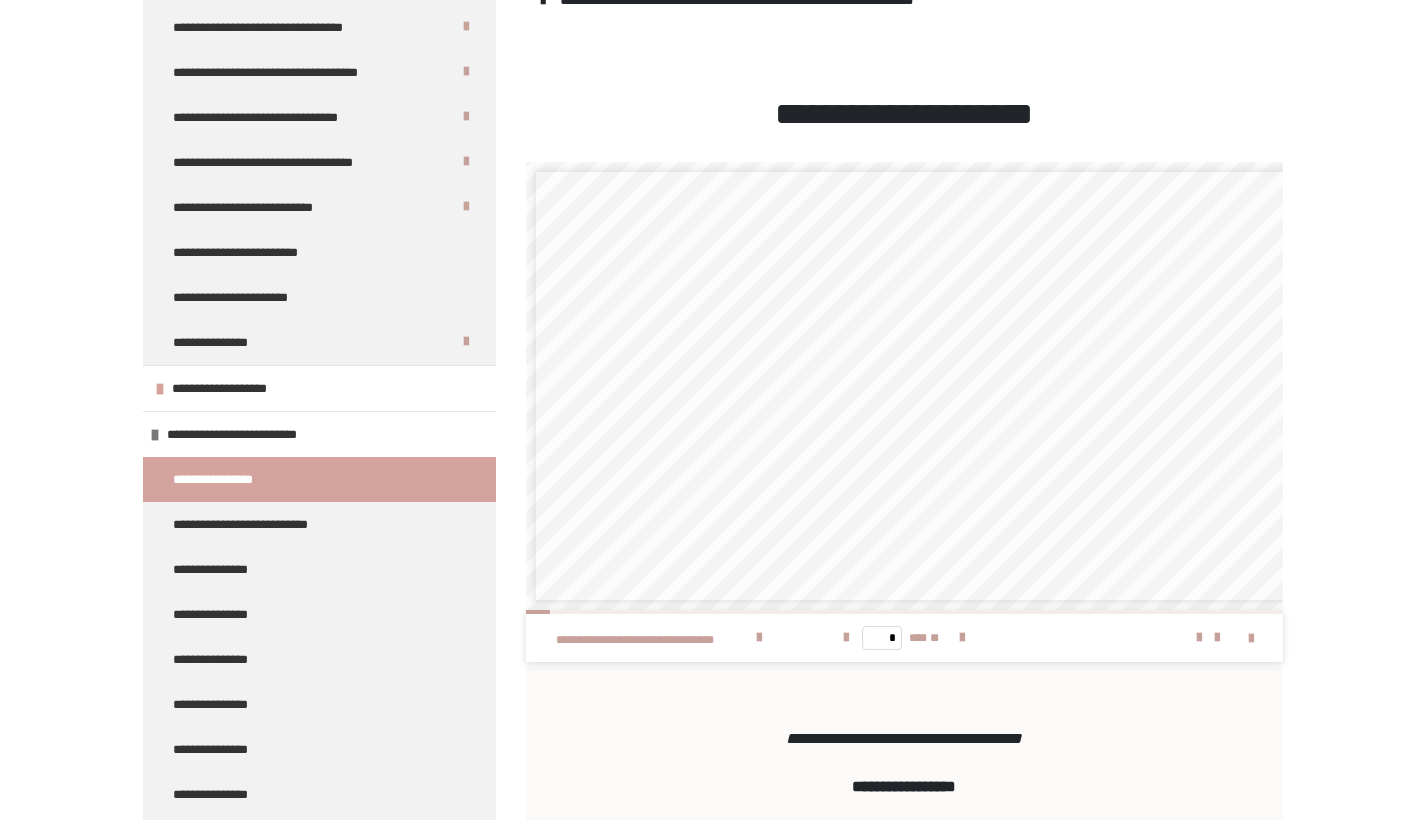 scroll, scrollTop: 8, scrollLeft: 0, axis: vertical 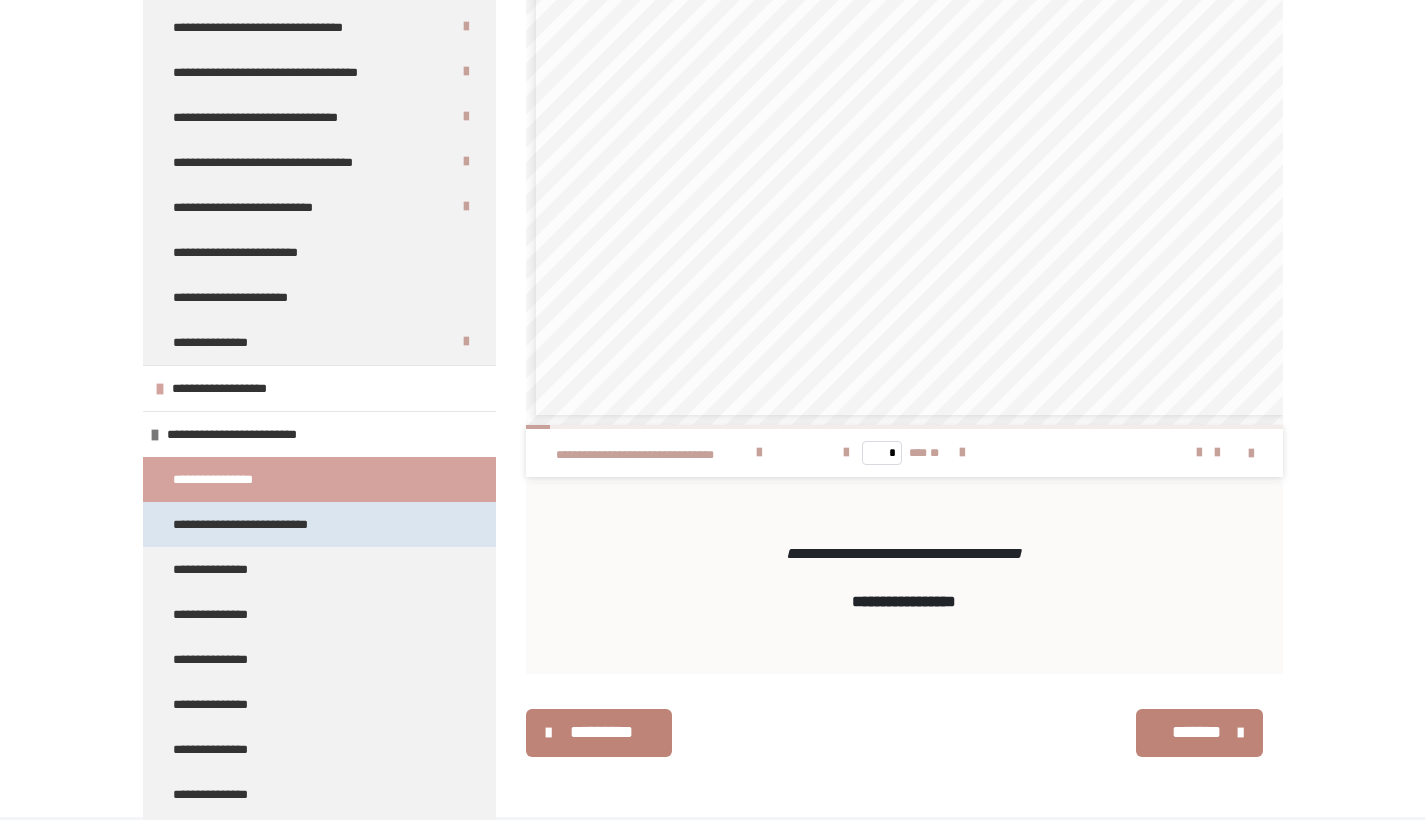 click on "**********" at bounding box center [246, 524] 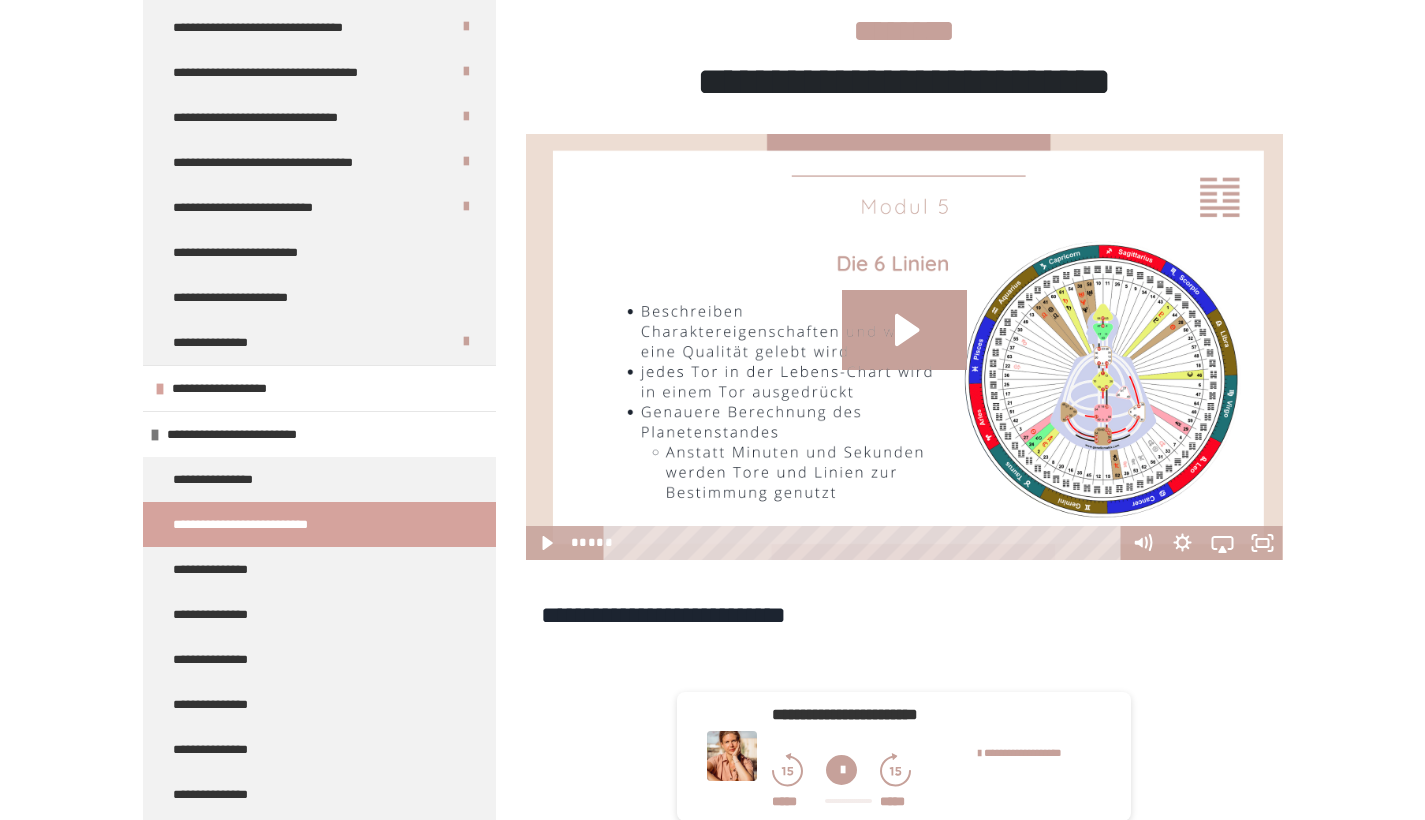 scroll, scrollTop: 311, scrollLeft: 0, axis: vertical 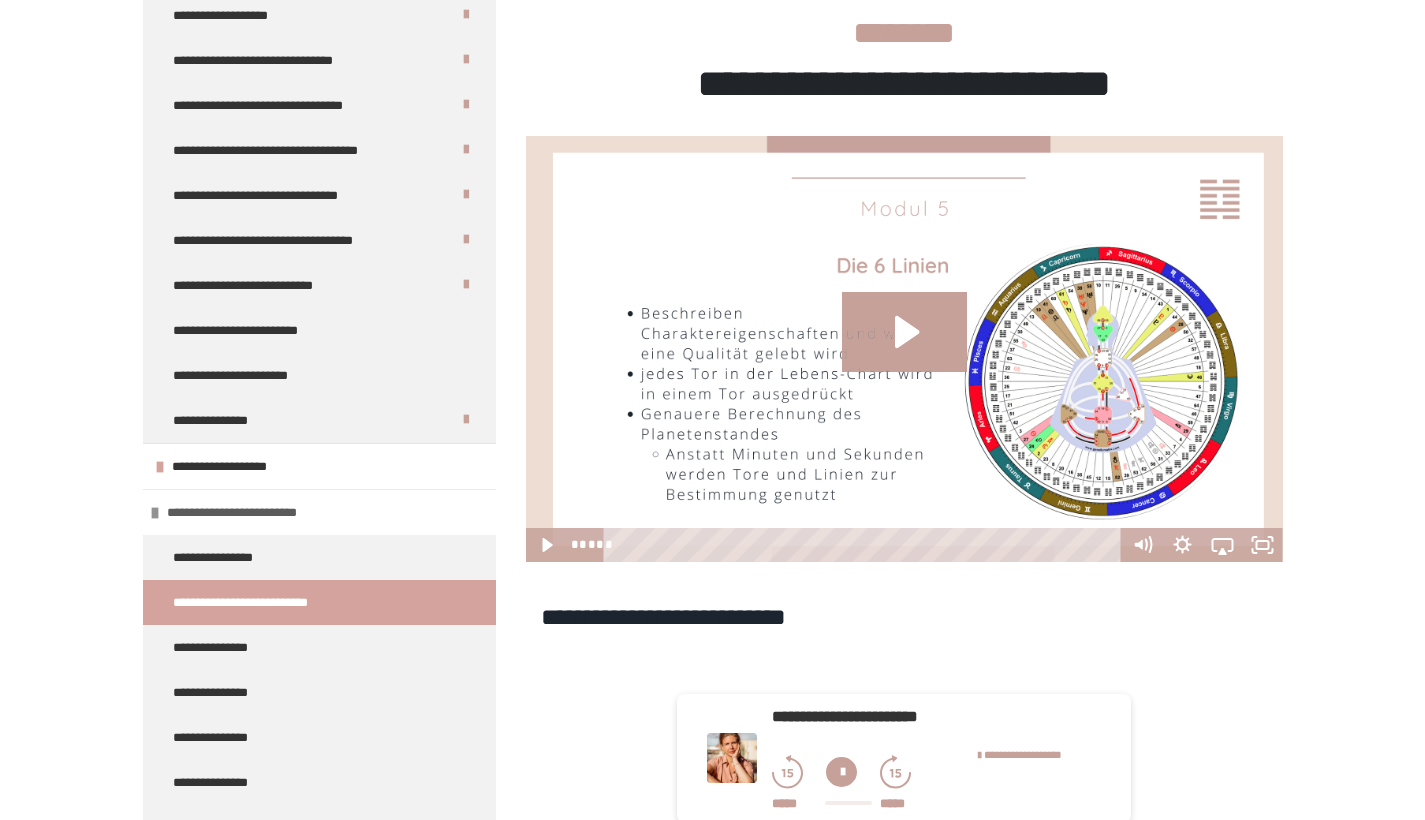 click on "**********" at bounding box center (241, 512) 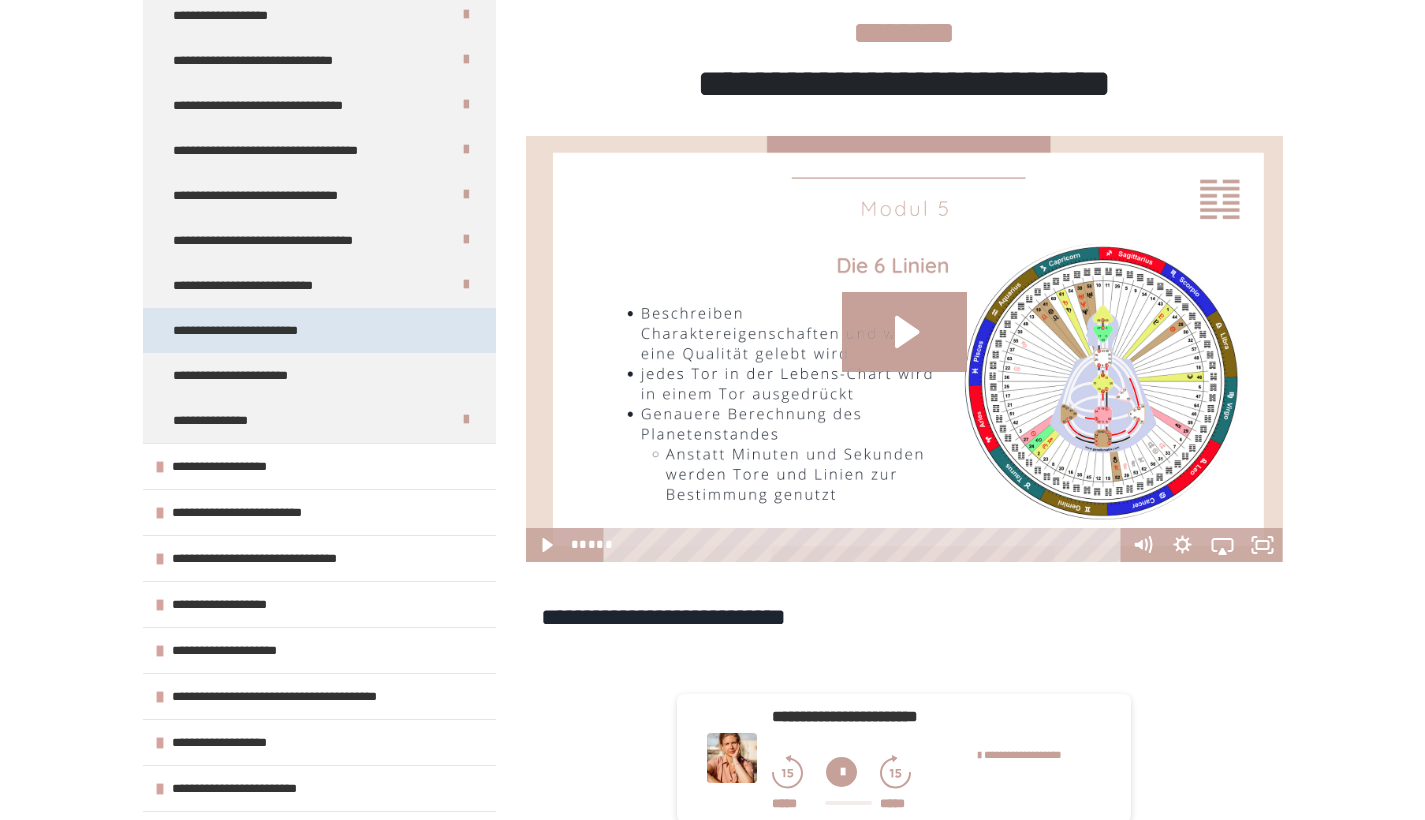 click on "**********" at bounding box center (254, 330) 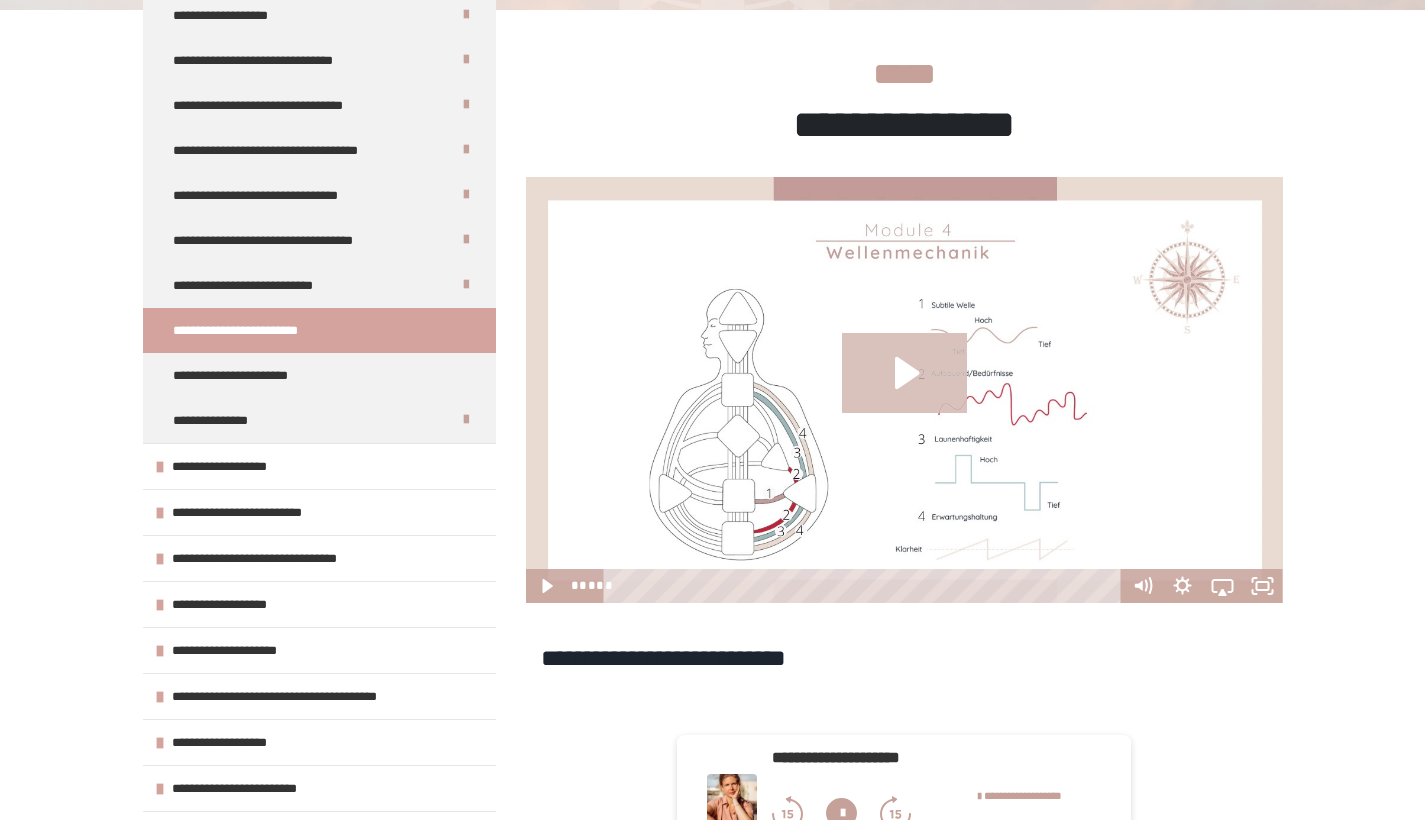 click 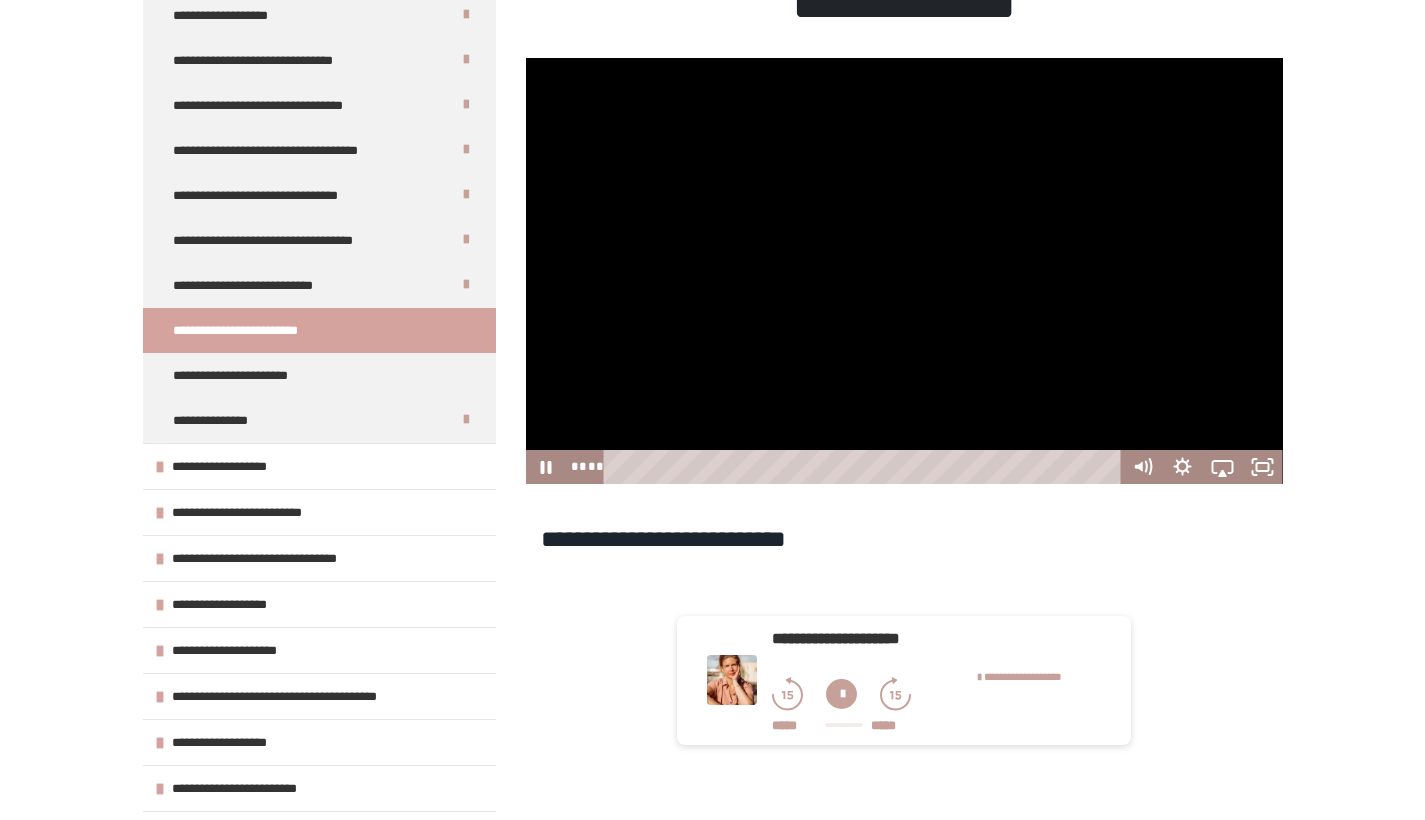 scroll, scrollTop: 391, scrollLeft: 0, axis: vertical 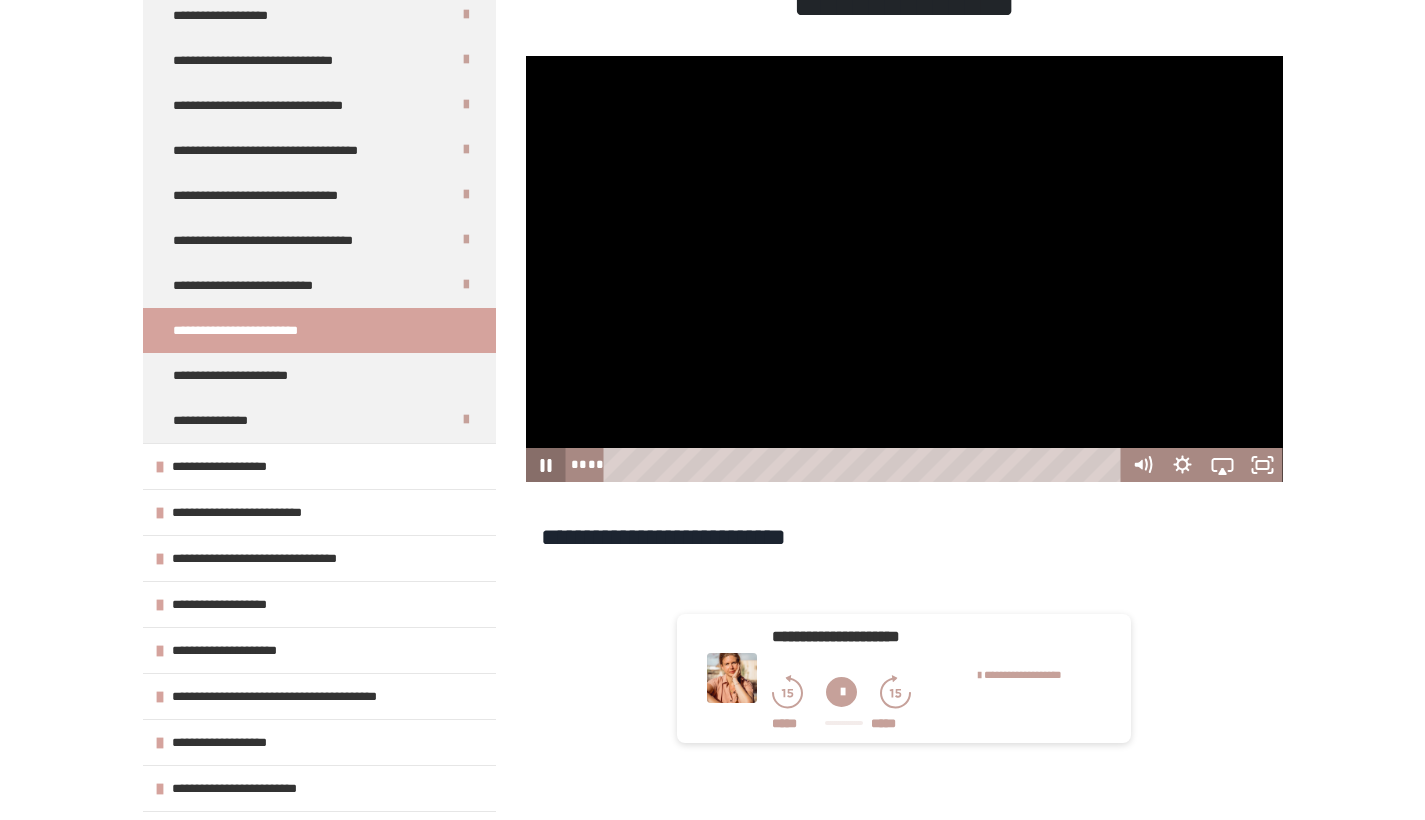 click 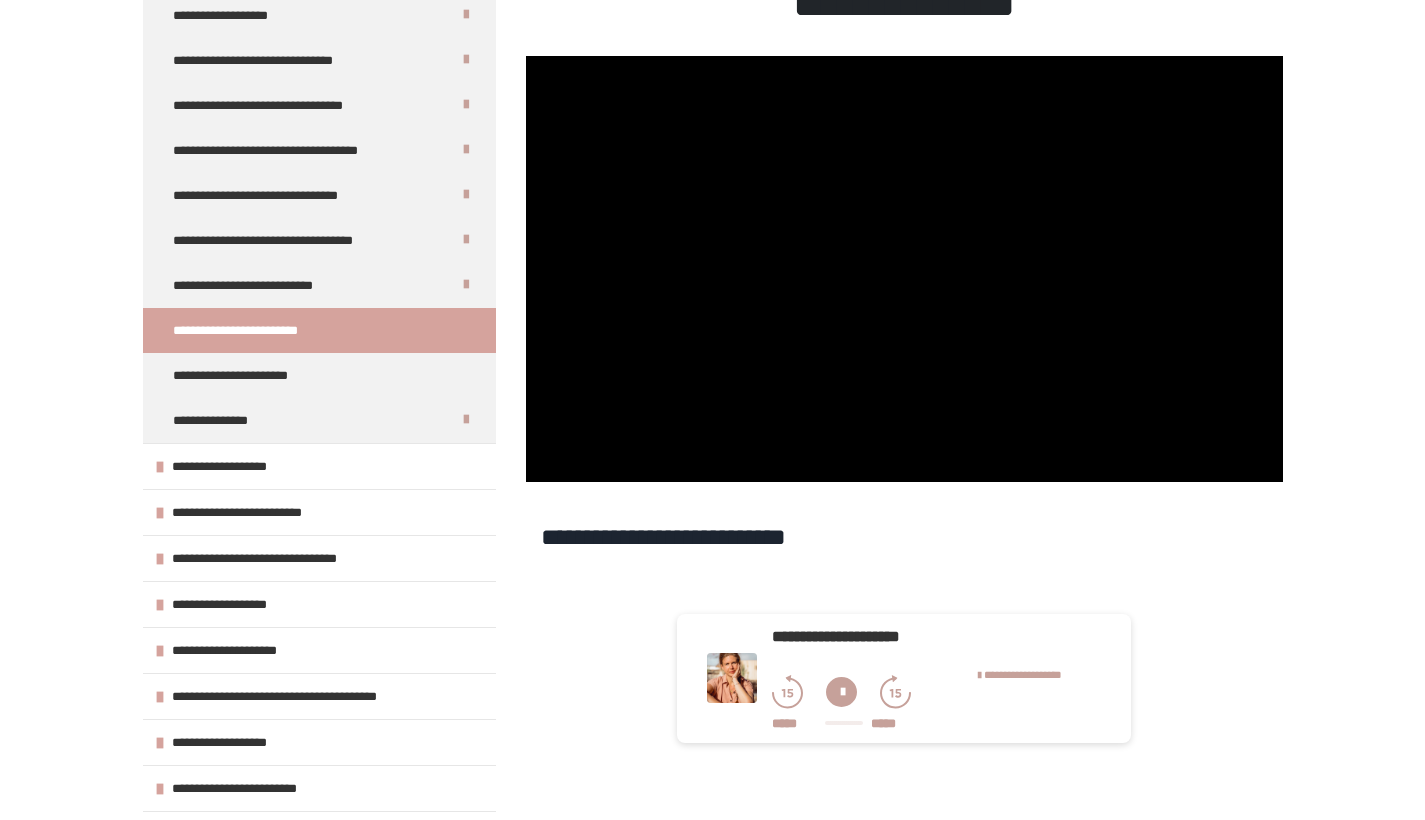 click at bounding box center (841, 692) 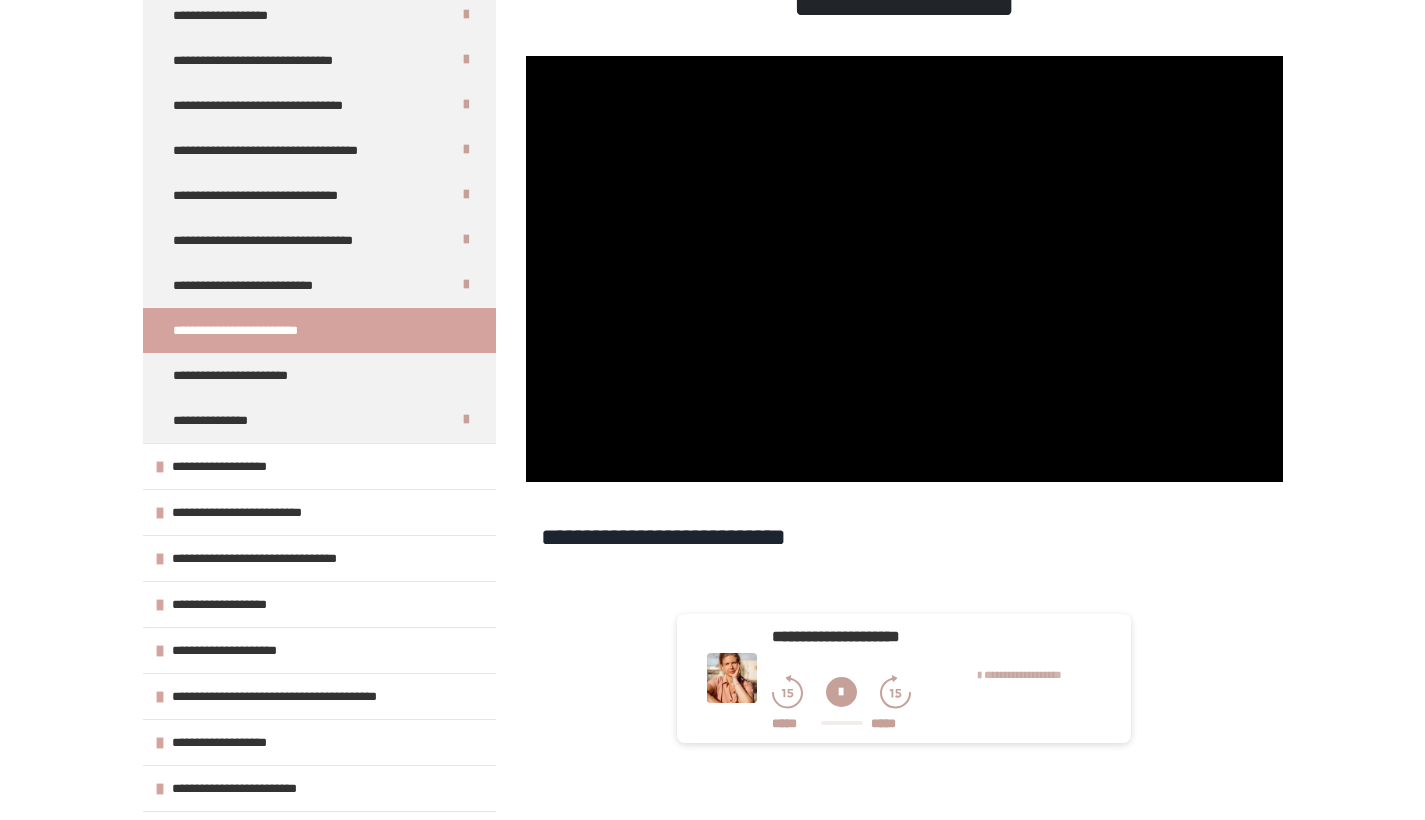 click on "**********" at bounding box center (1023, 674) 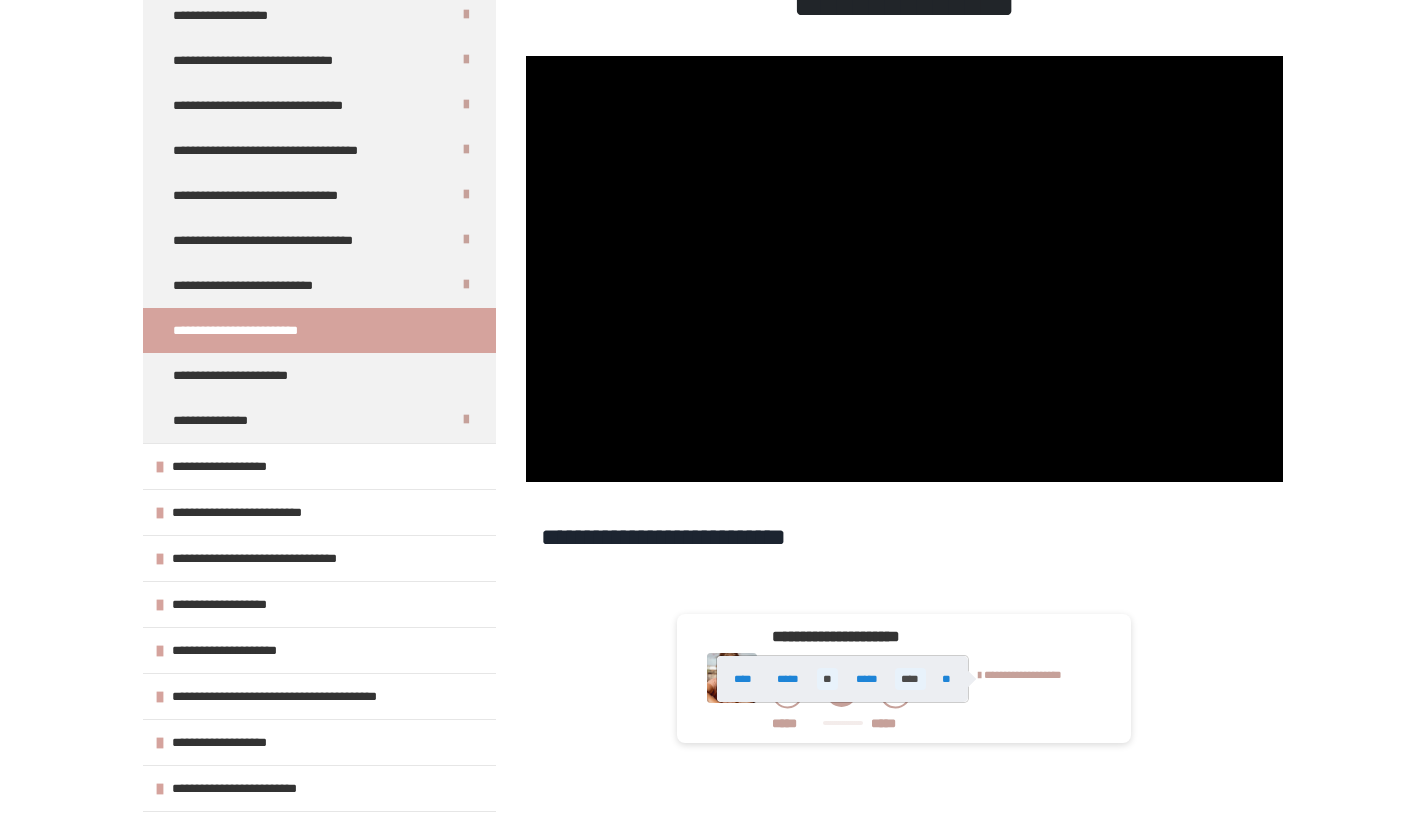 click on "****" at bounding box center [910, 679] 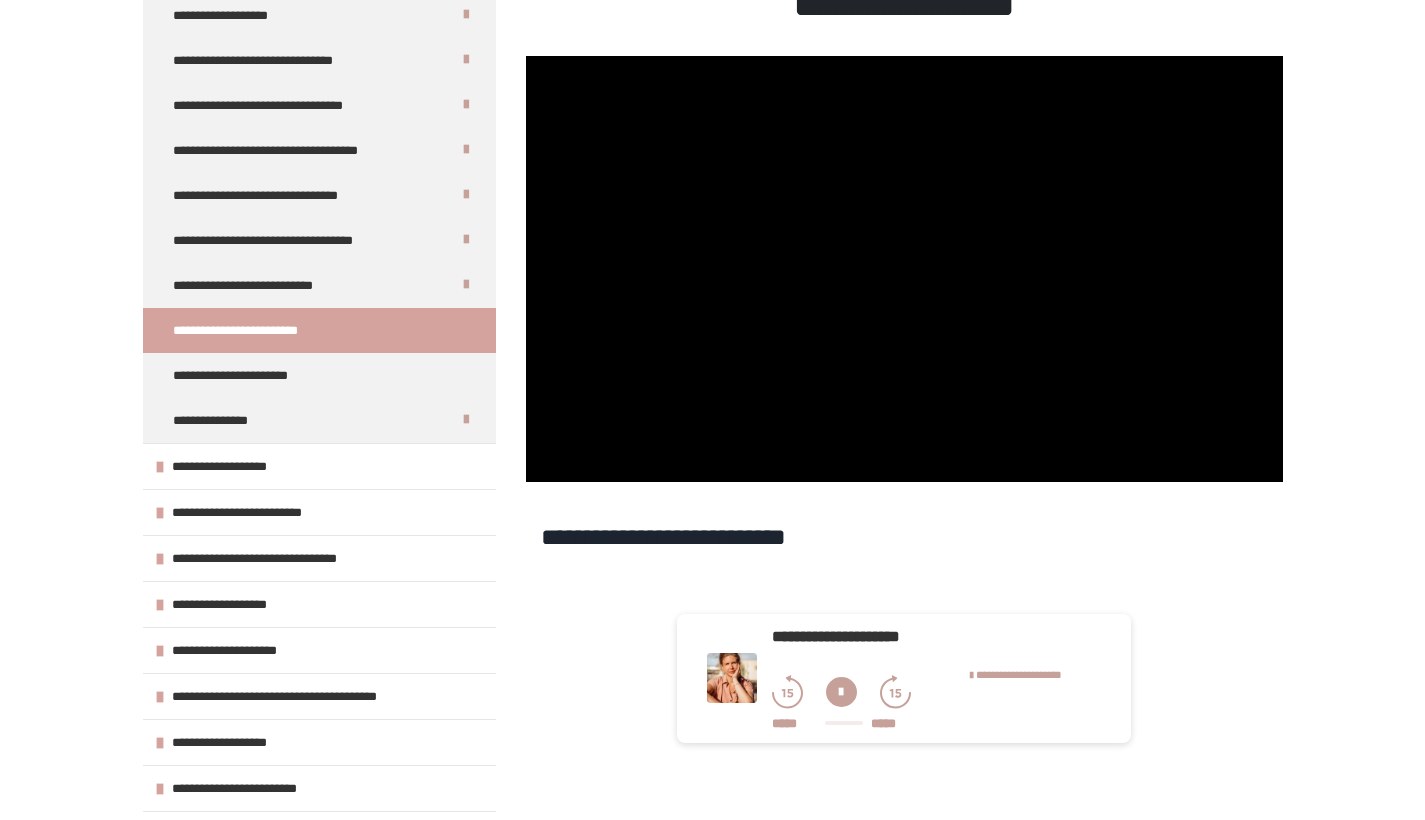 click 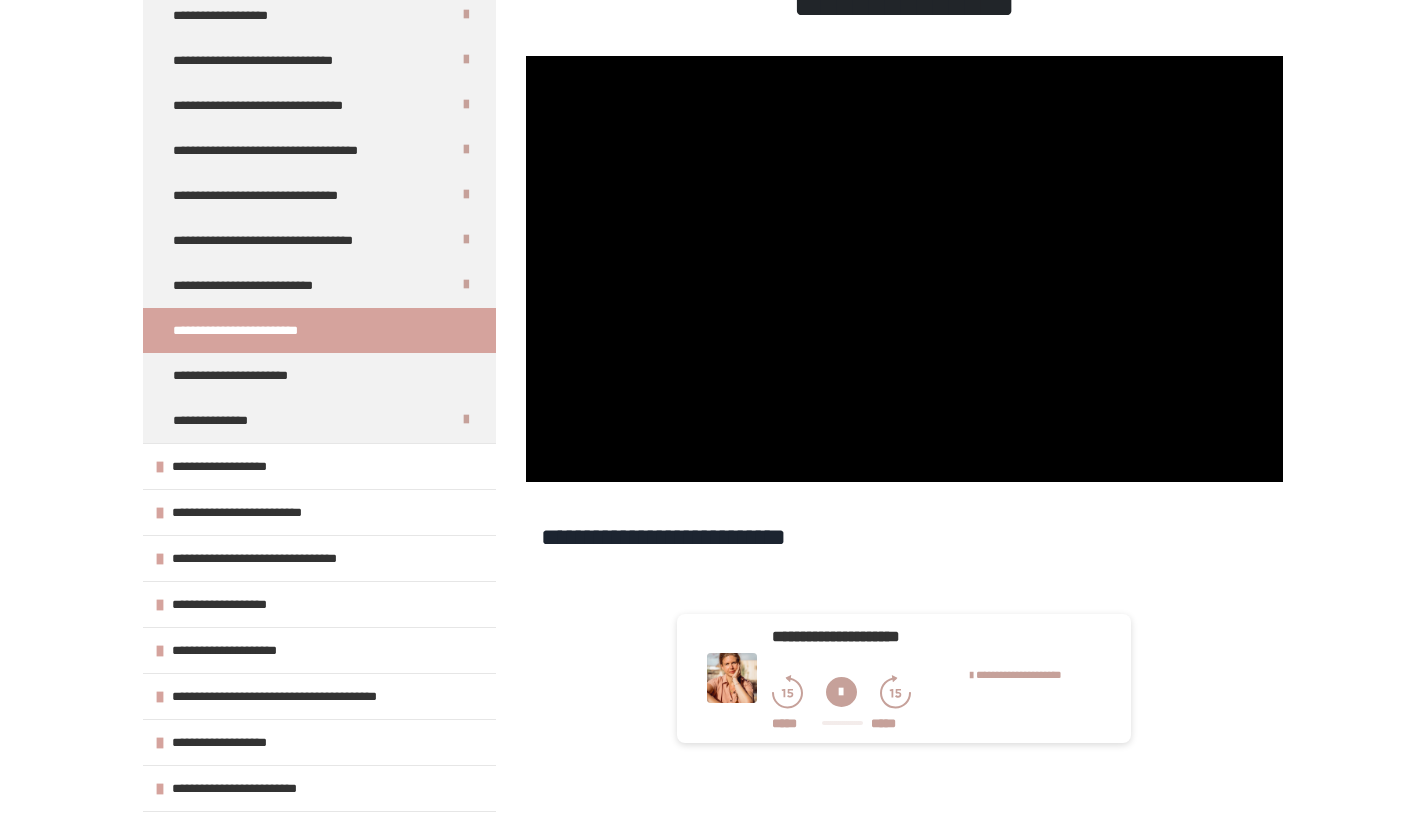 click 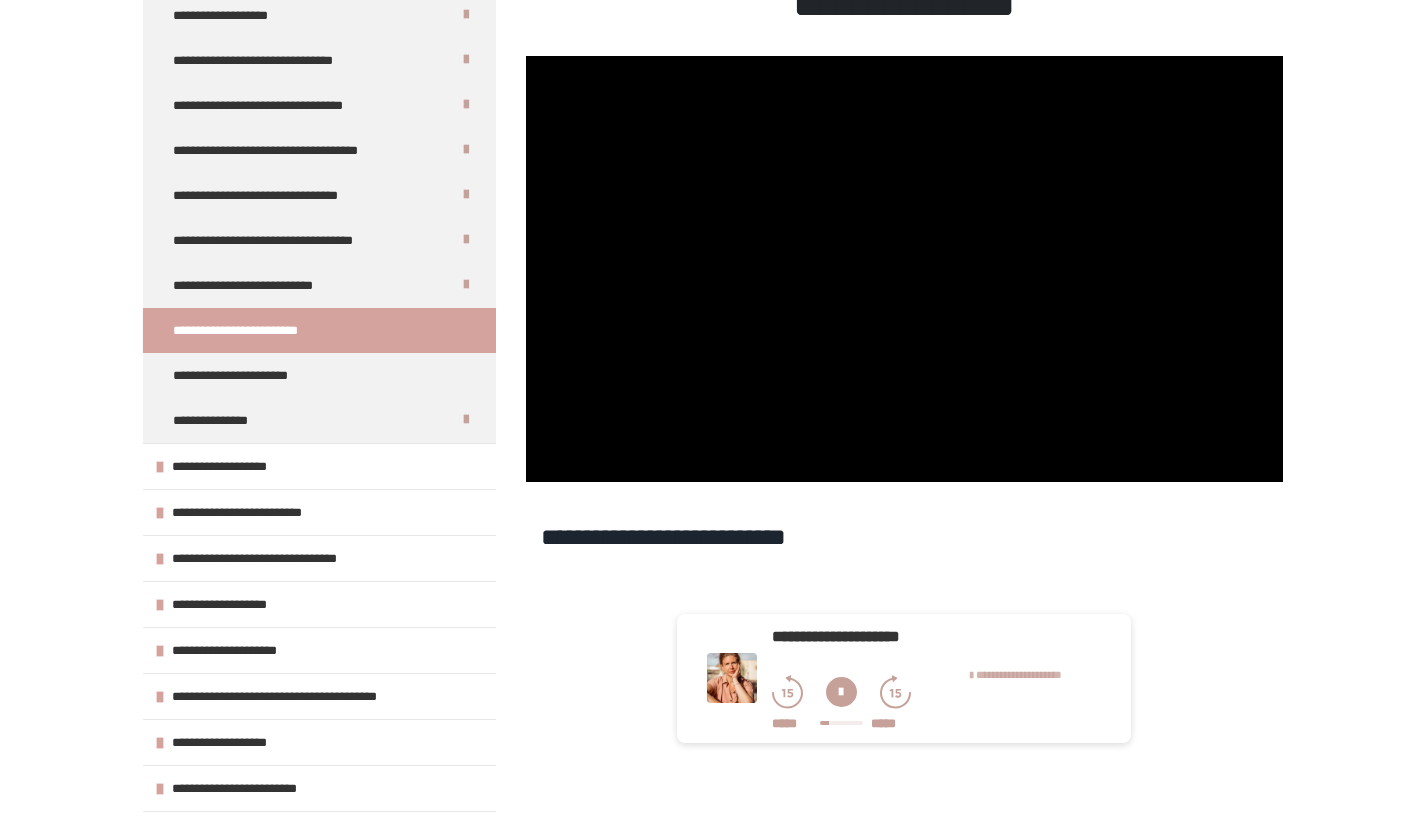 click on "**********" at bounding box center [1019, 674] 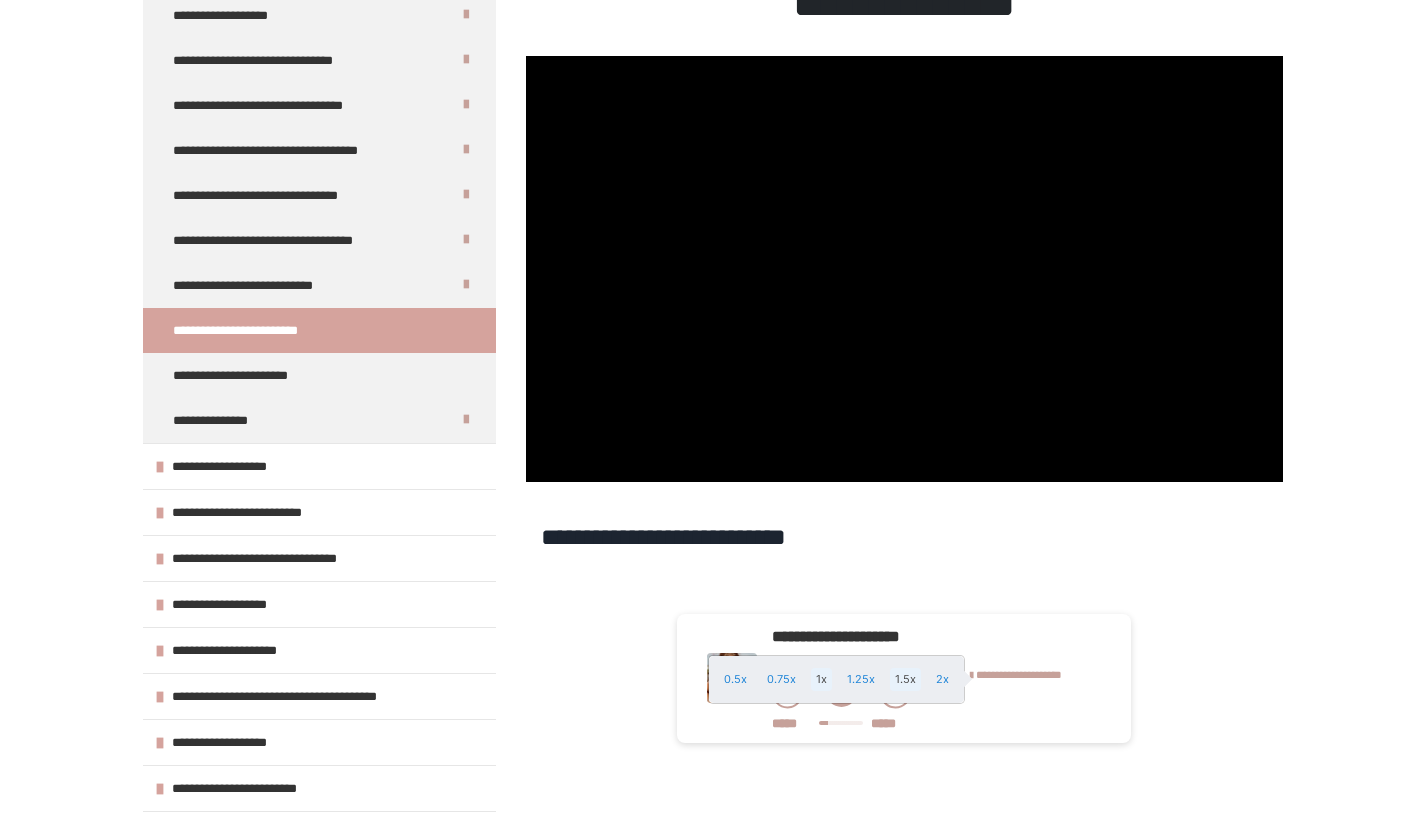 click on "1x" at bounding box center (821, 679) 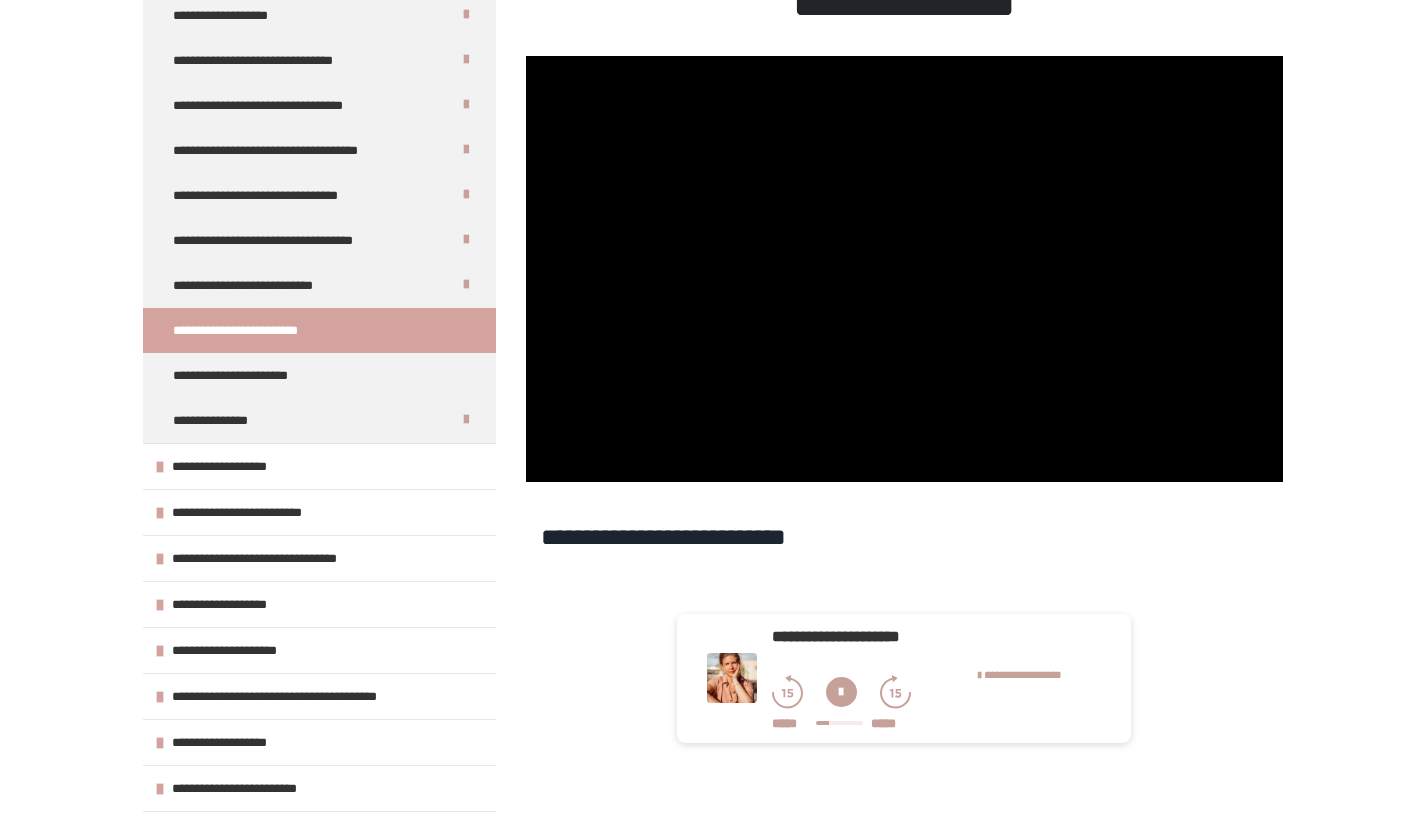 click 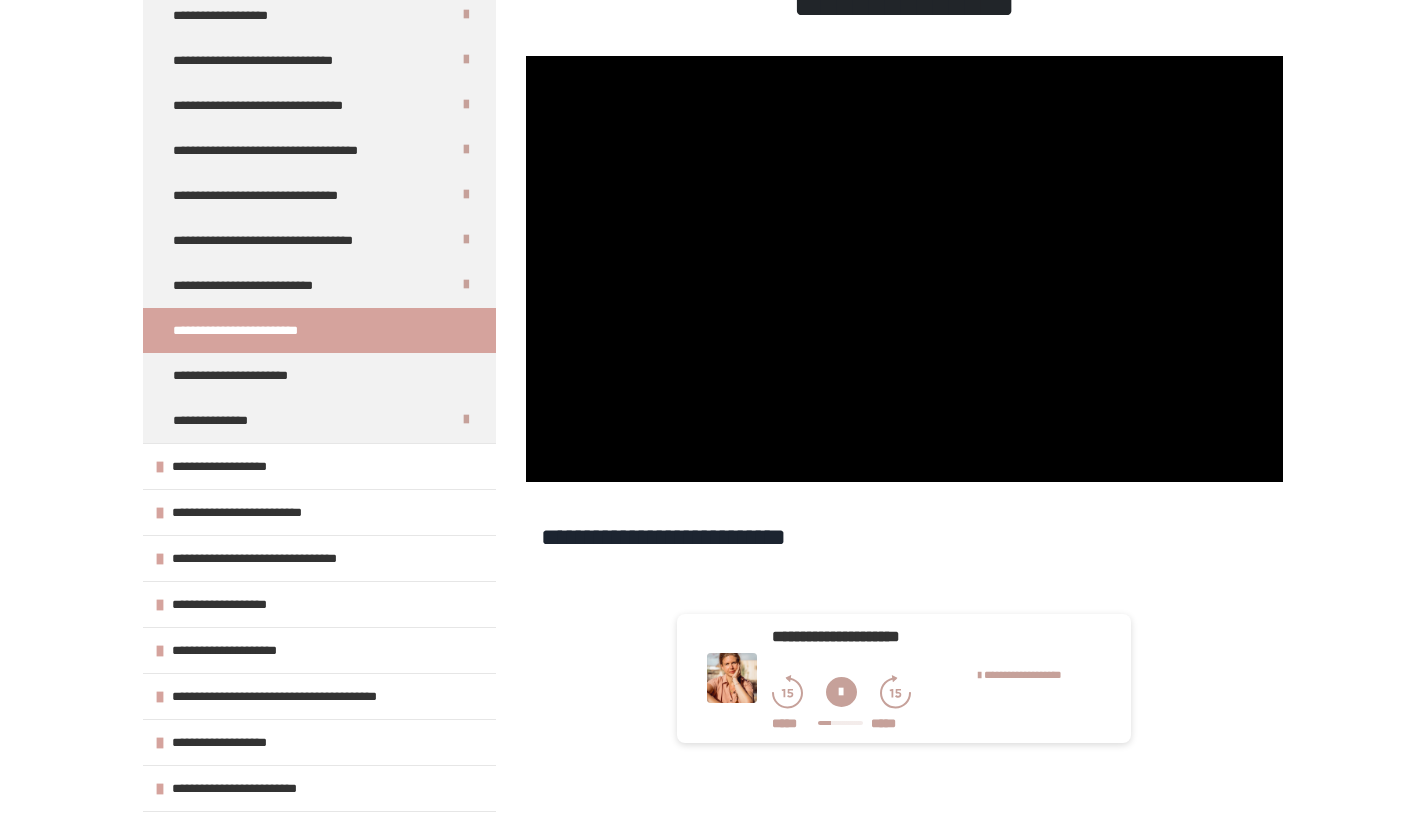 click 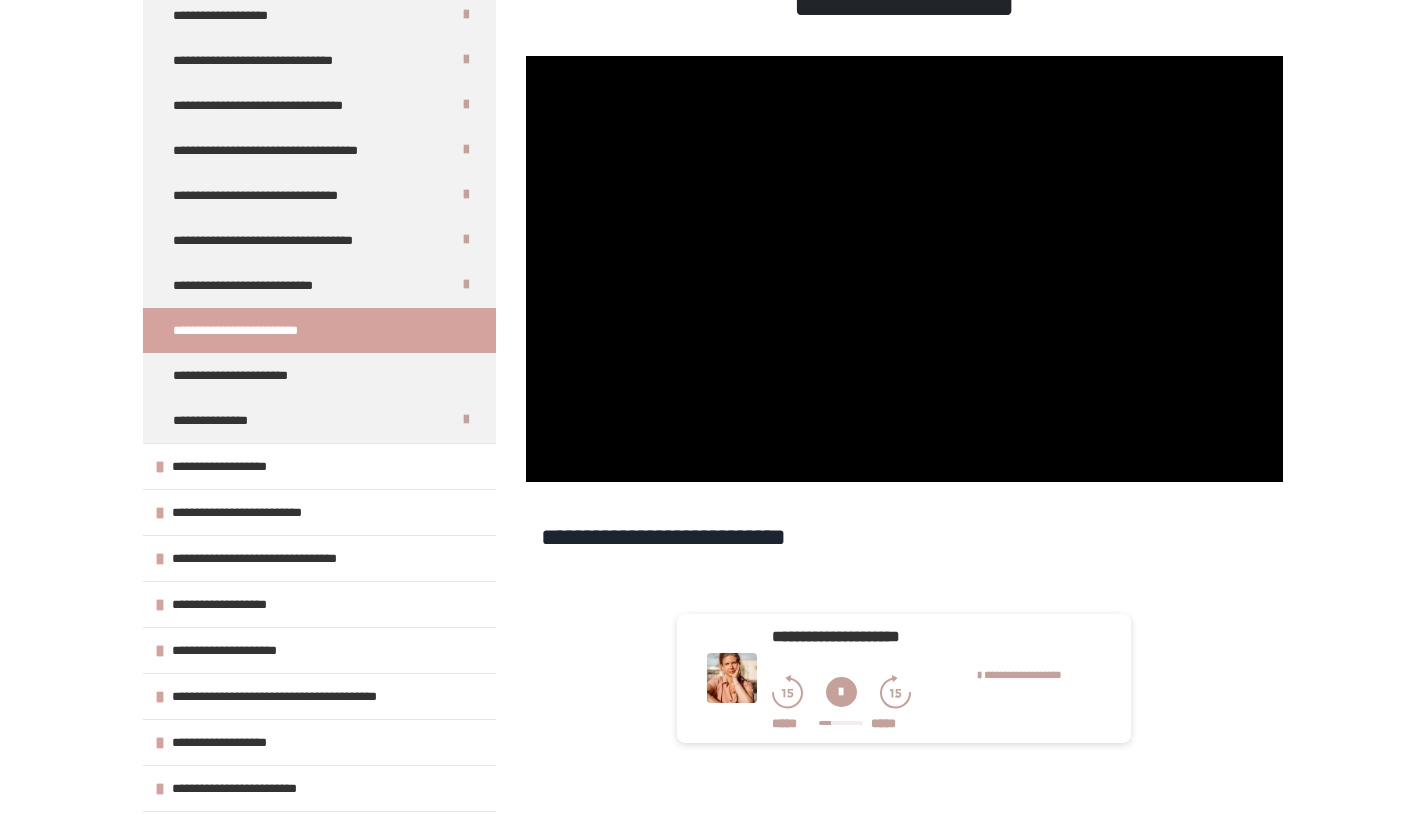 click 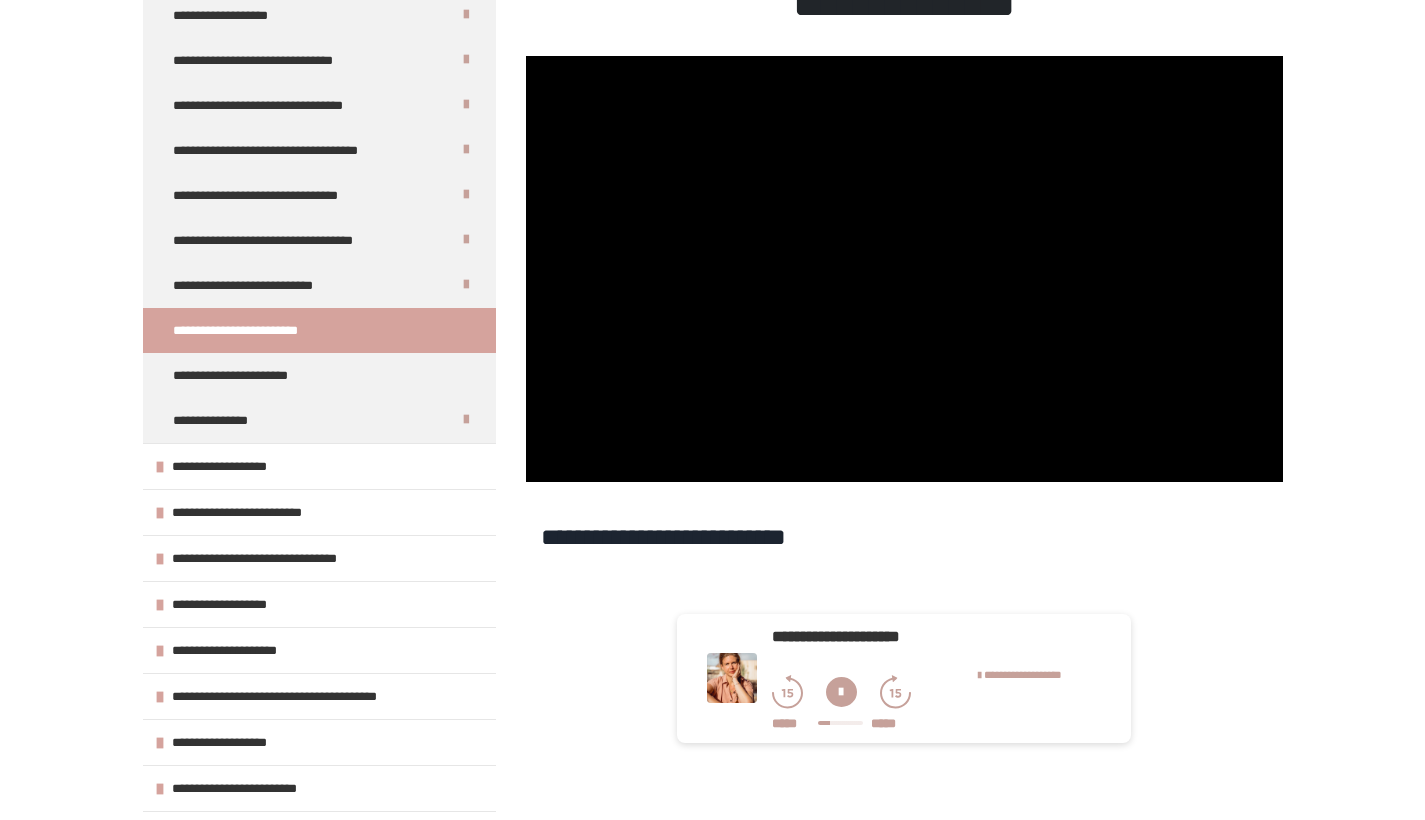 click 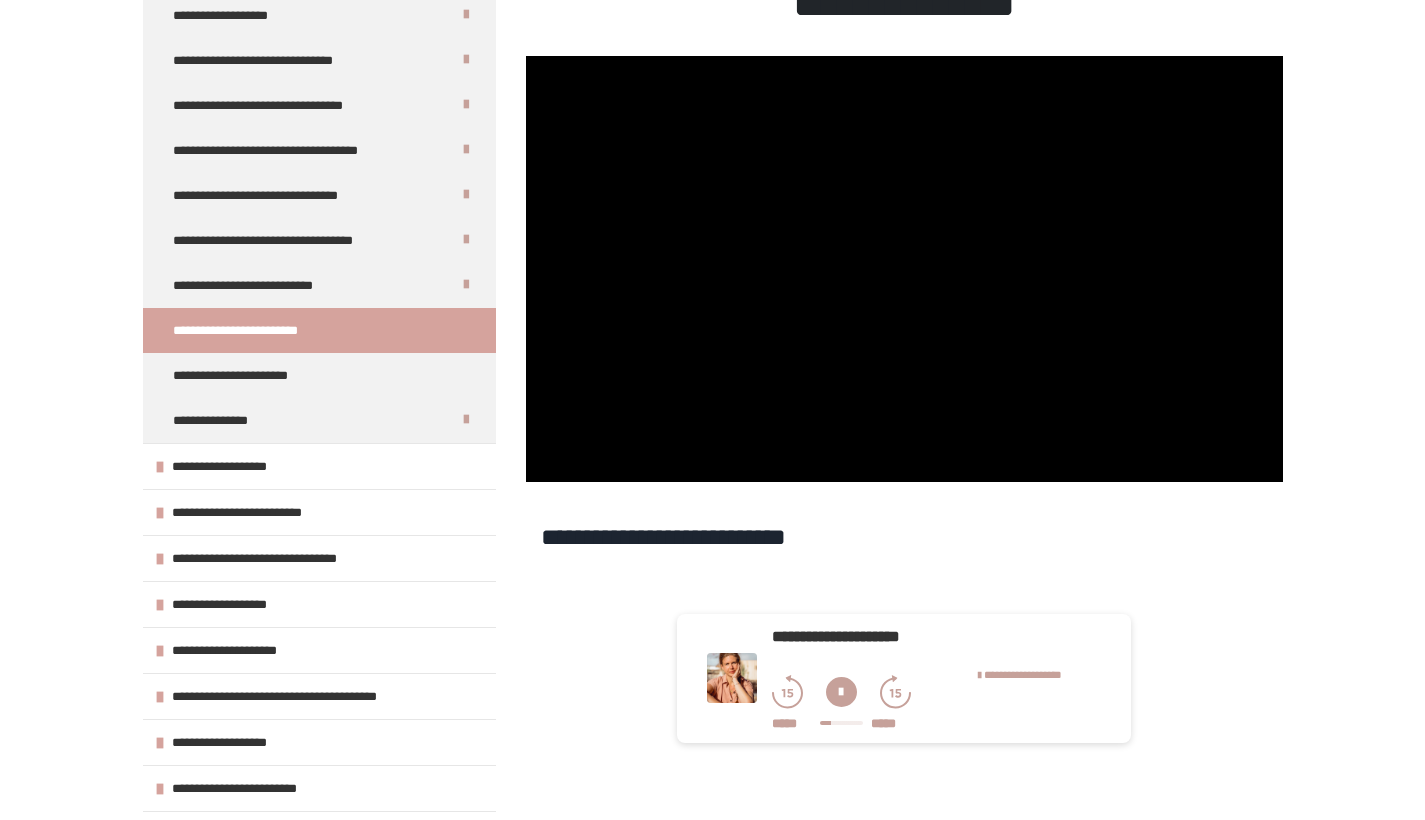 click 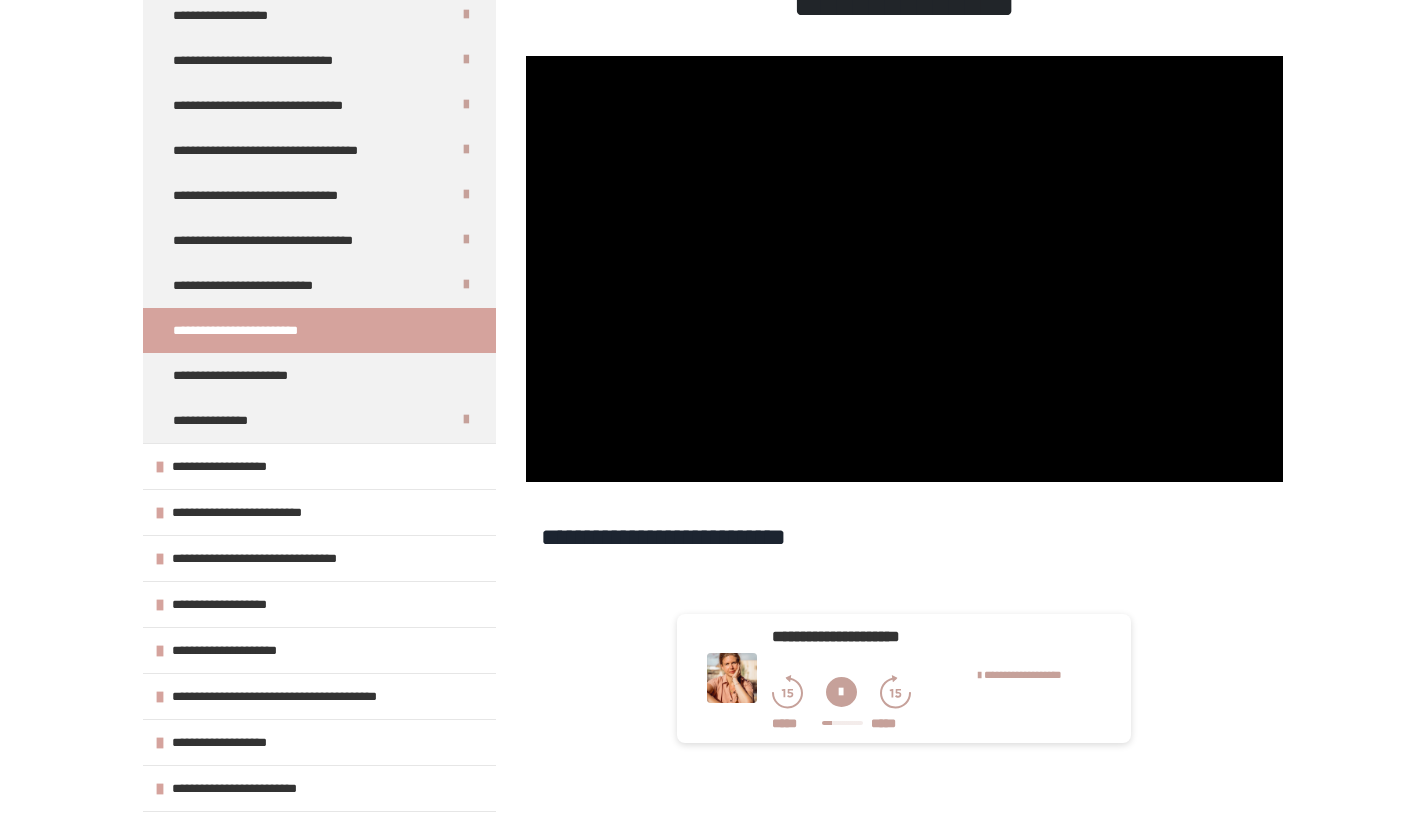 click 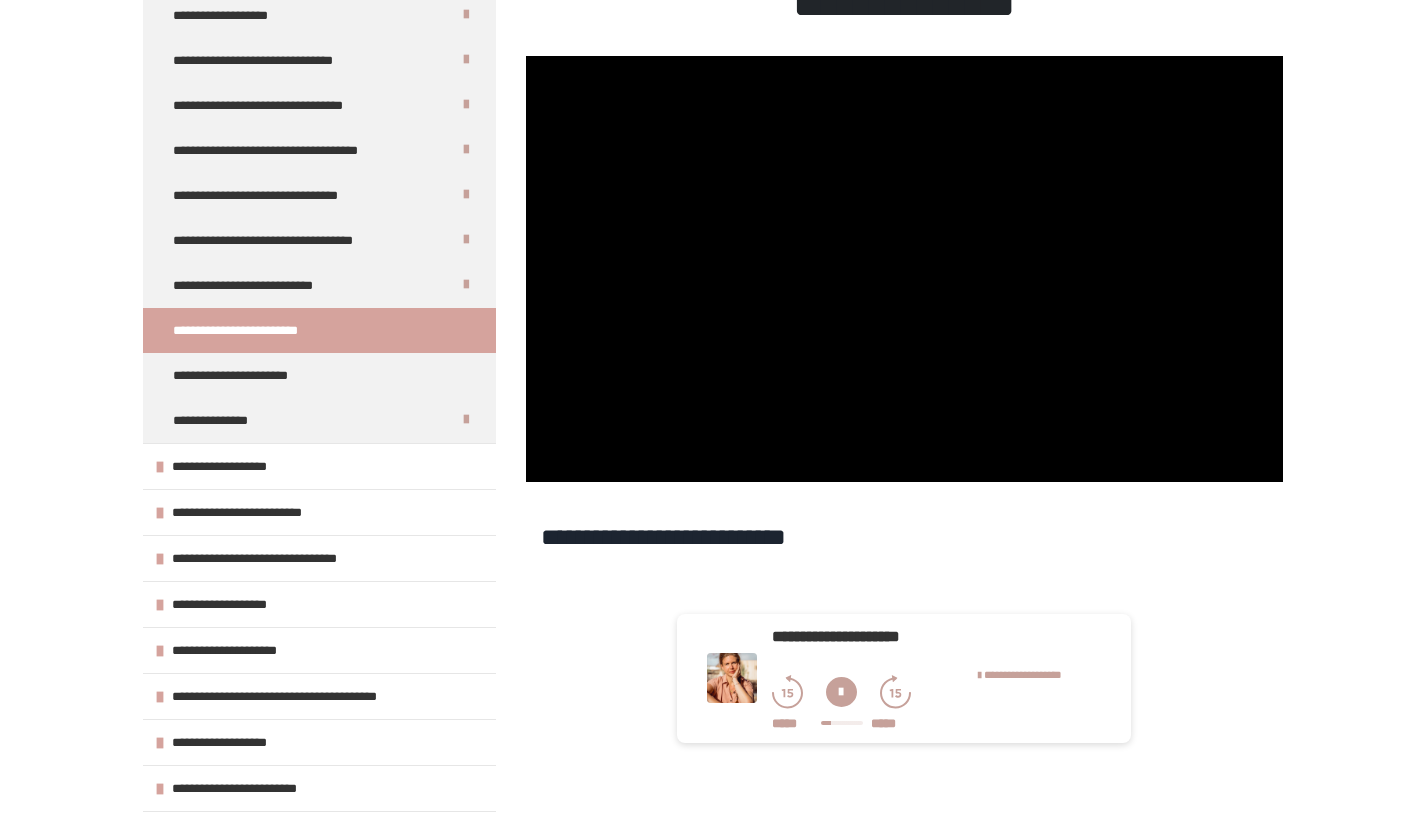 click 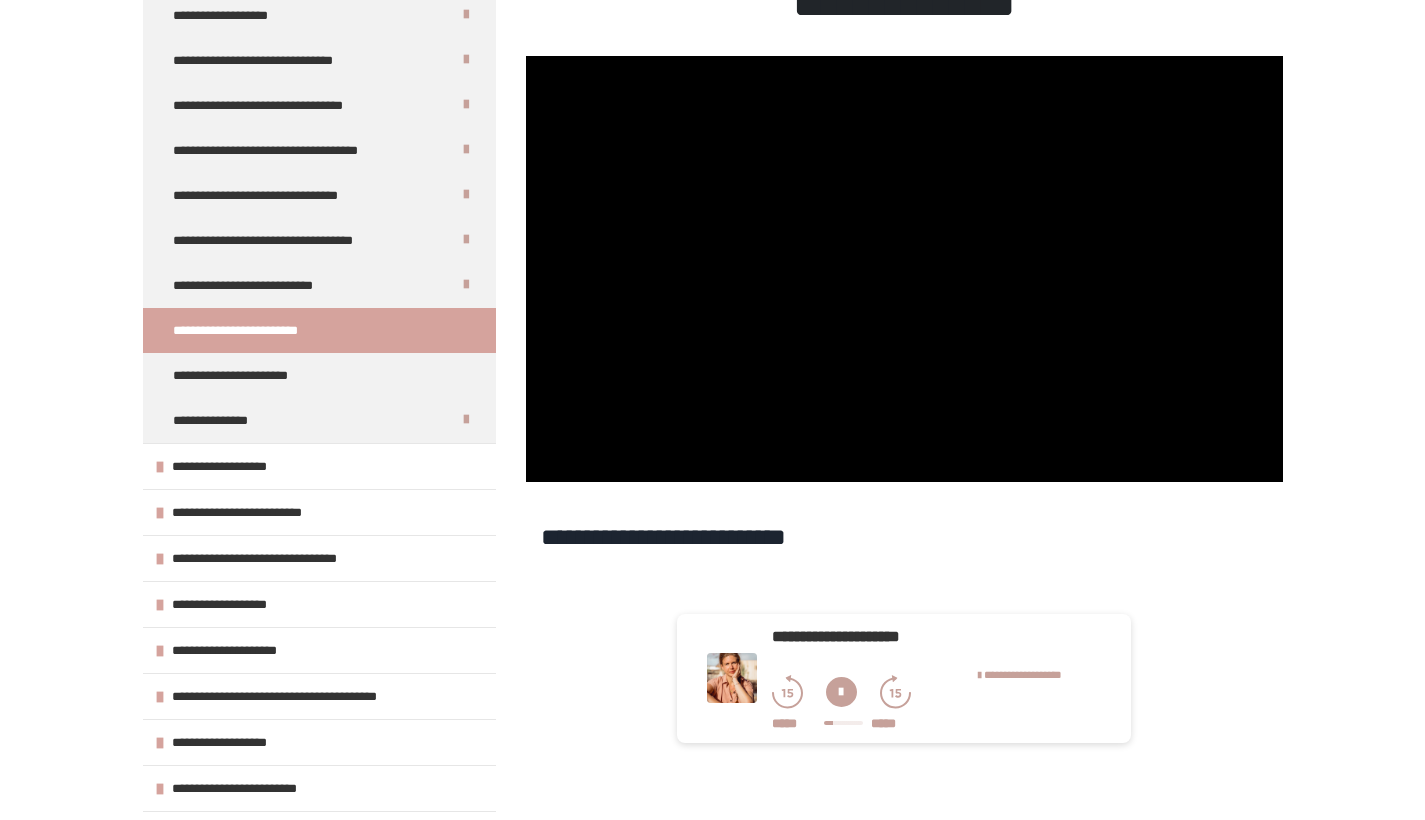click 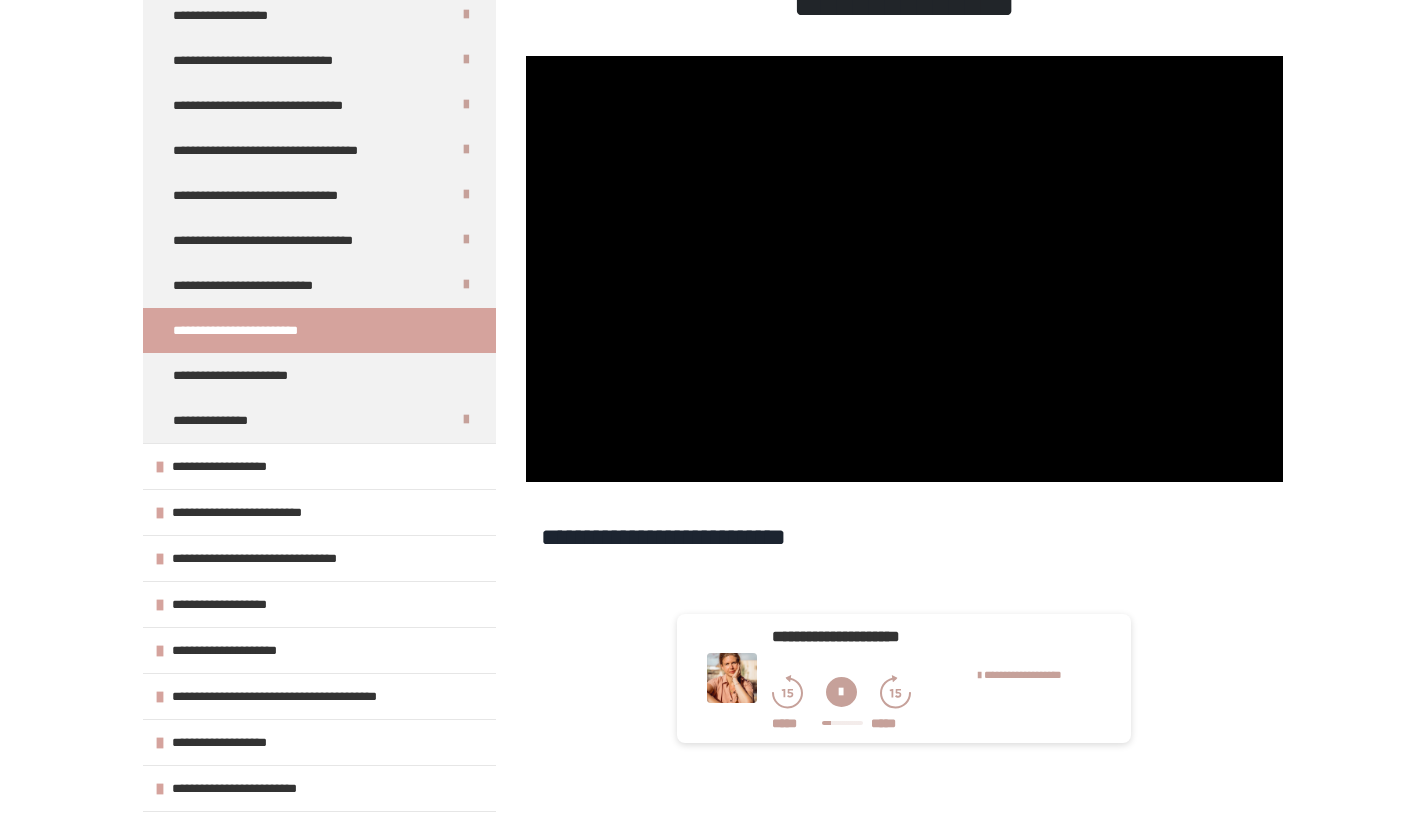 click 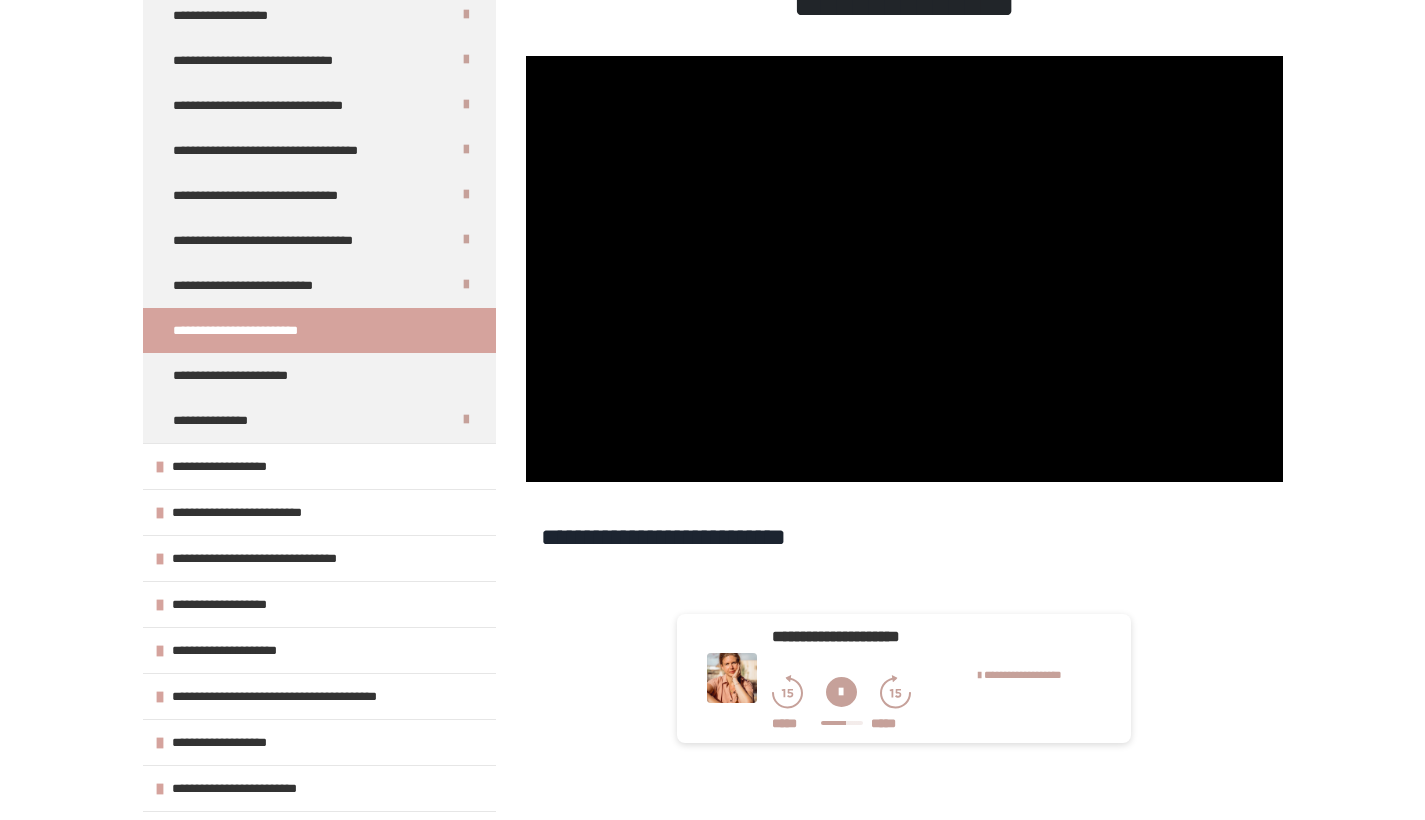 click at bounding box center (841, 692) 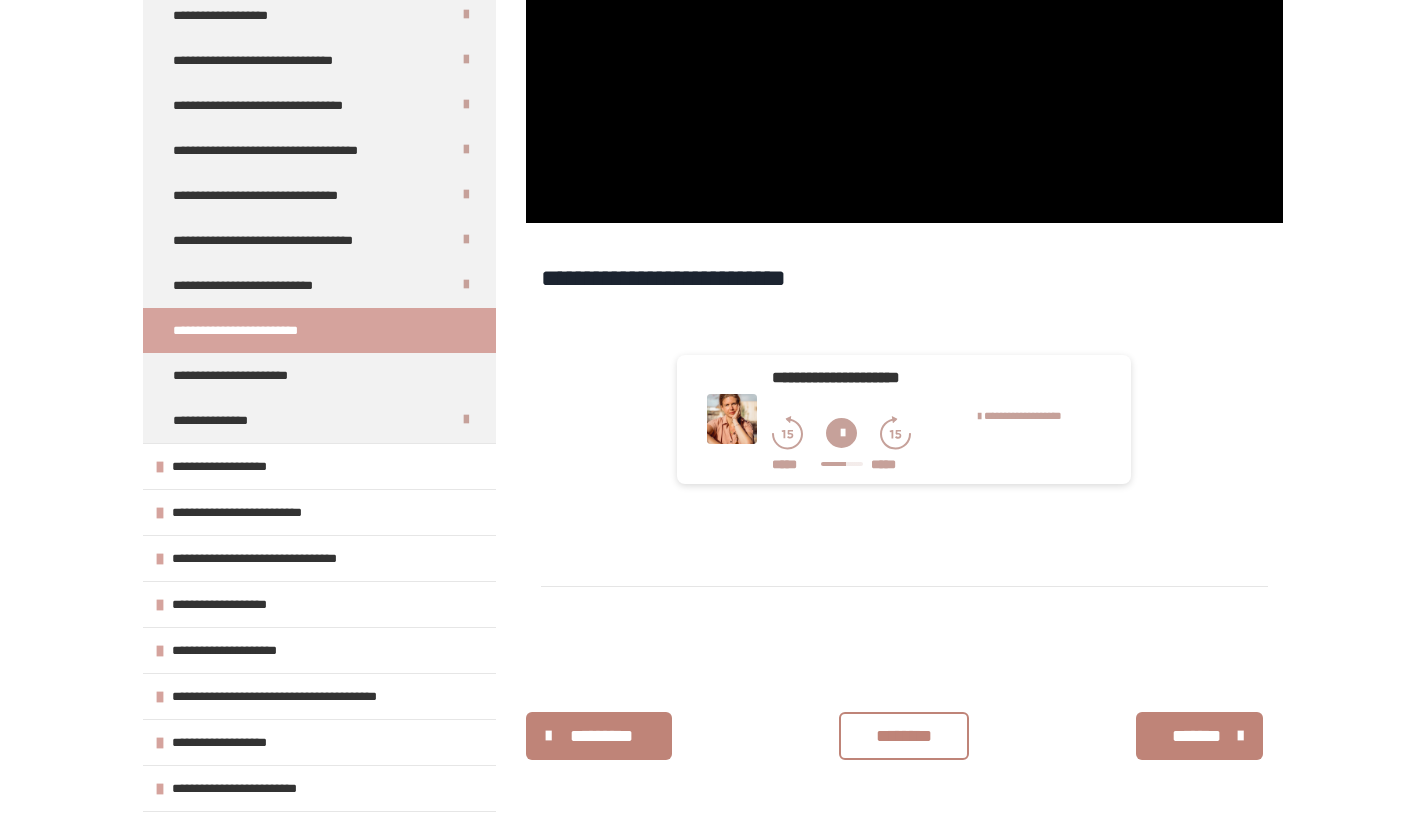scroll, scrollTop: 655, scrollLeft: 0, axis: vertical 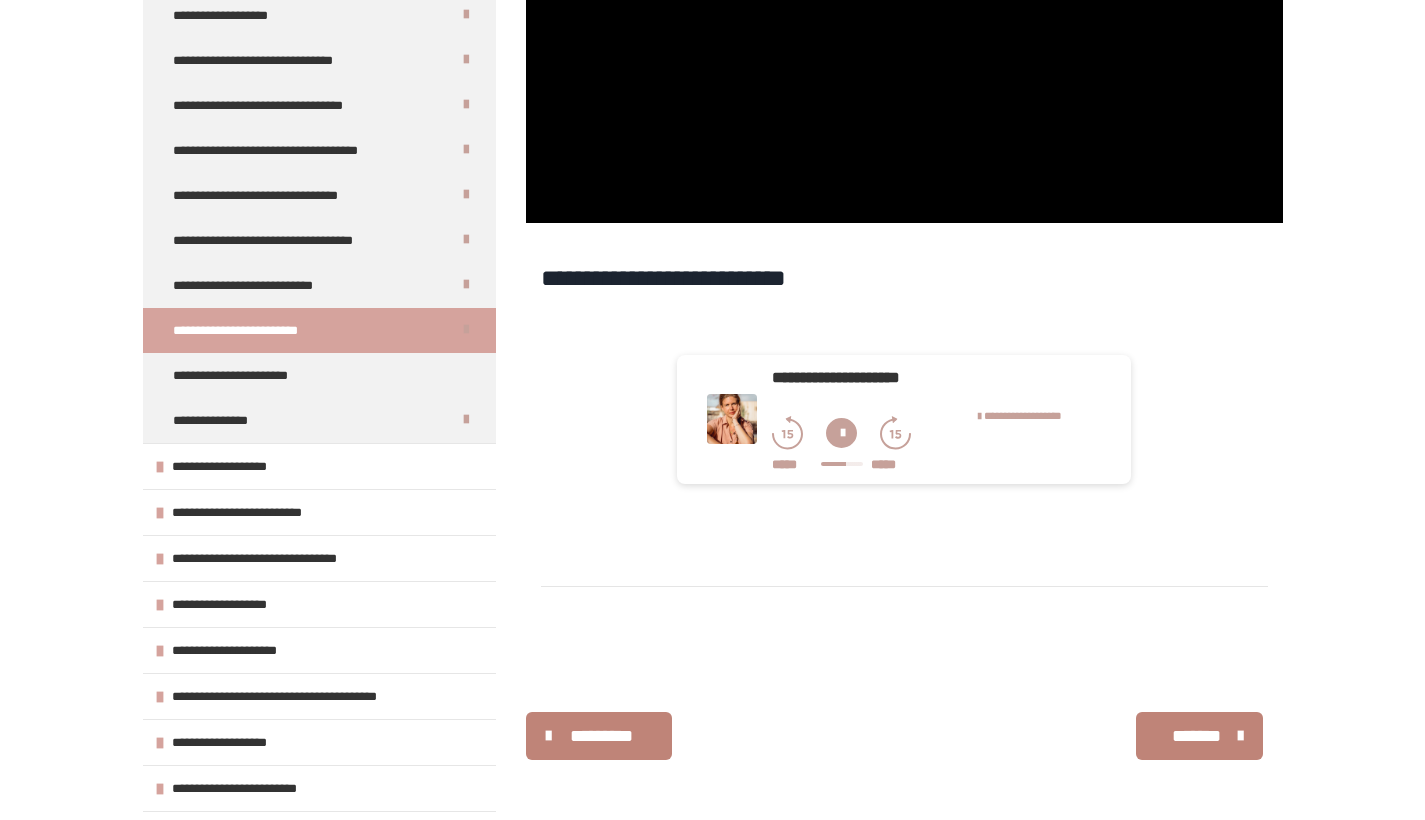 click on "*******" at bounding box center (1197, 736) 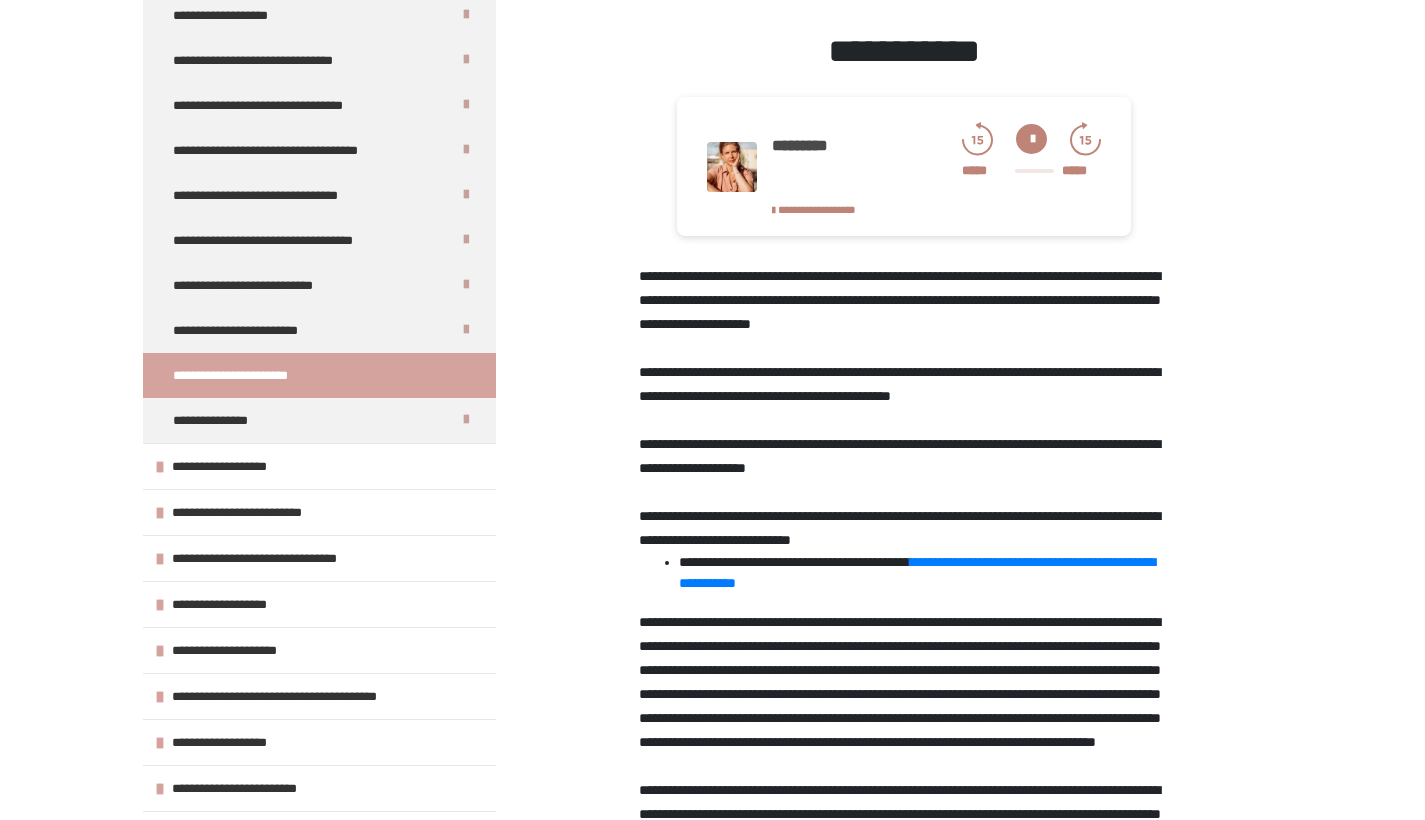 scroll, scrollTop: 176, scrollLeft: 0, axis: vertical 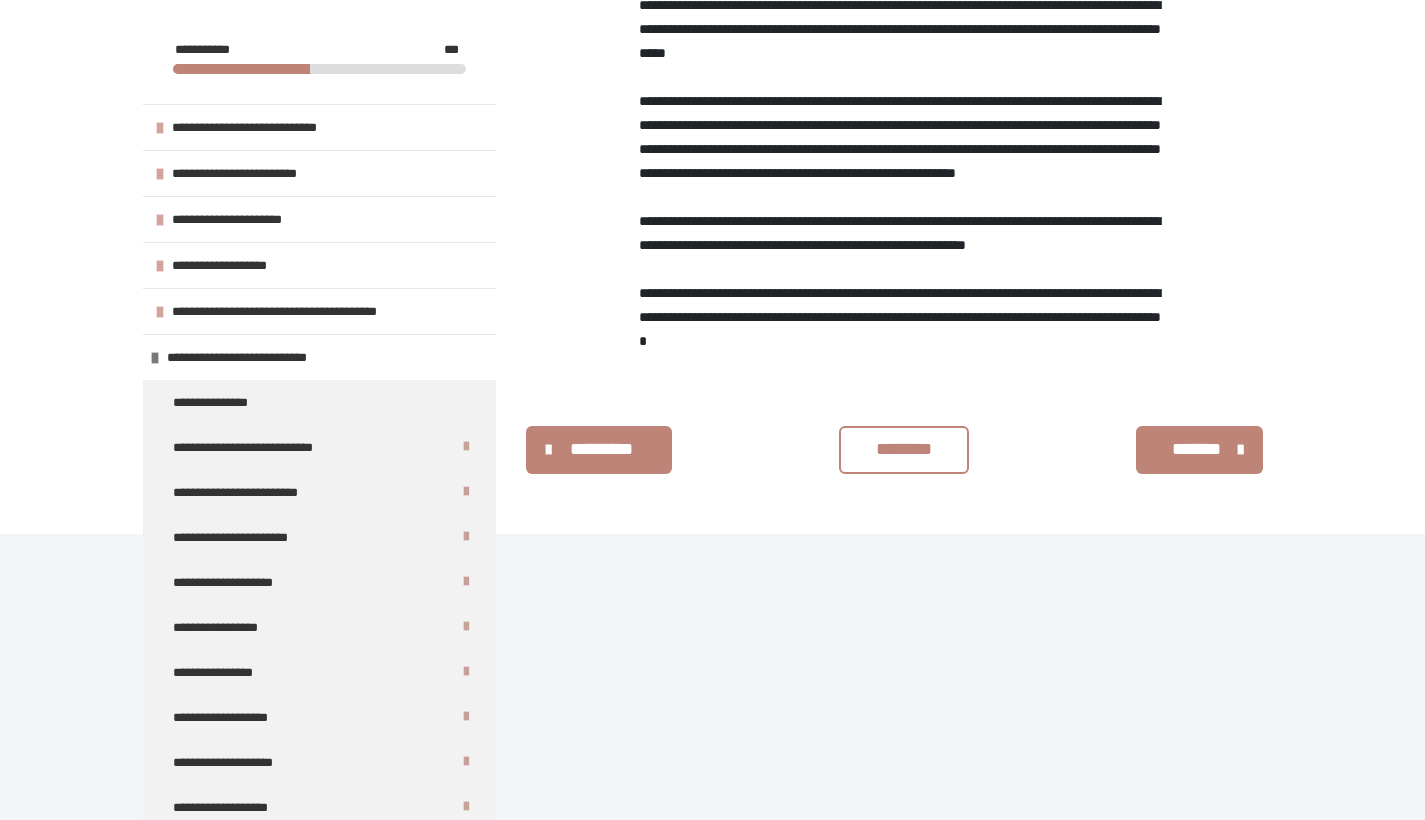 click on "********" at bounding box center (904, 450) 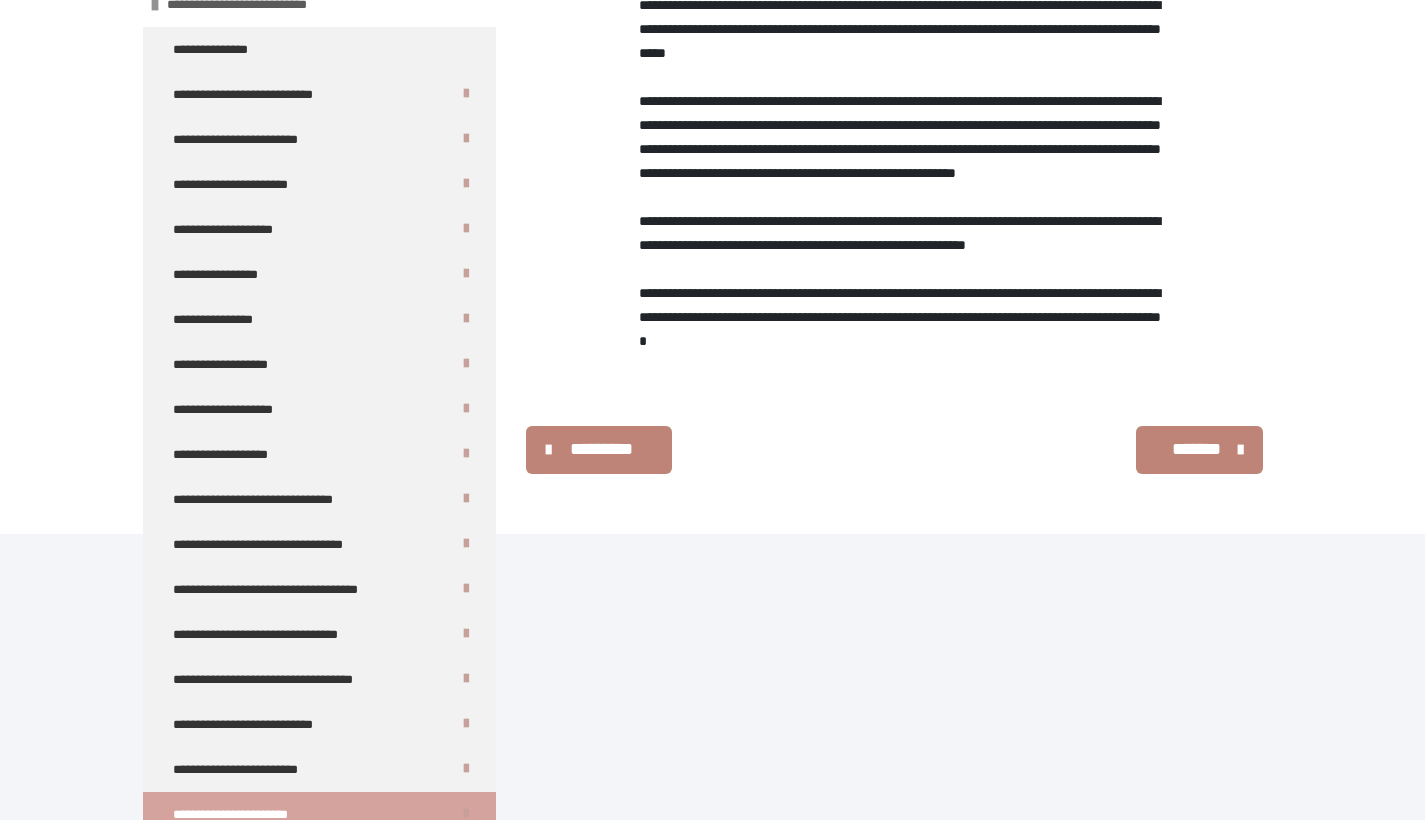 scroll, scrollTop: 577, scrollLeft: 0, axis: vertical 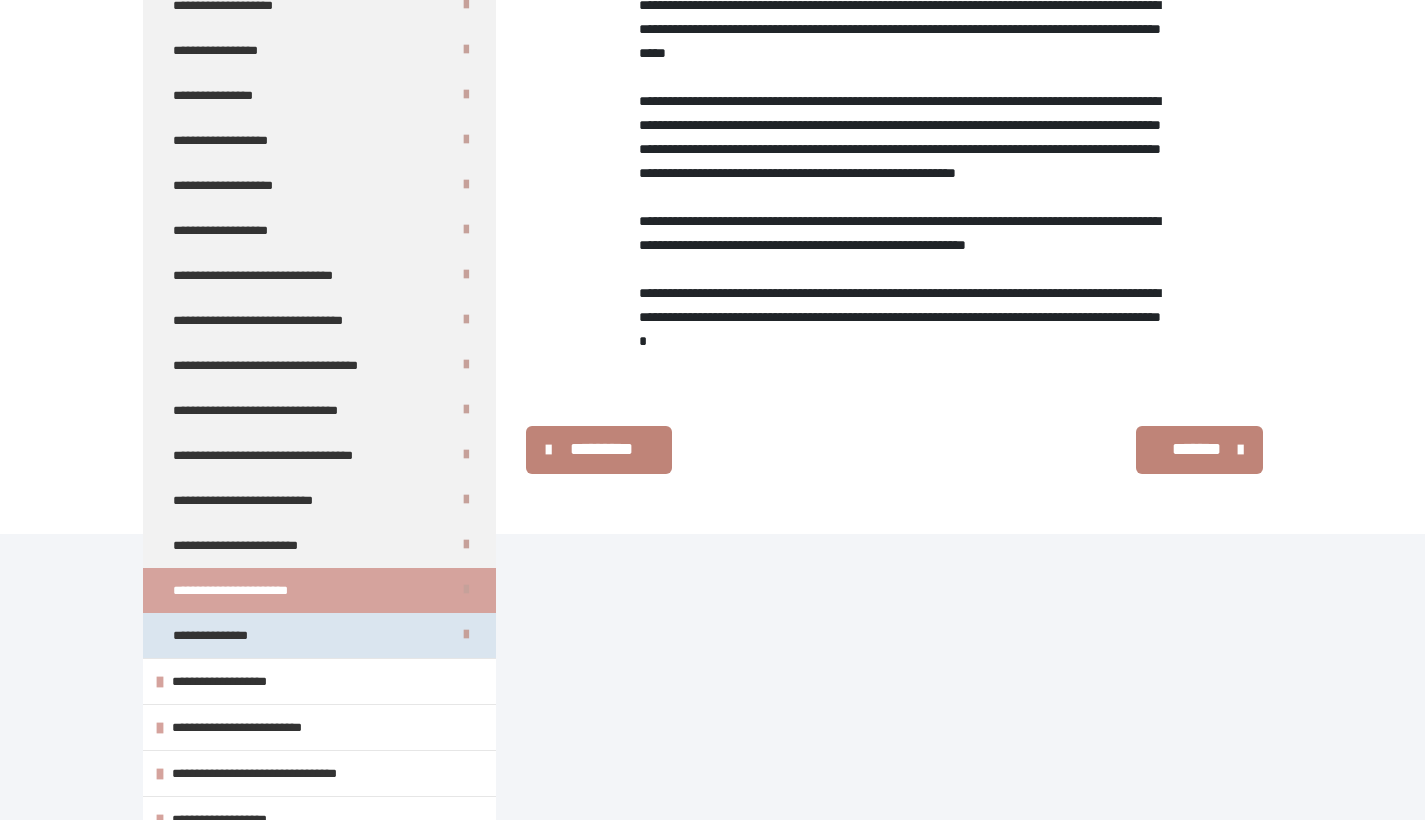 click on "**********" at bounding box center (220, 635) 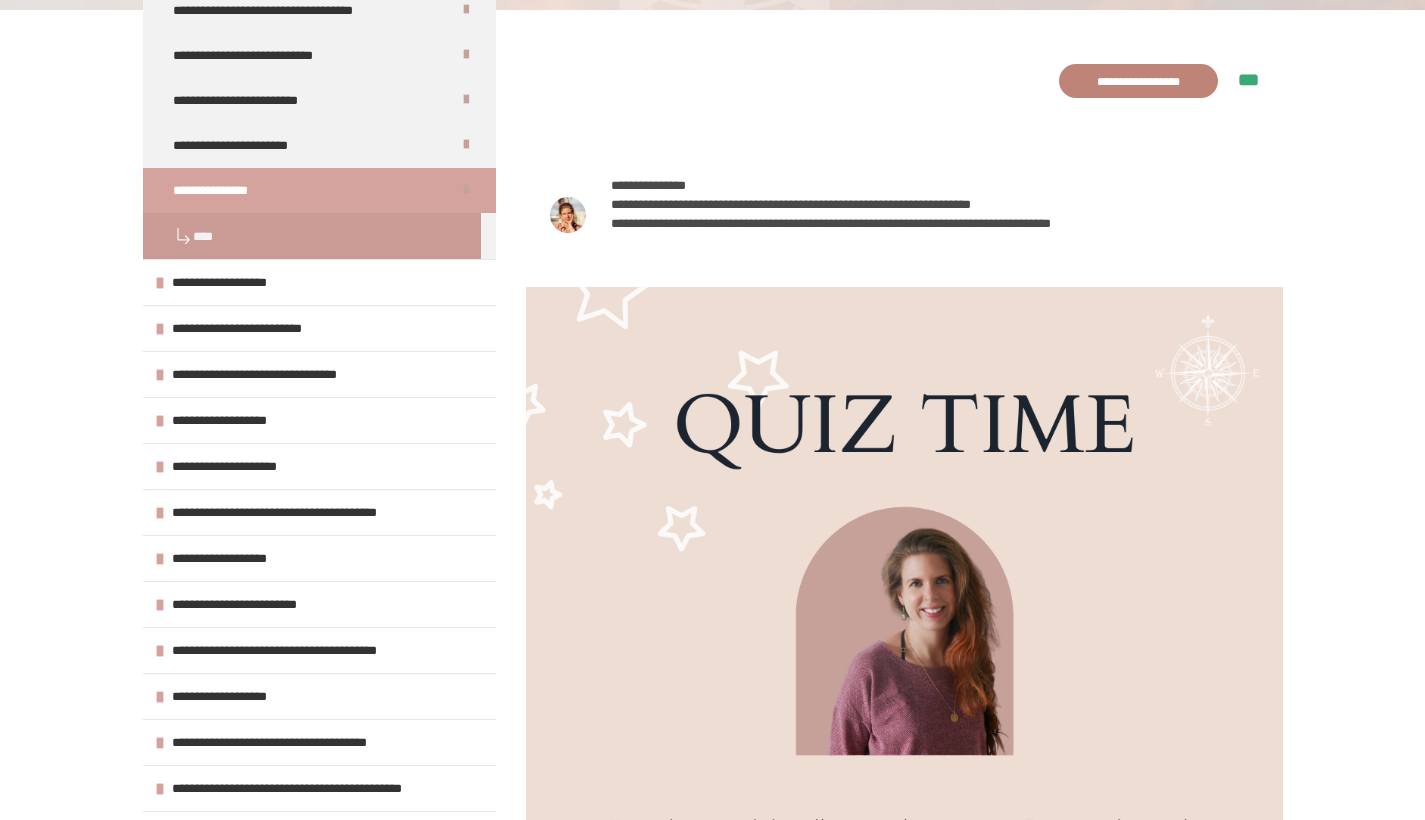 scroll, scrollTop: 1038, scrollLeft: 0, axis: vertical 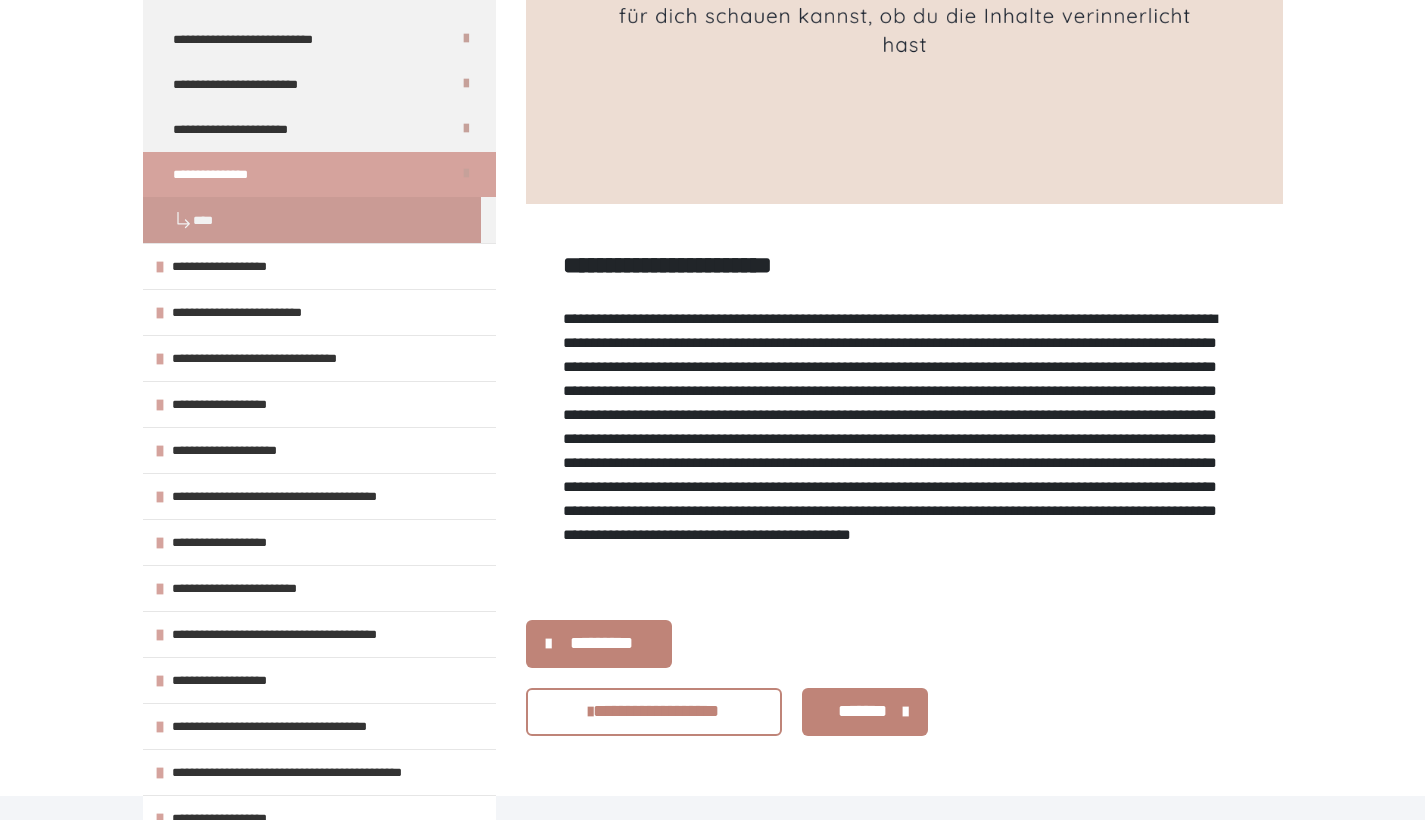 click on "**********" at bounding box center (654, 712) 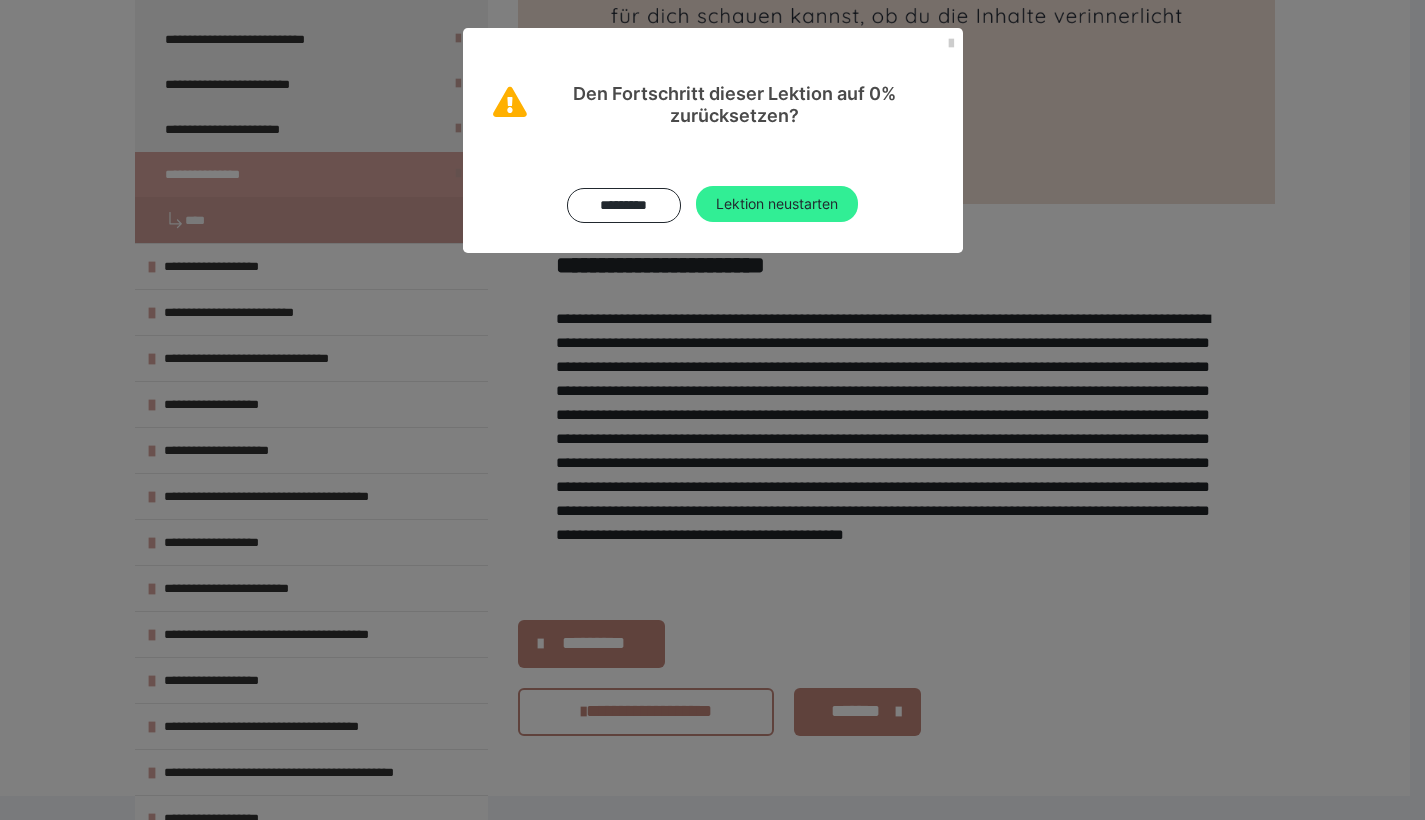 click on "Lektion neustarten" at bounding box center (777, 204) 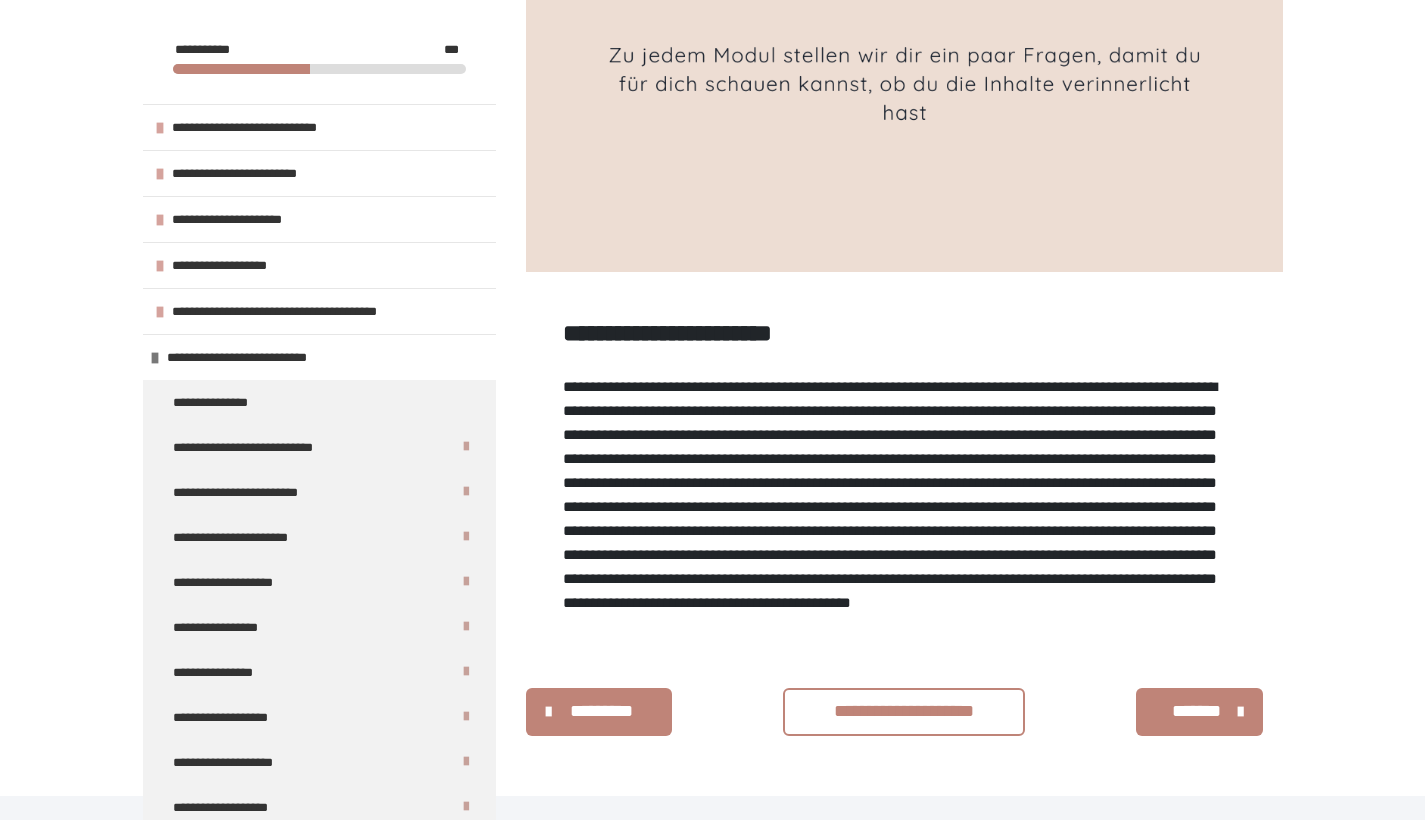 scroll, scrollTop: 795, scrollLeft: 0, axis: vertical 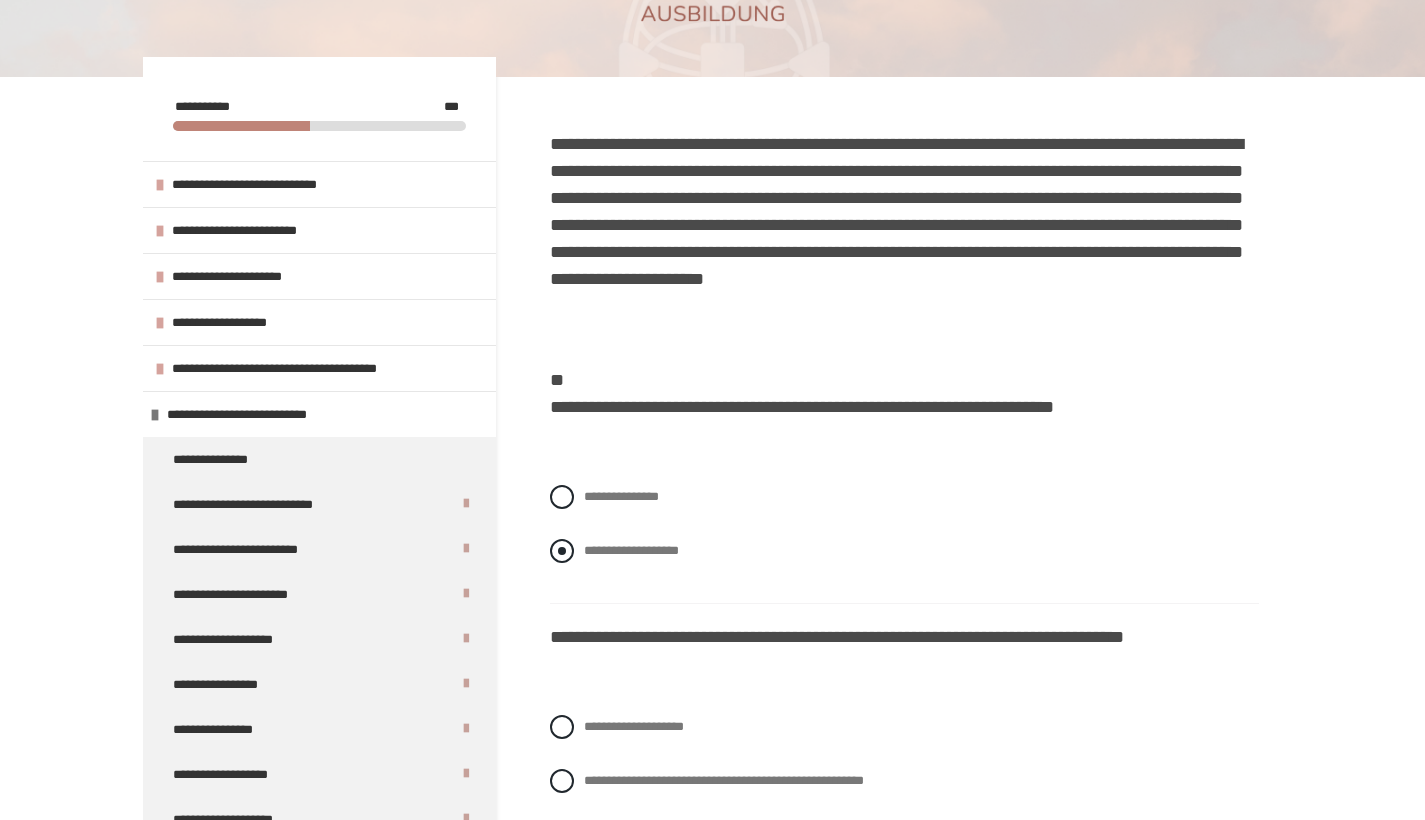 click at bounding box center [562, 551] 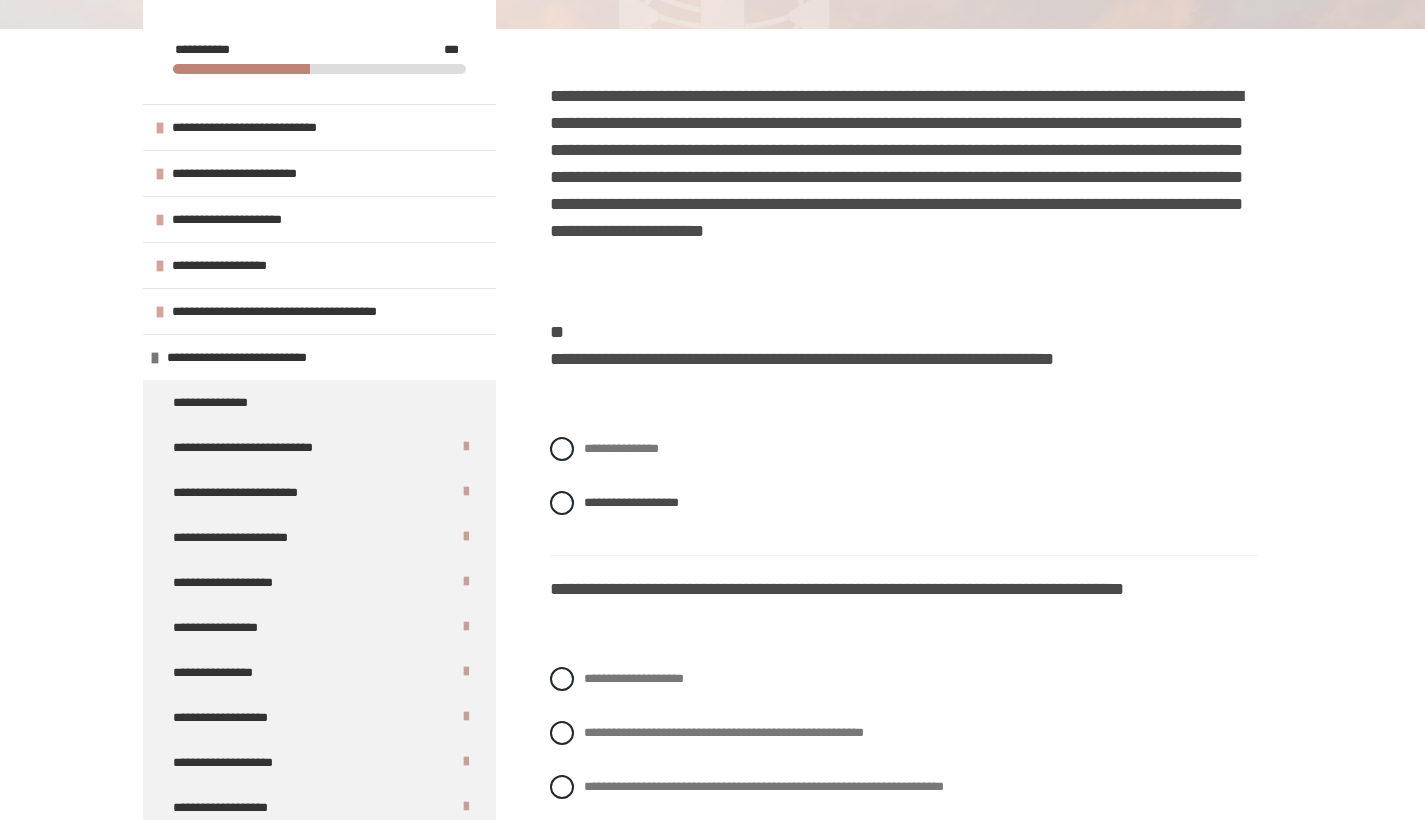 scroll, scrollTop: 428, scrollLeft: 0, axis: vertical 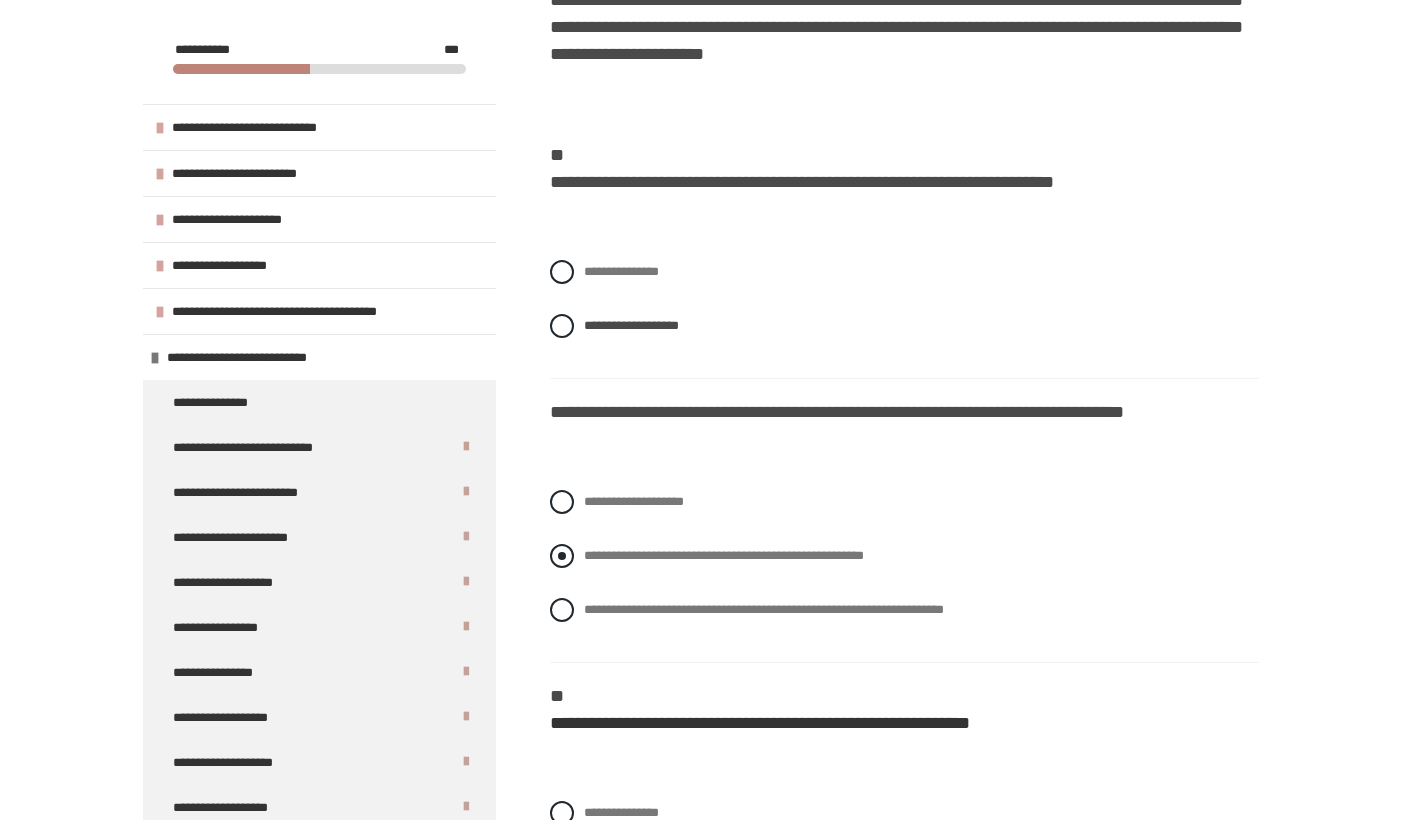 click at bounding box center [562, 556] 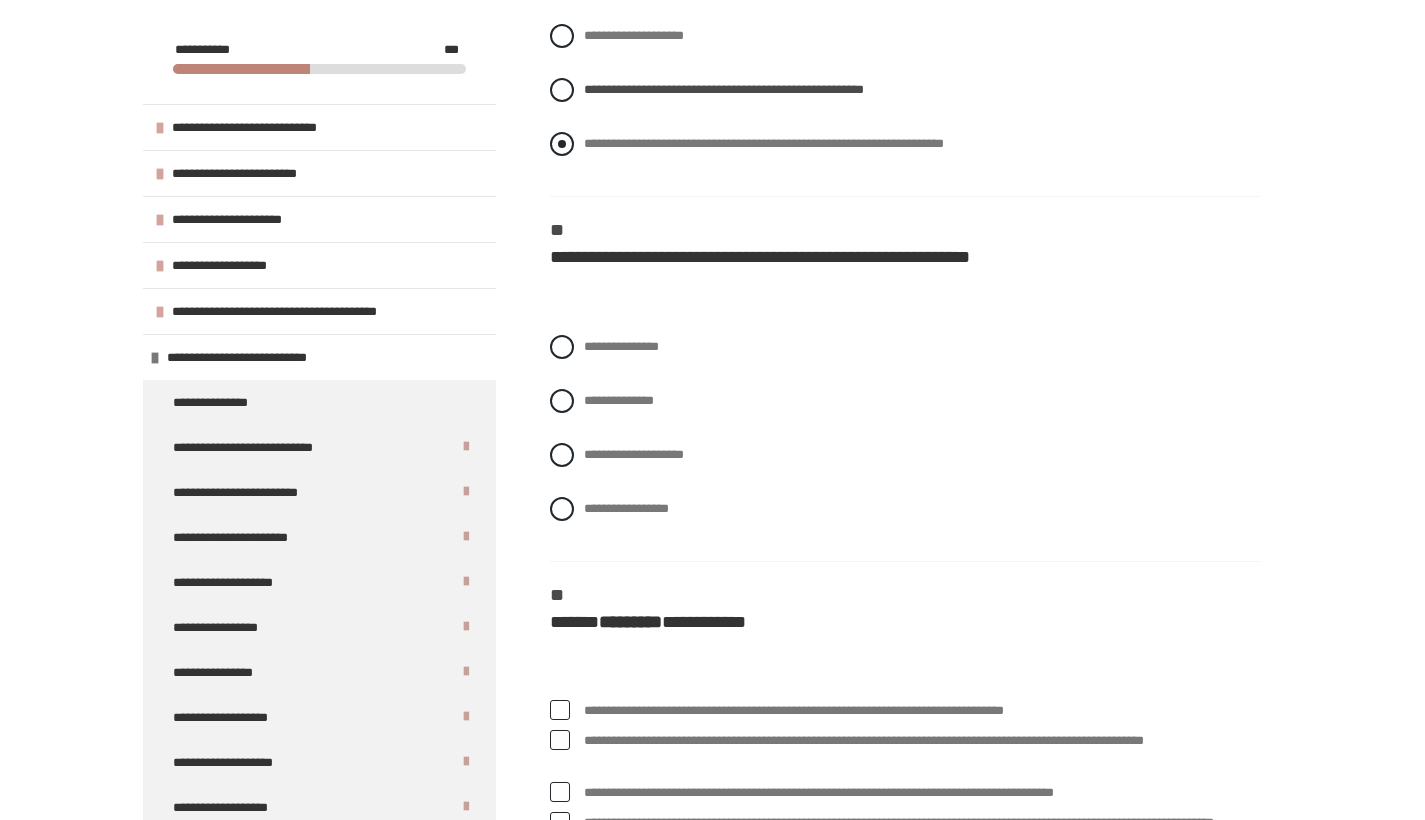 scroll, scrollTop: 912, scrollLeft: 0, axis: vertical 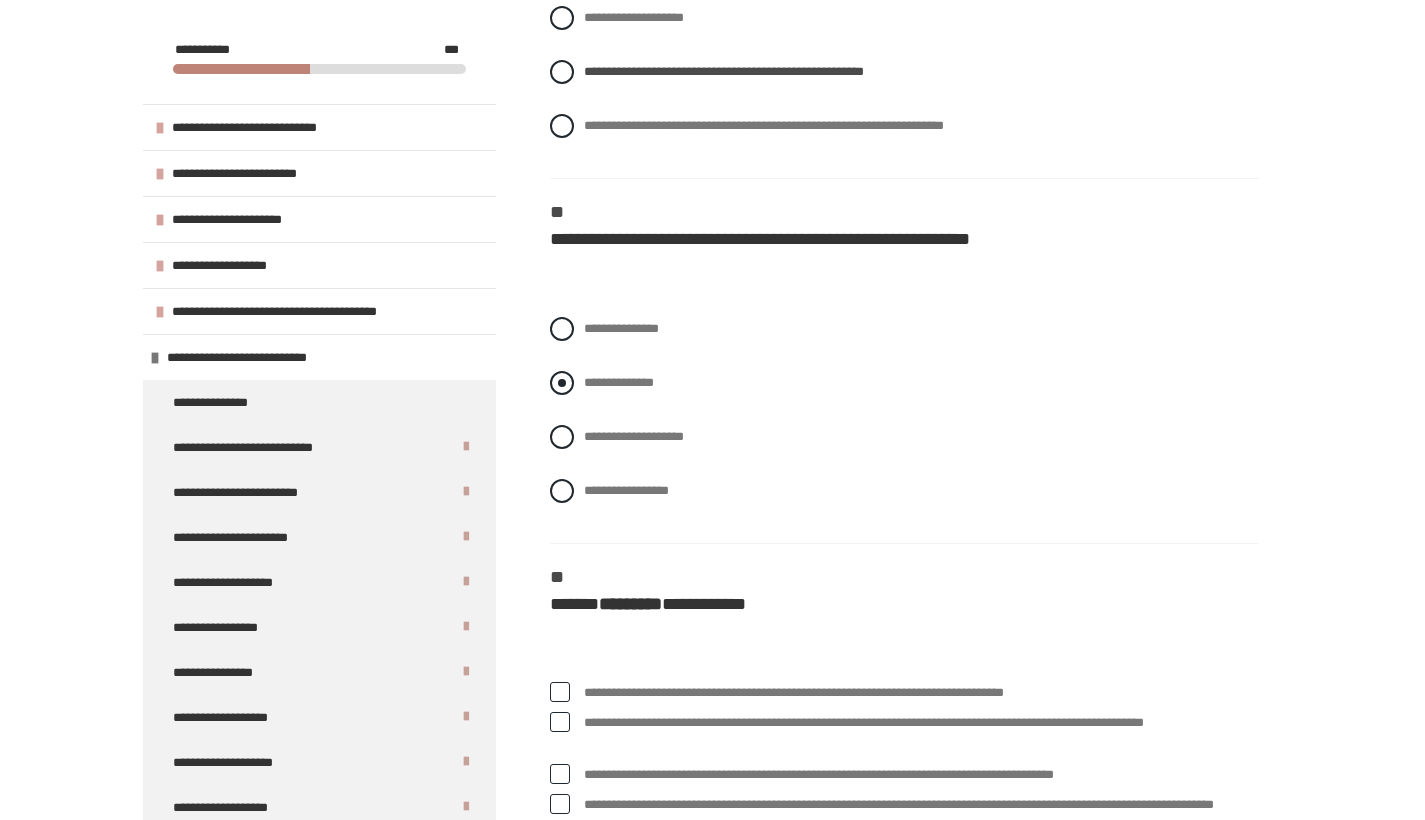 click at bounding box center (562, 383) 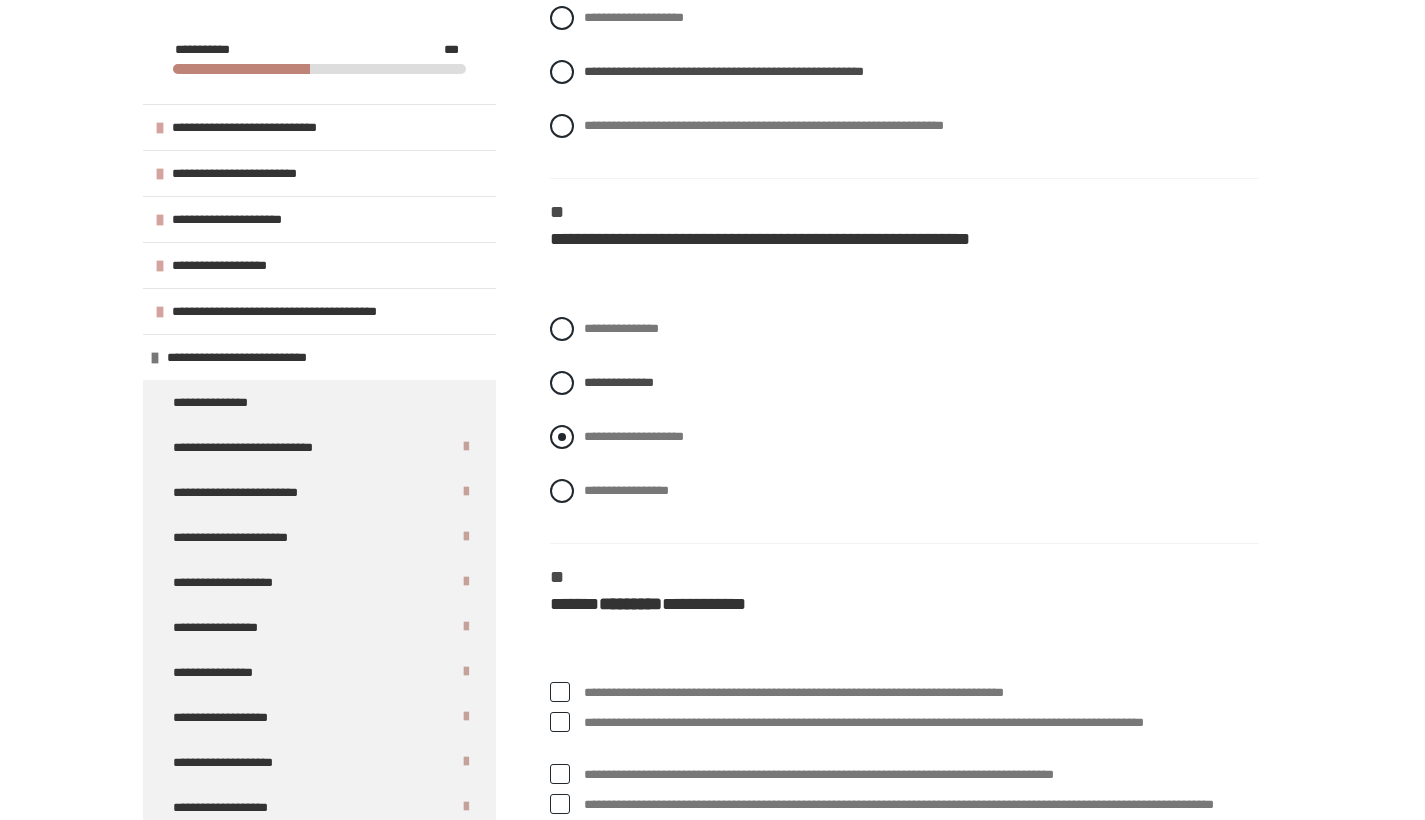 click at bounding box center [562, 437] 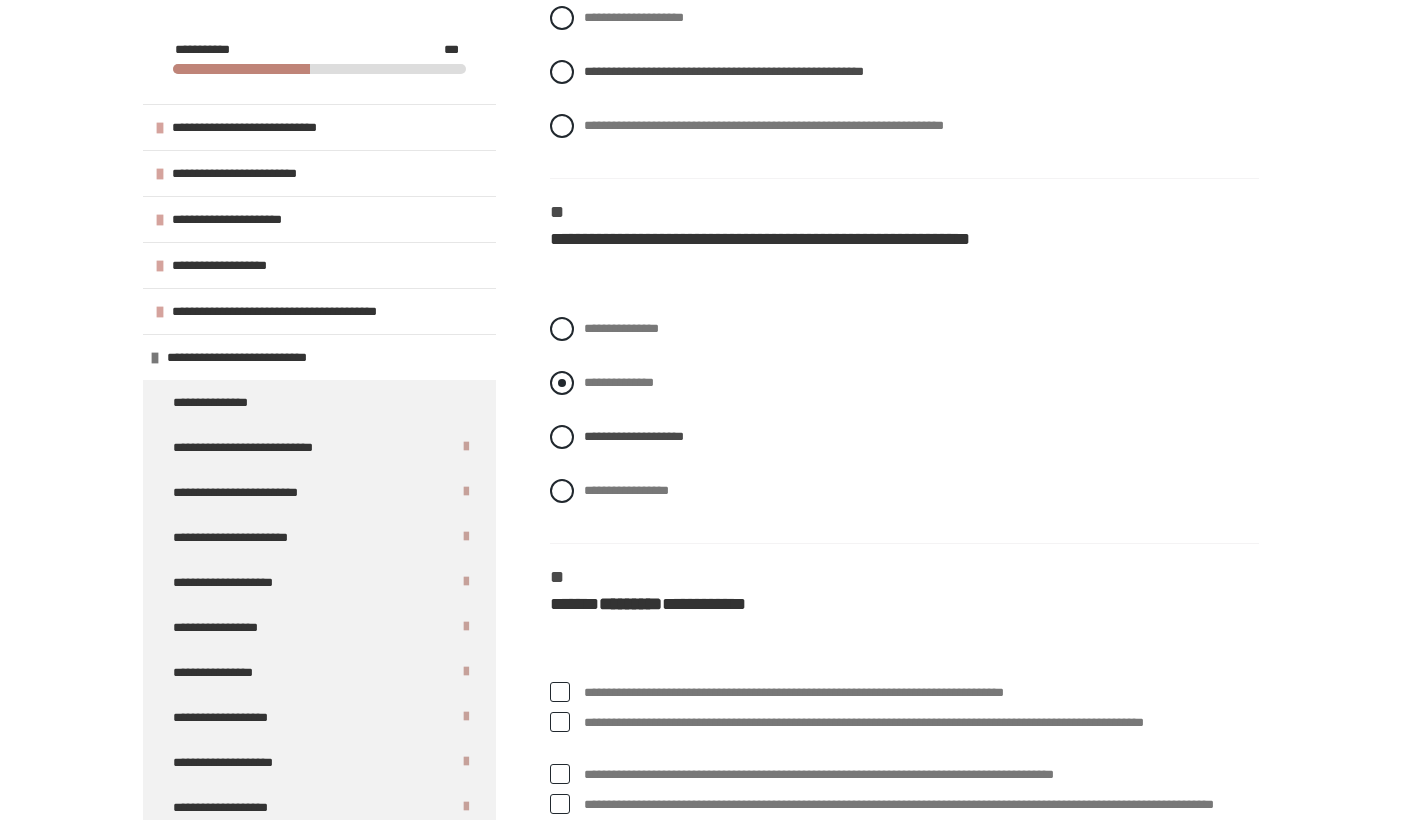 click at bounding box center (562, 383) 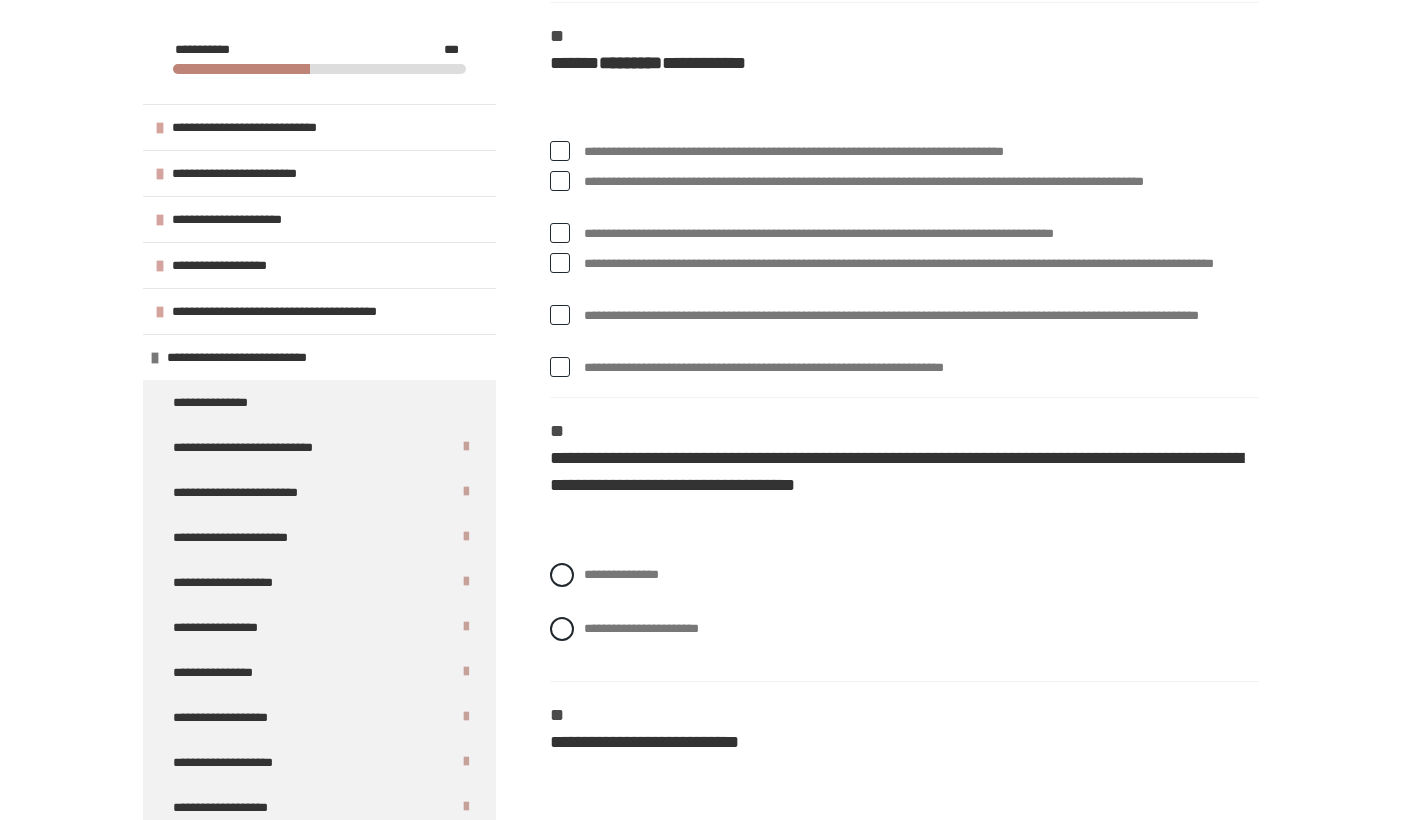 scroll, scrollTop: 1340, scrollLeft: 0, axis: vertical 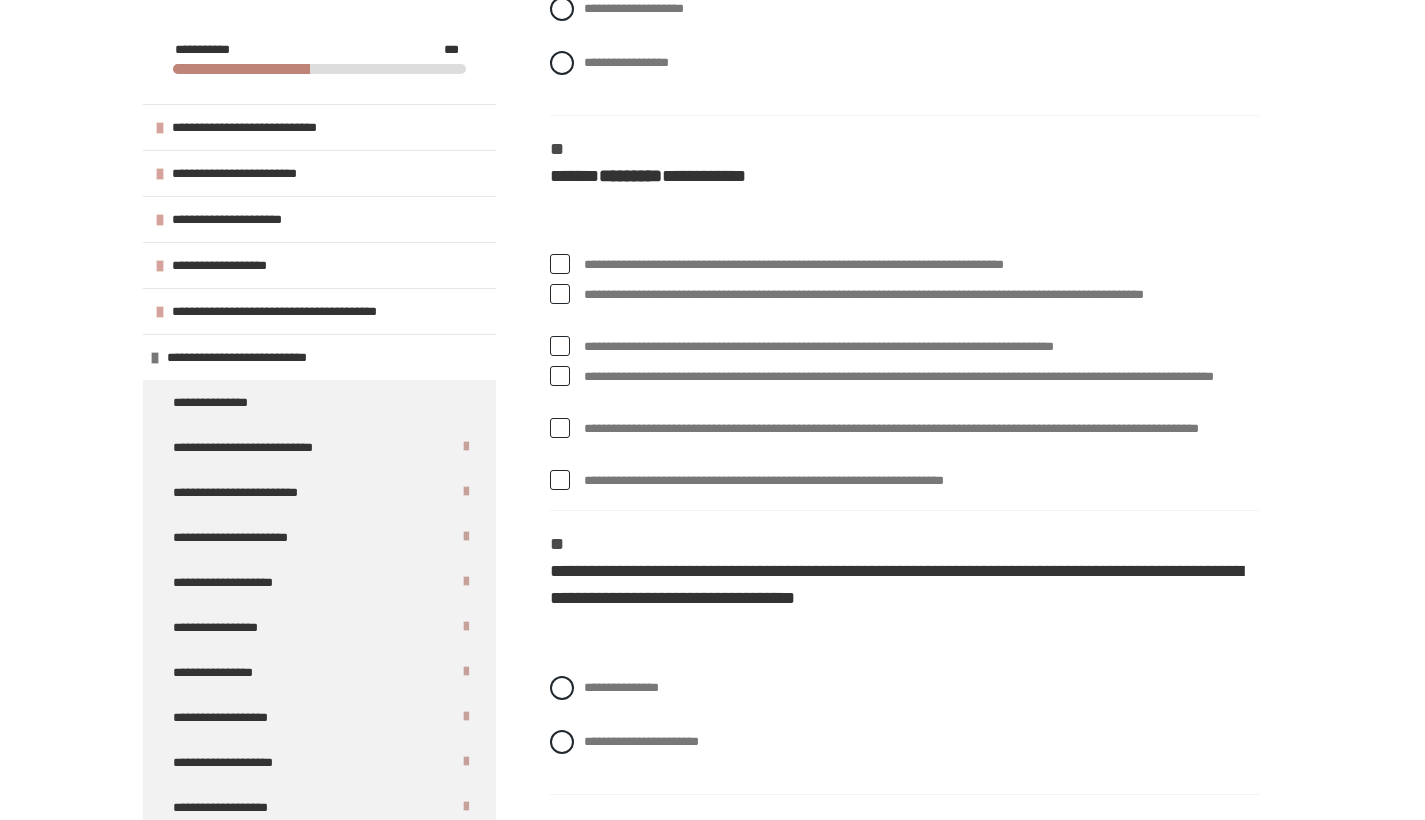 click at bounding box center (560, 264) 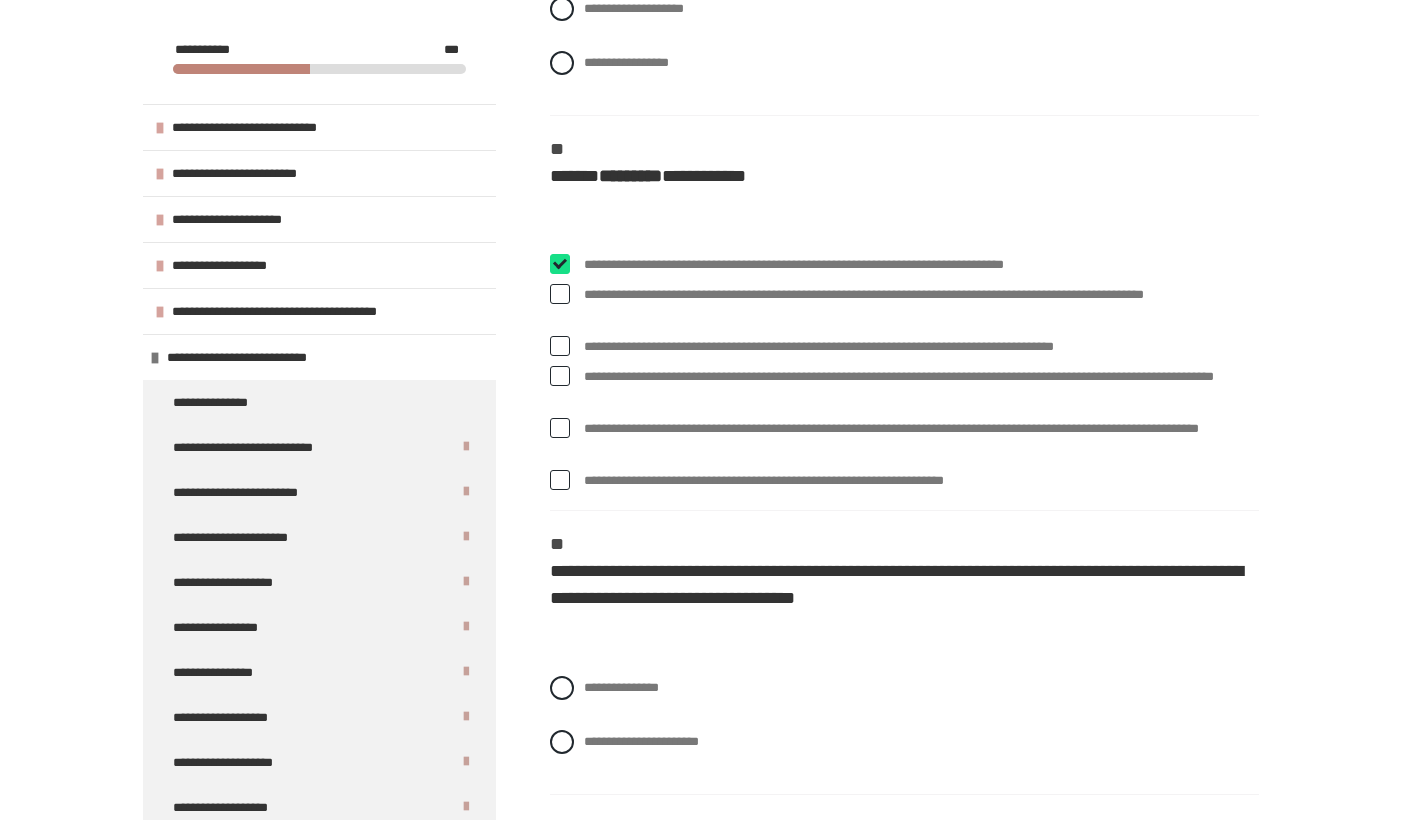 checkbox on "****" 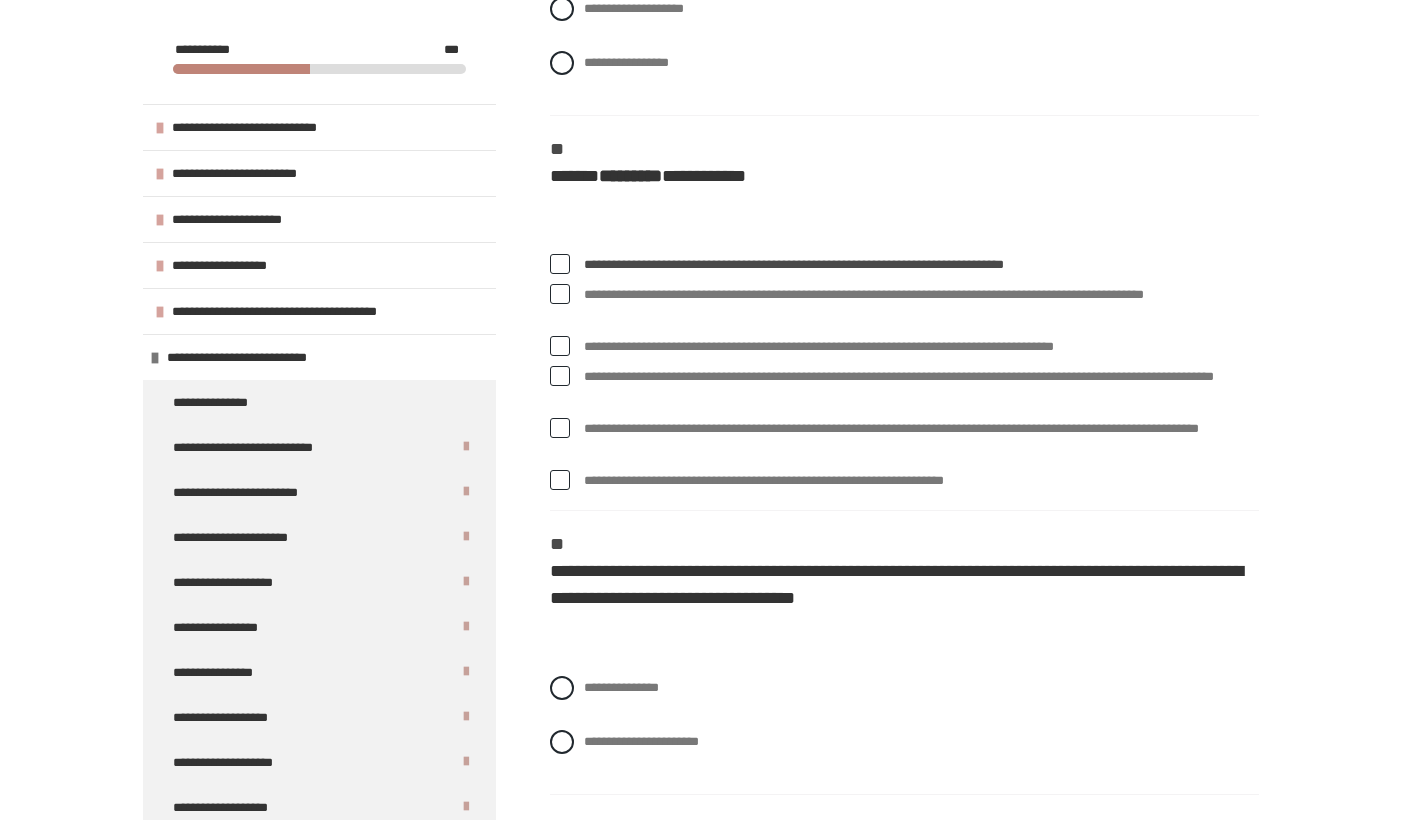 click at bounding box center [560, 428] 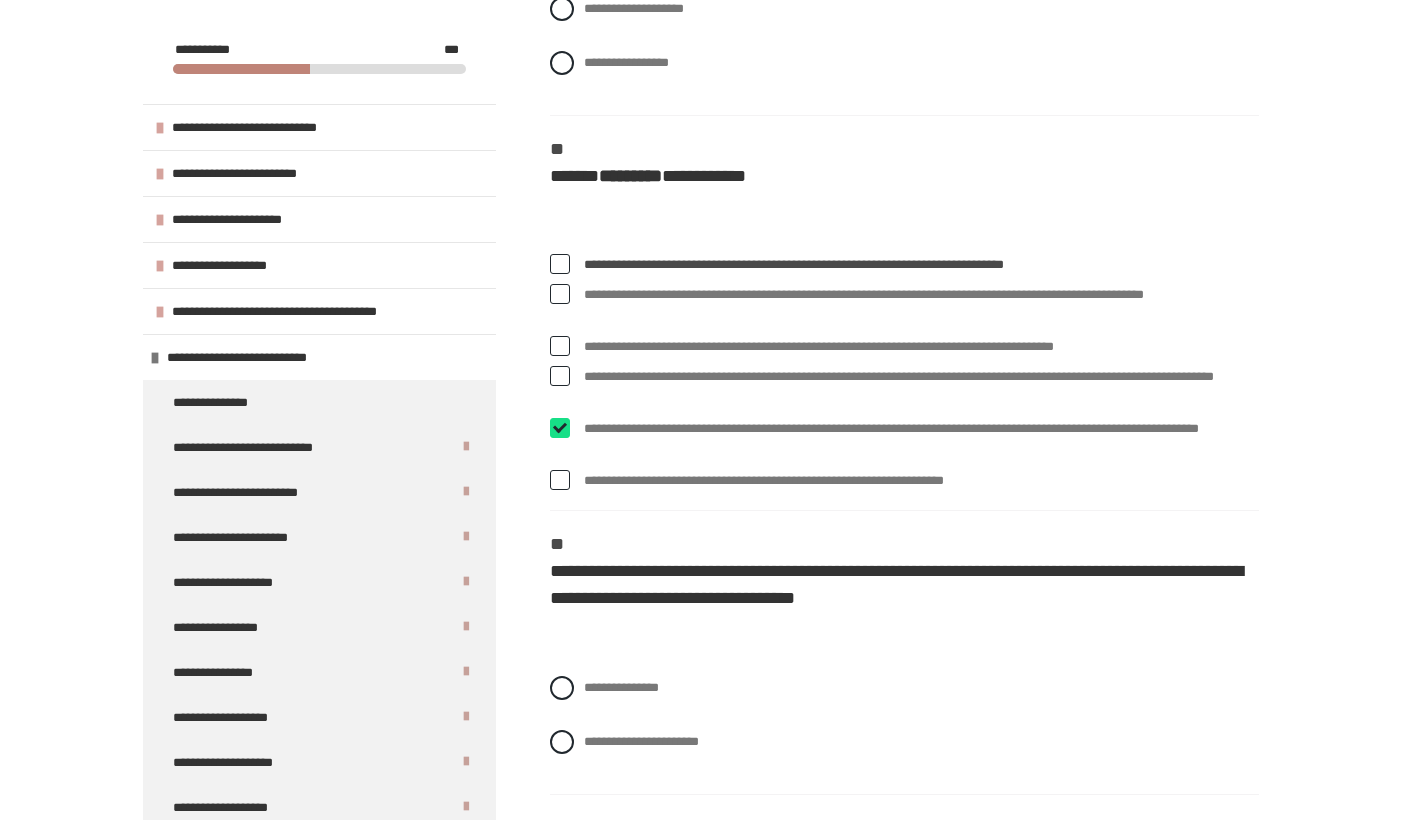 checkbox on "****" 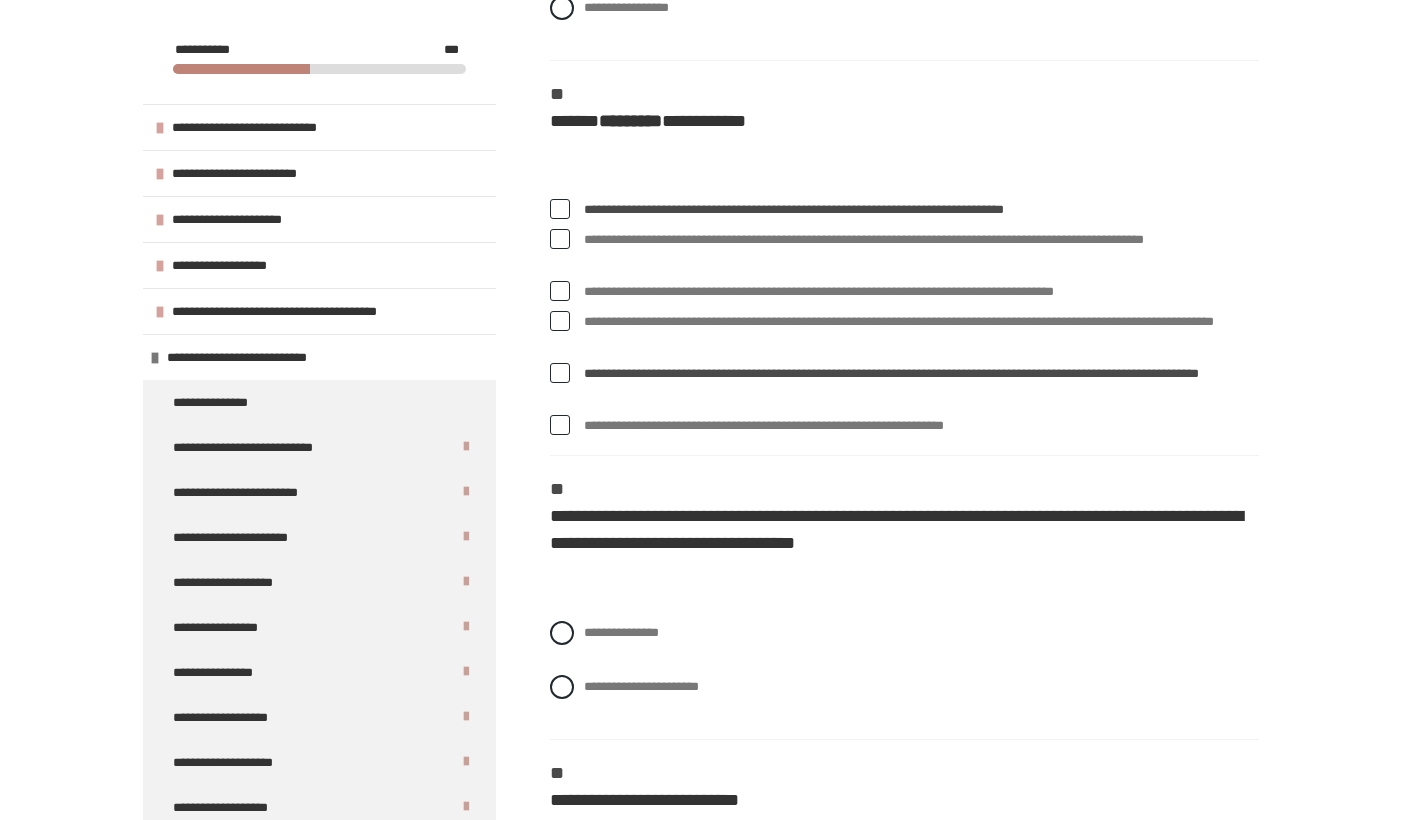 scroll, scrollTop: 1643, scrollLeft: 0, axis: vertical 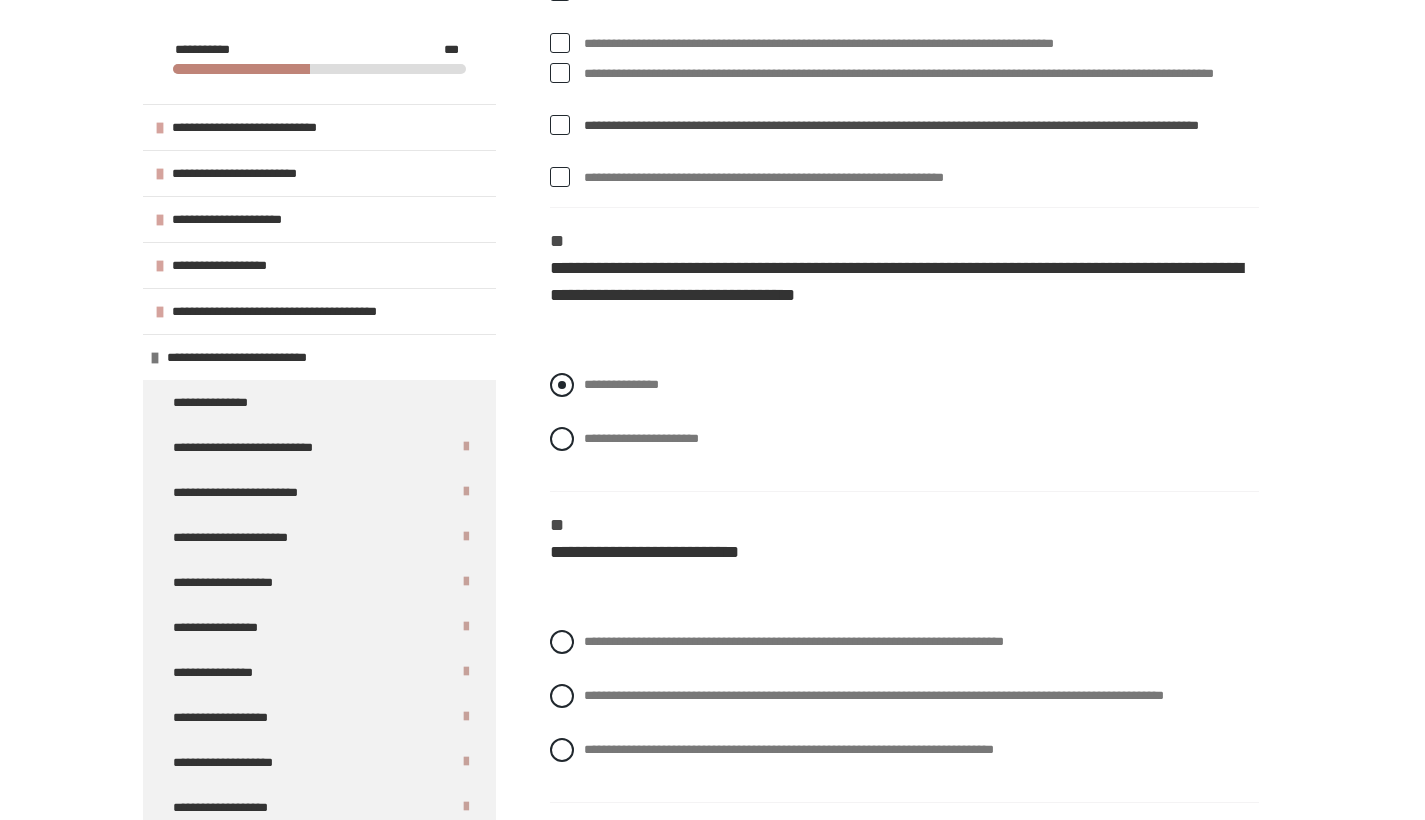 click at bounding box center [562, 385] 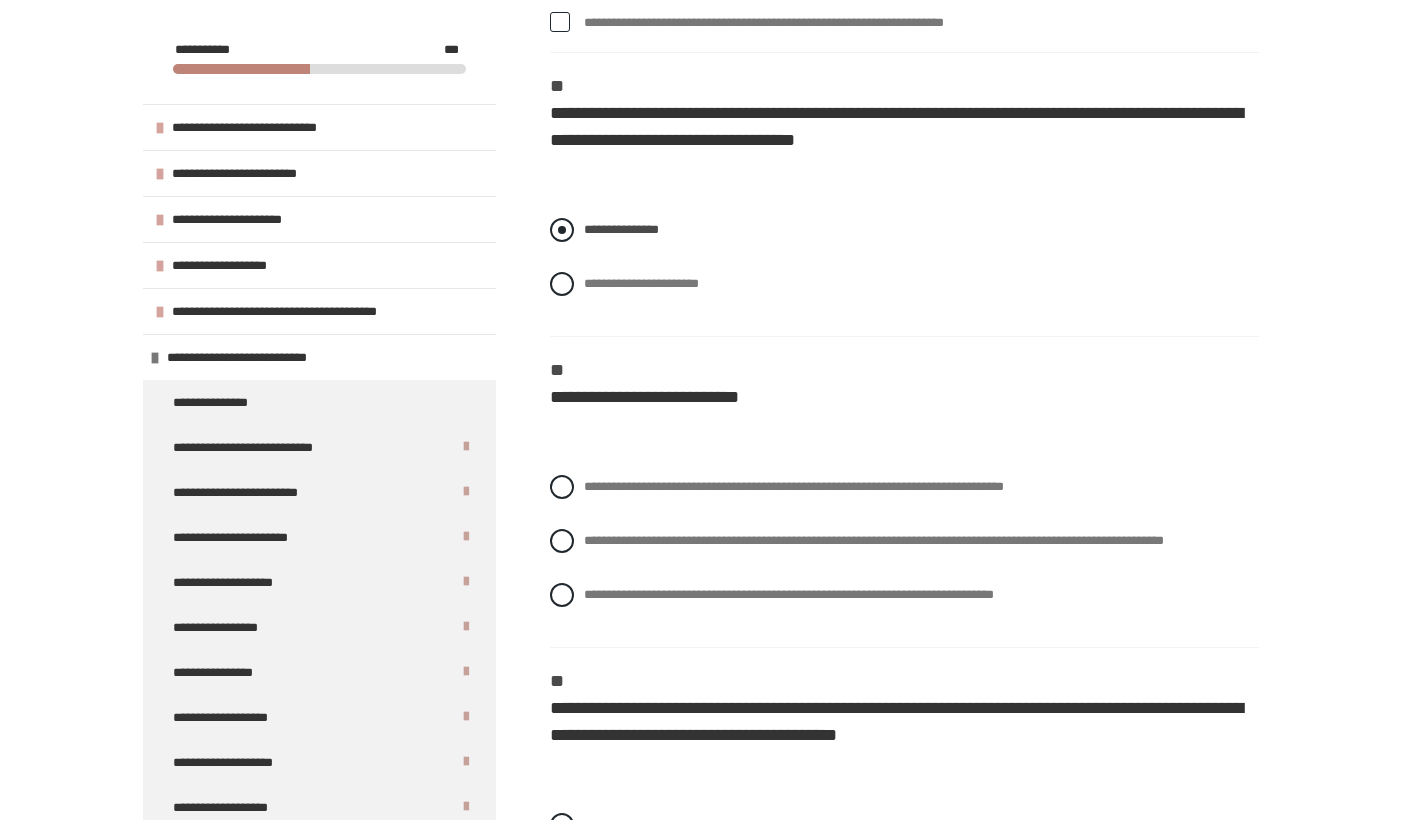 scroll, scrollTop: 1846, scrollLeft: 0, axis: vertical 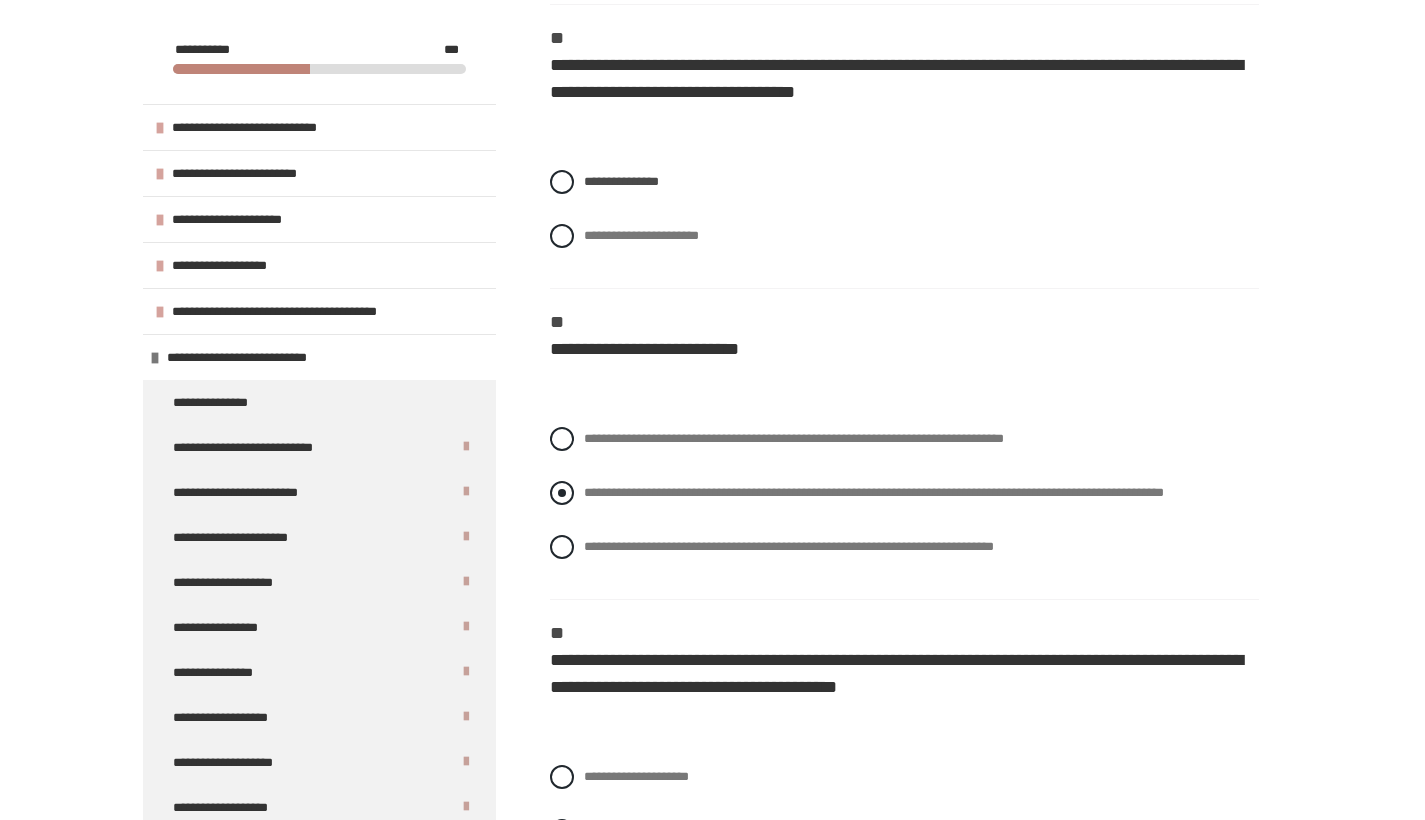 click at bounding box center [562, 493] 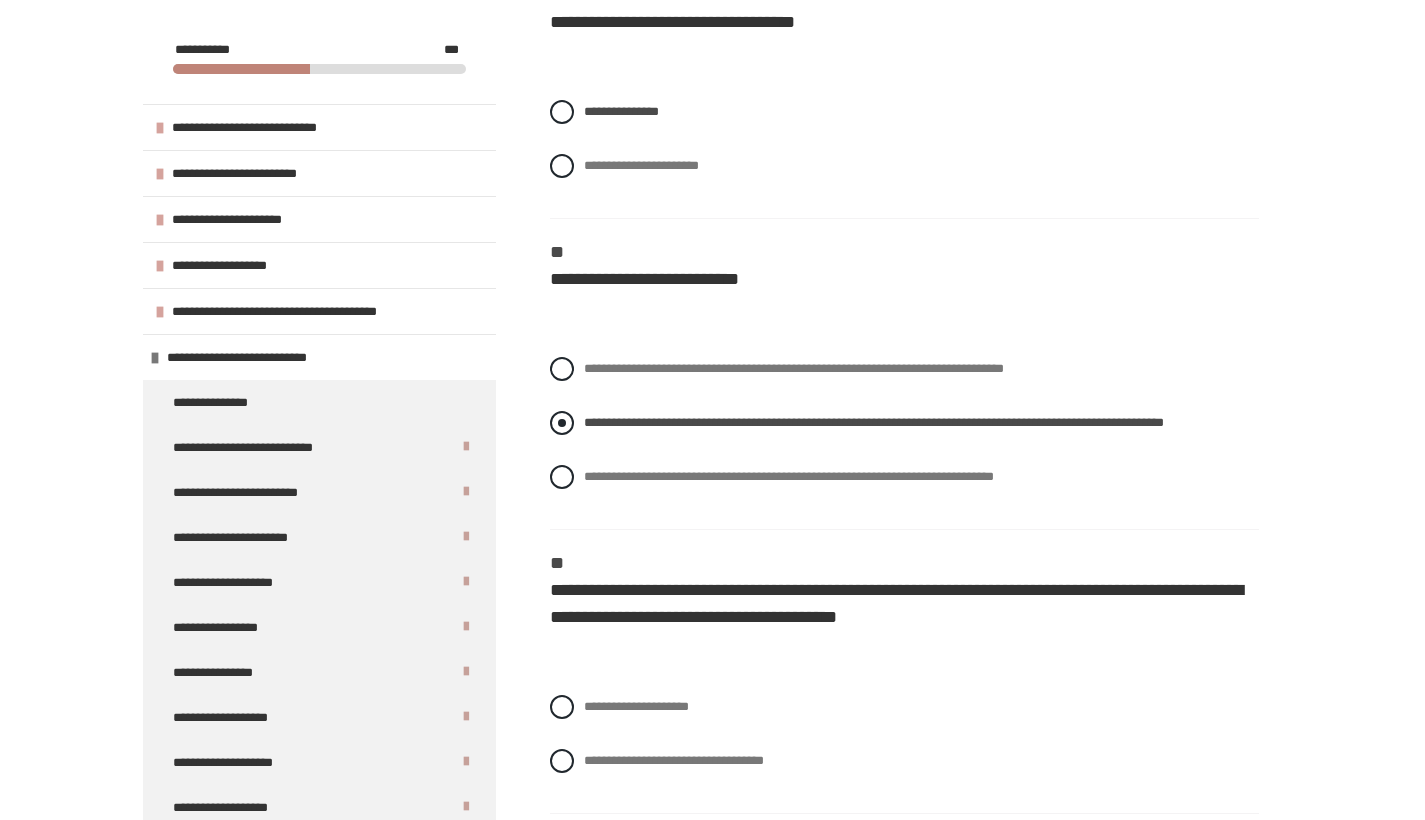 scroll, scrollTop: 2226, scrollLeft: 0, axis: vertical 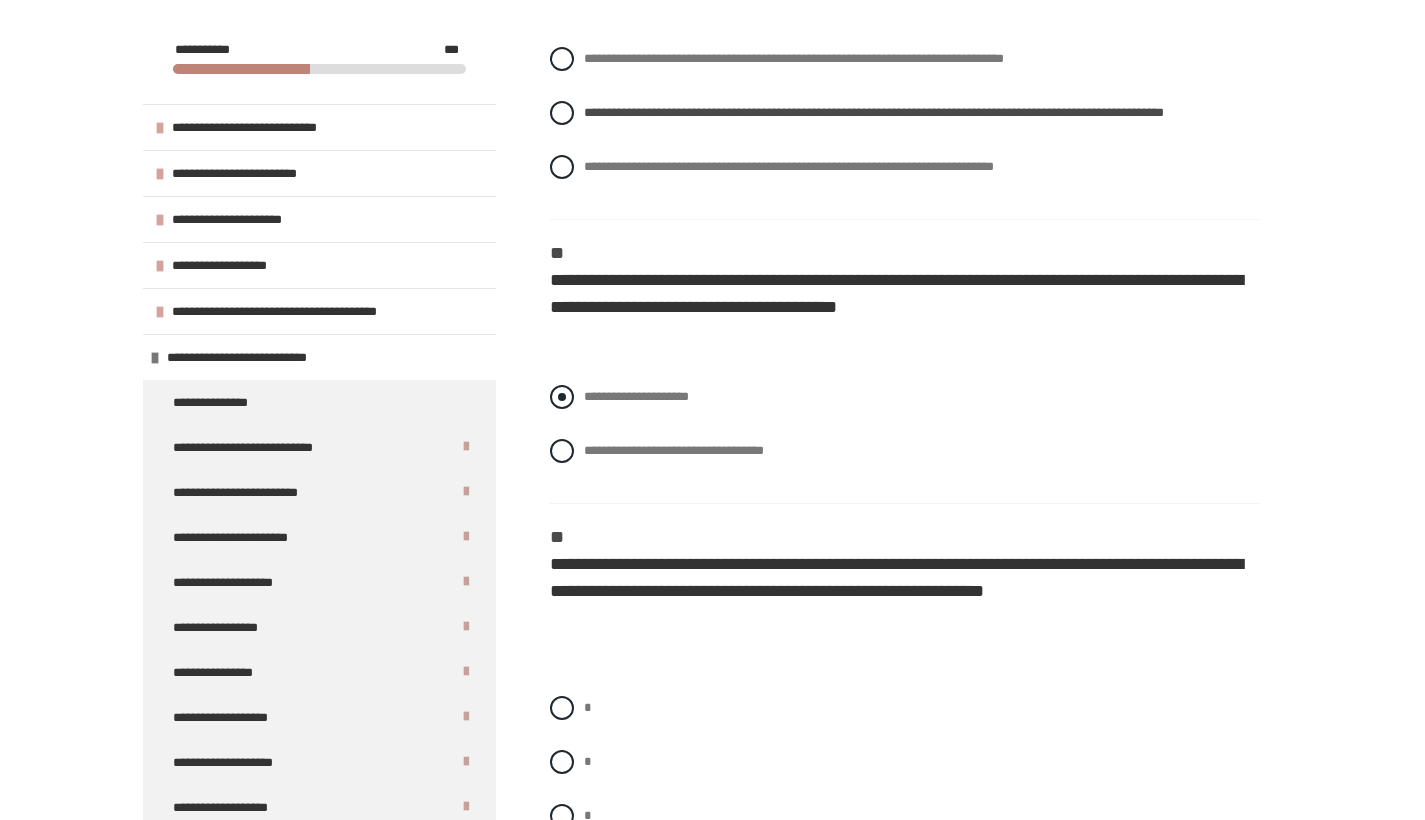 click at bounding box center [562, 397] 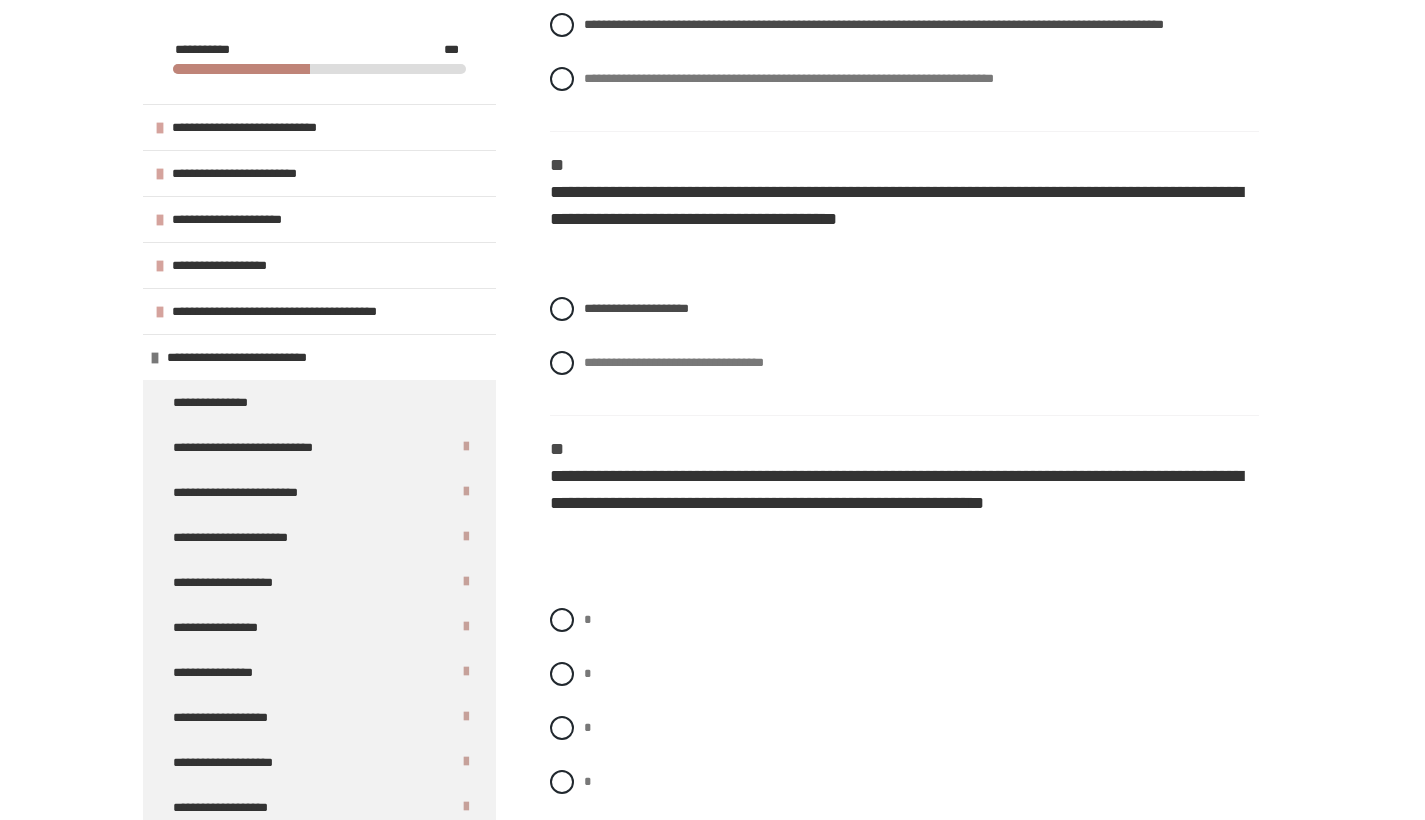 scroll, scrollTop: 2670, scrollLeft: 0, axis: vertical 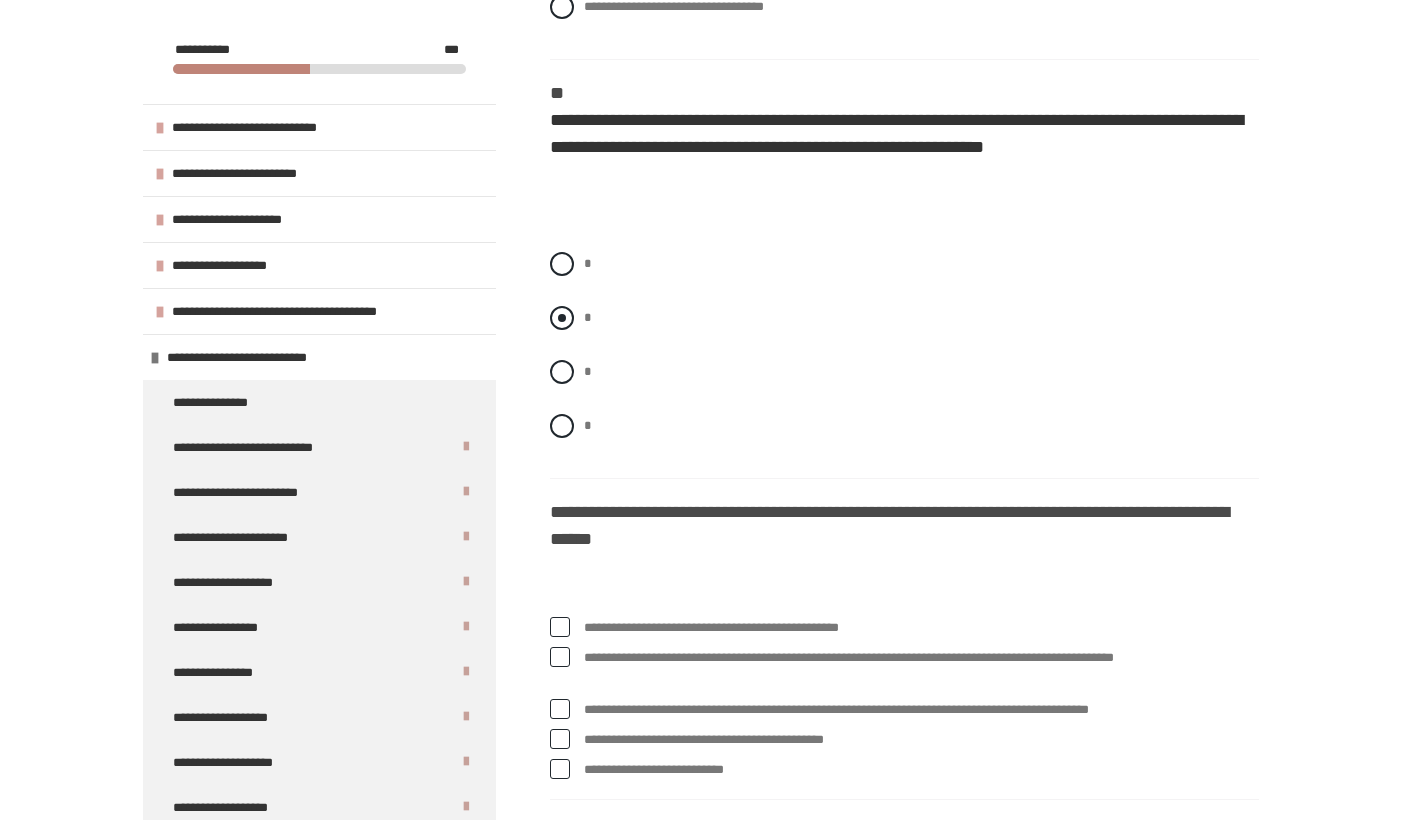 click at bounding box center (562, 318) 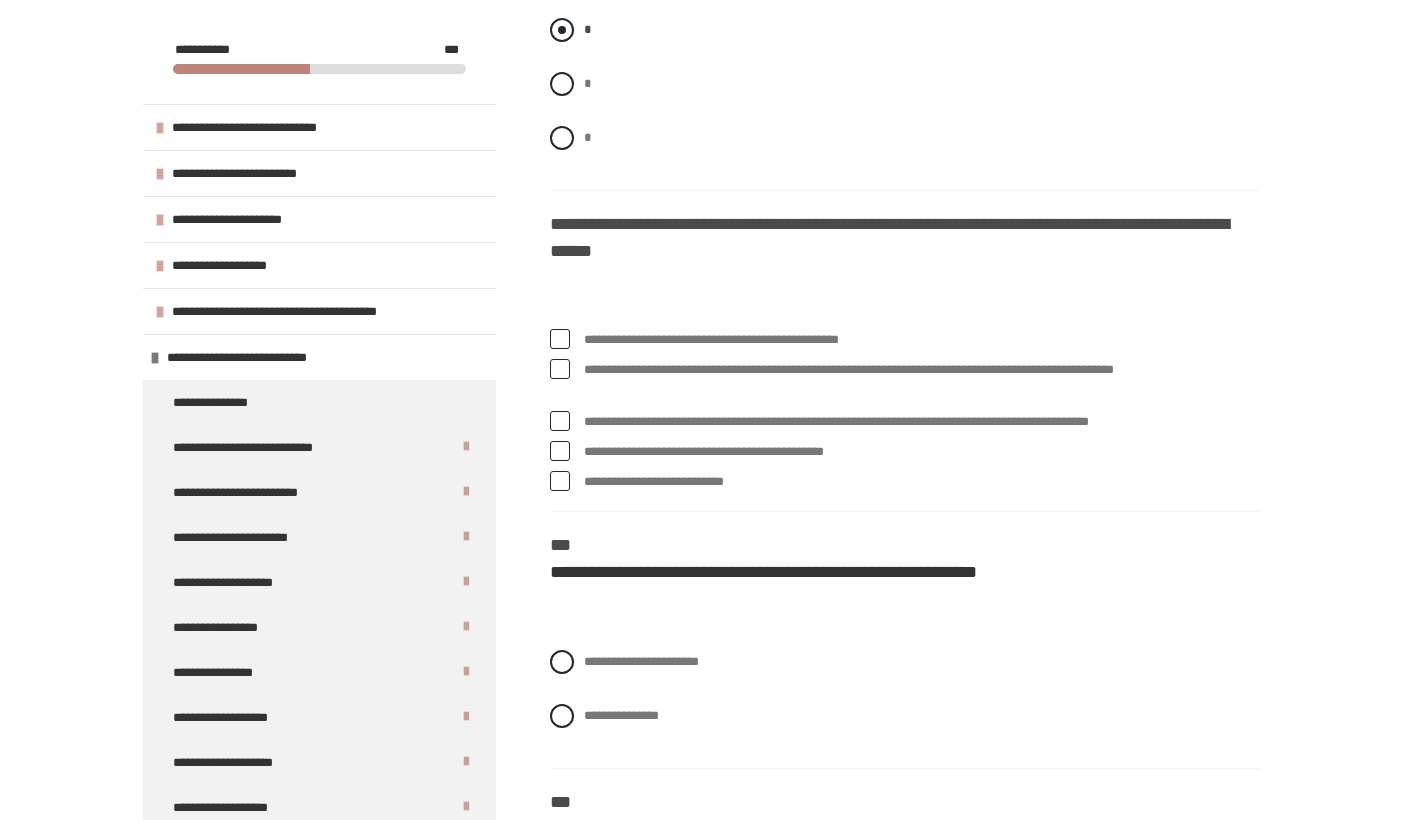 scroll, scrollTop: 3117, scrollLeft: 0, axis: vertical 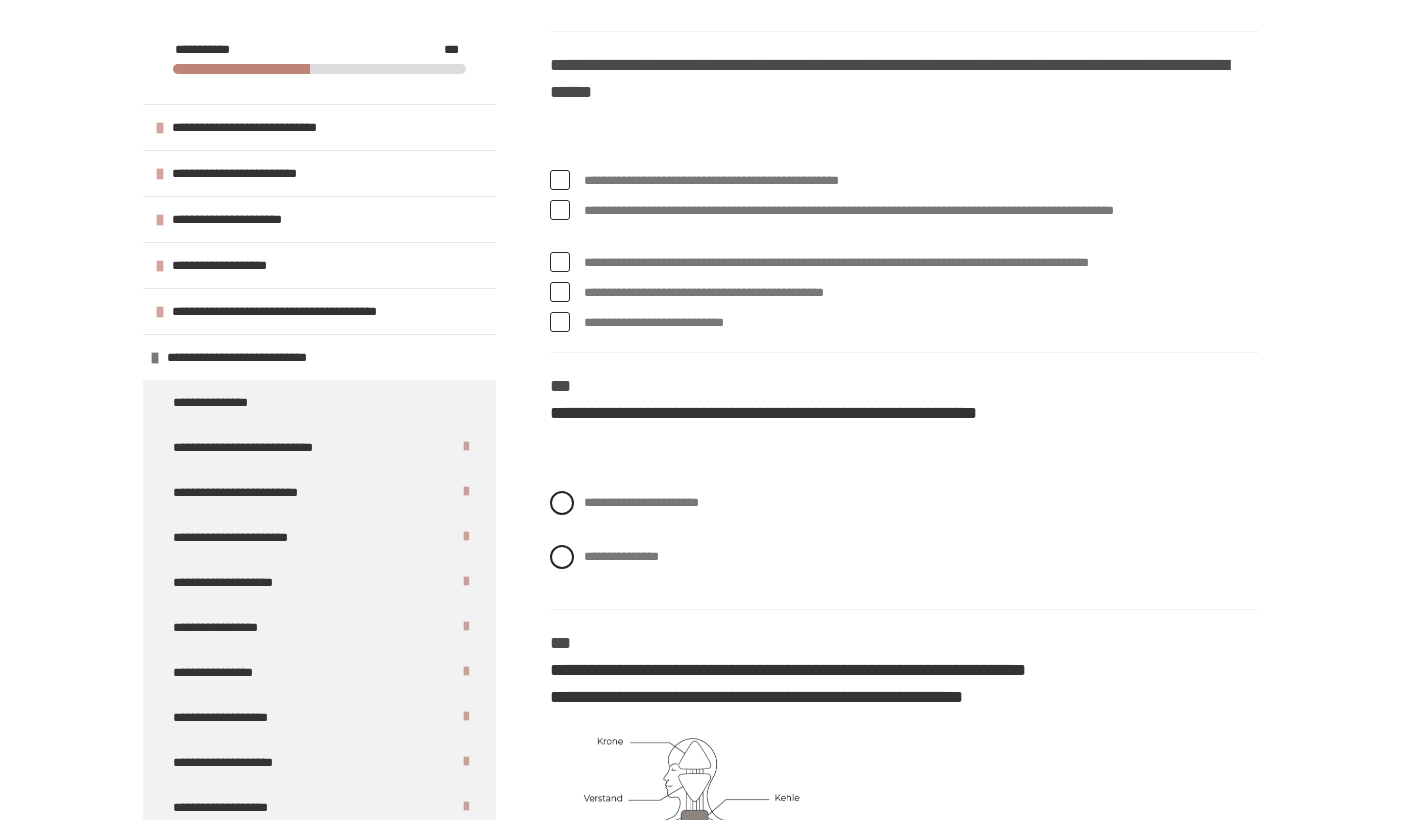 click at bounding box center (560, 180) 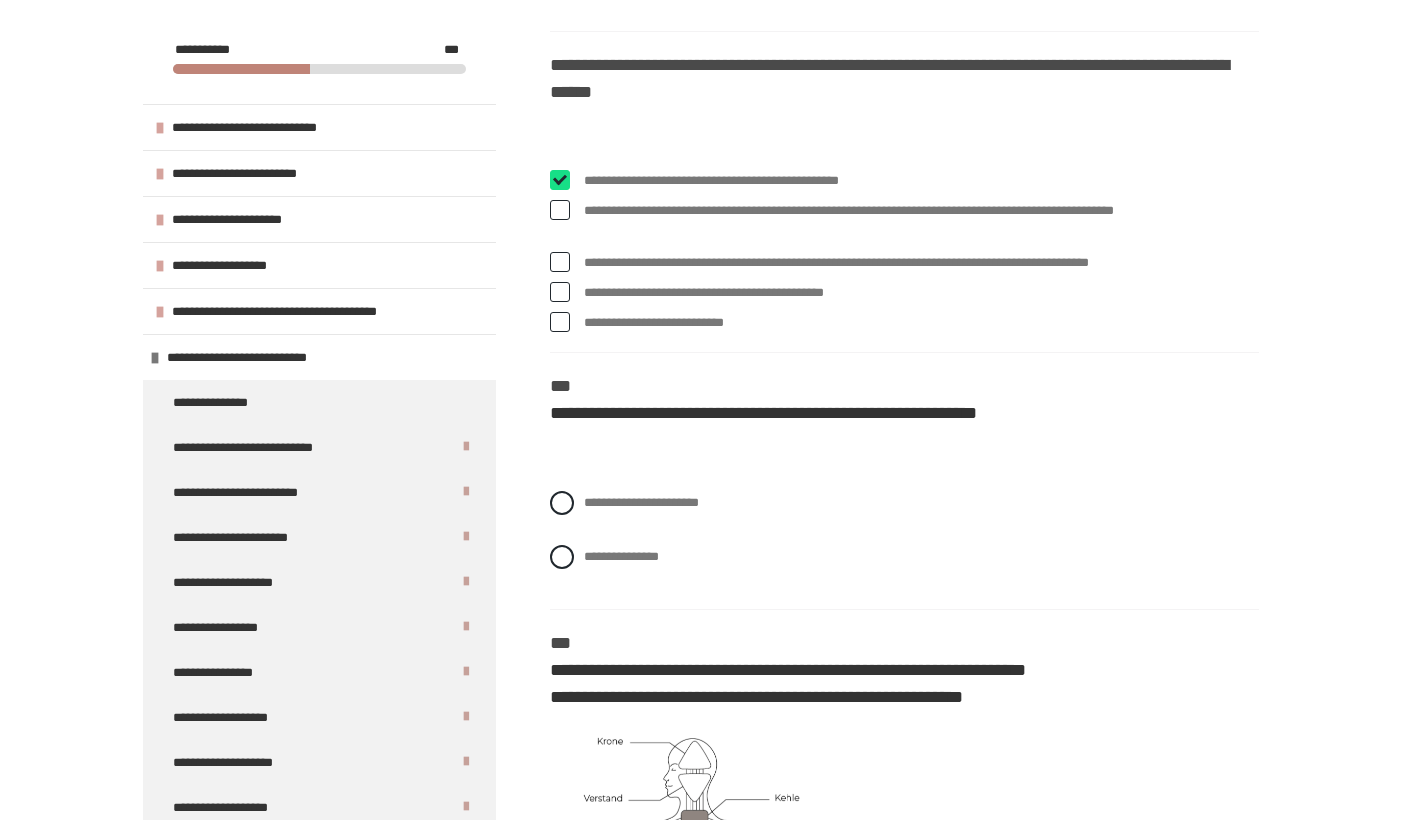 checkbox on "****" 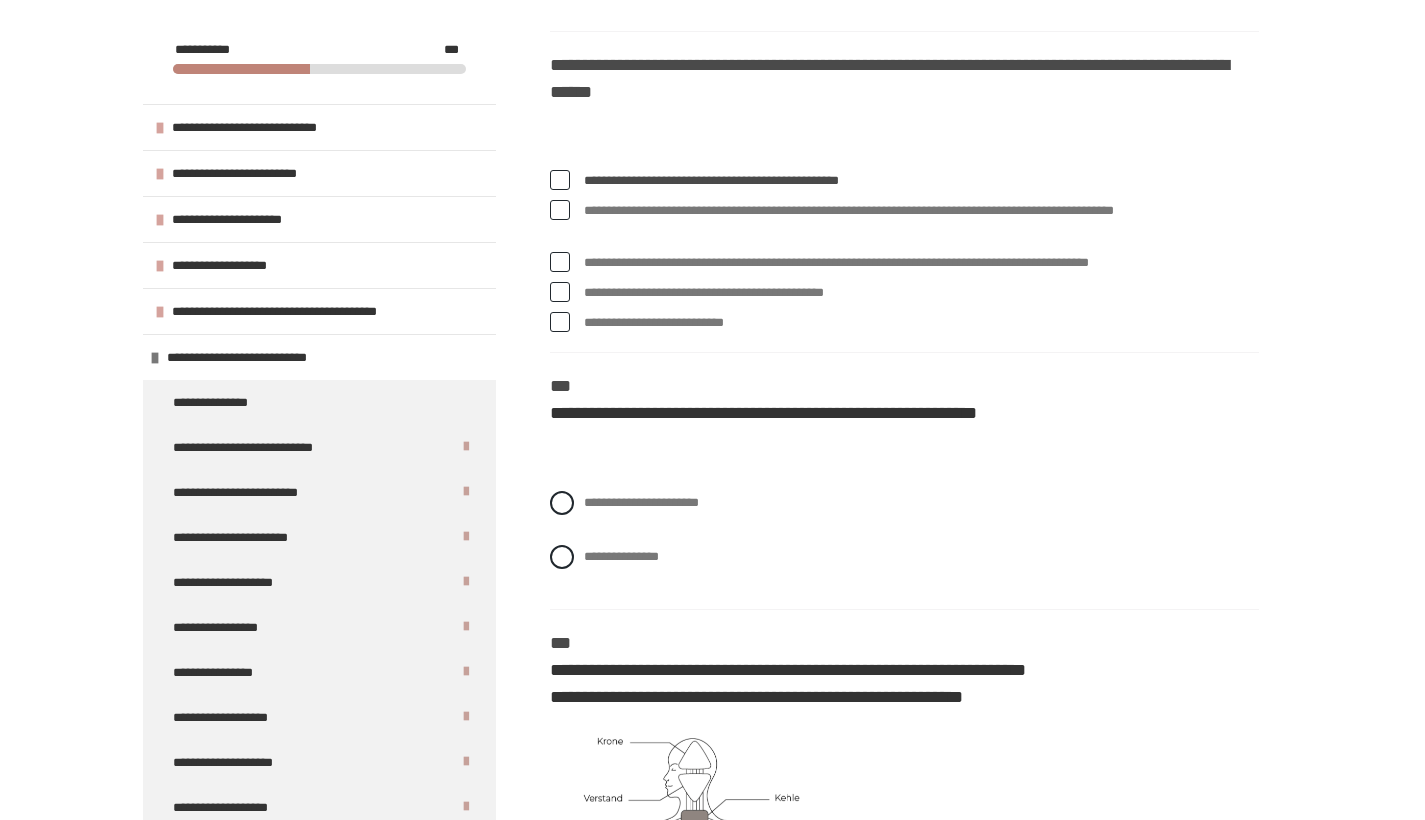 click at bounding box center (560, 210) 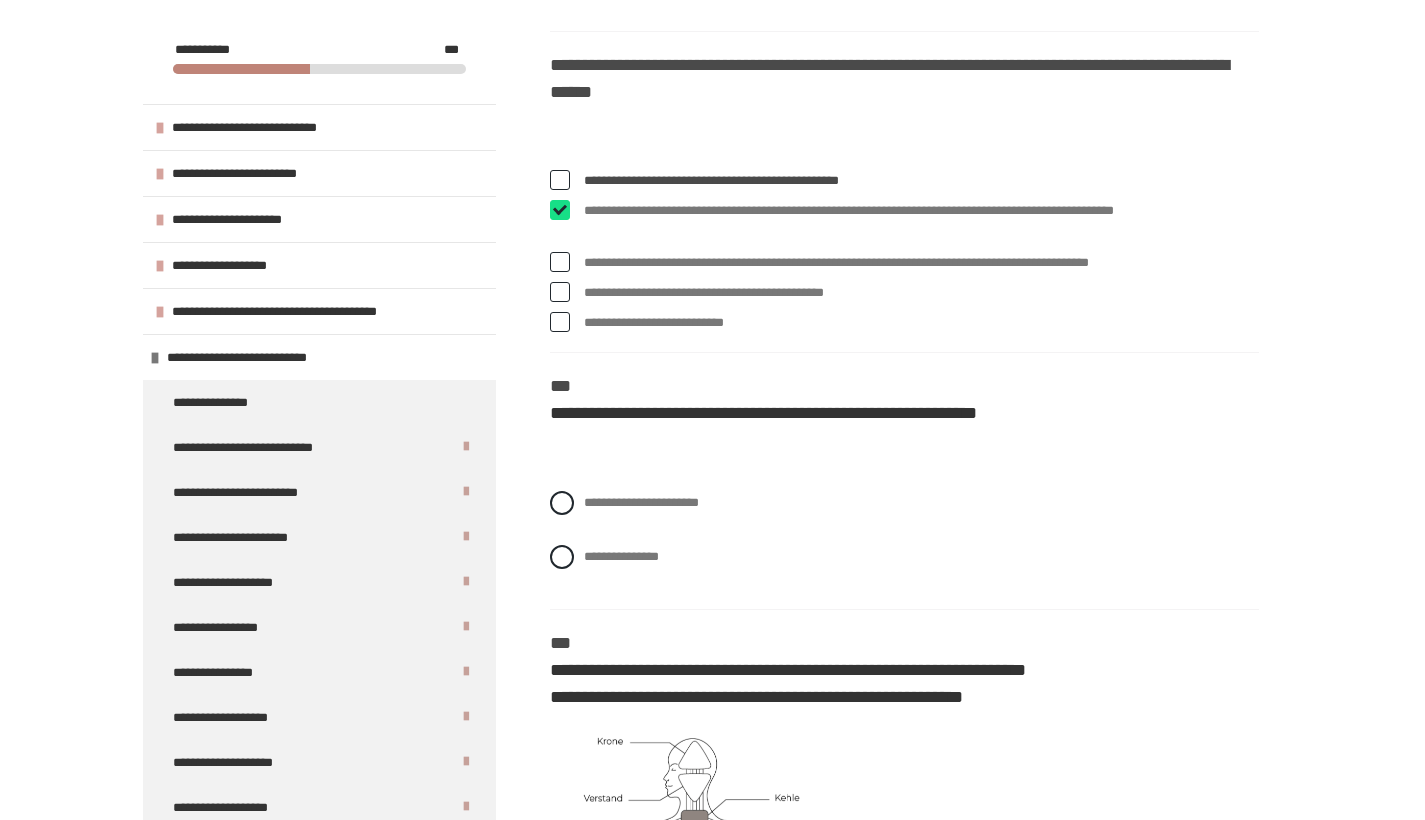 checkbox on "****" 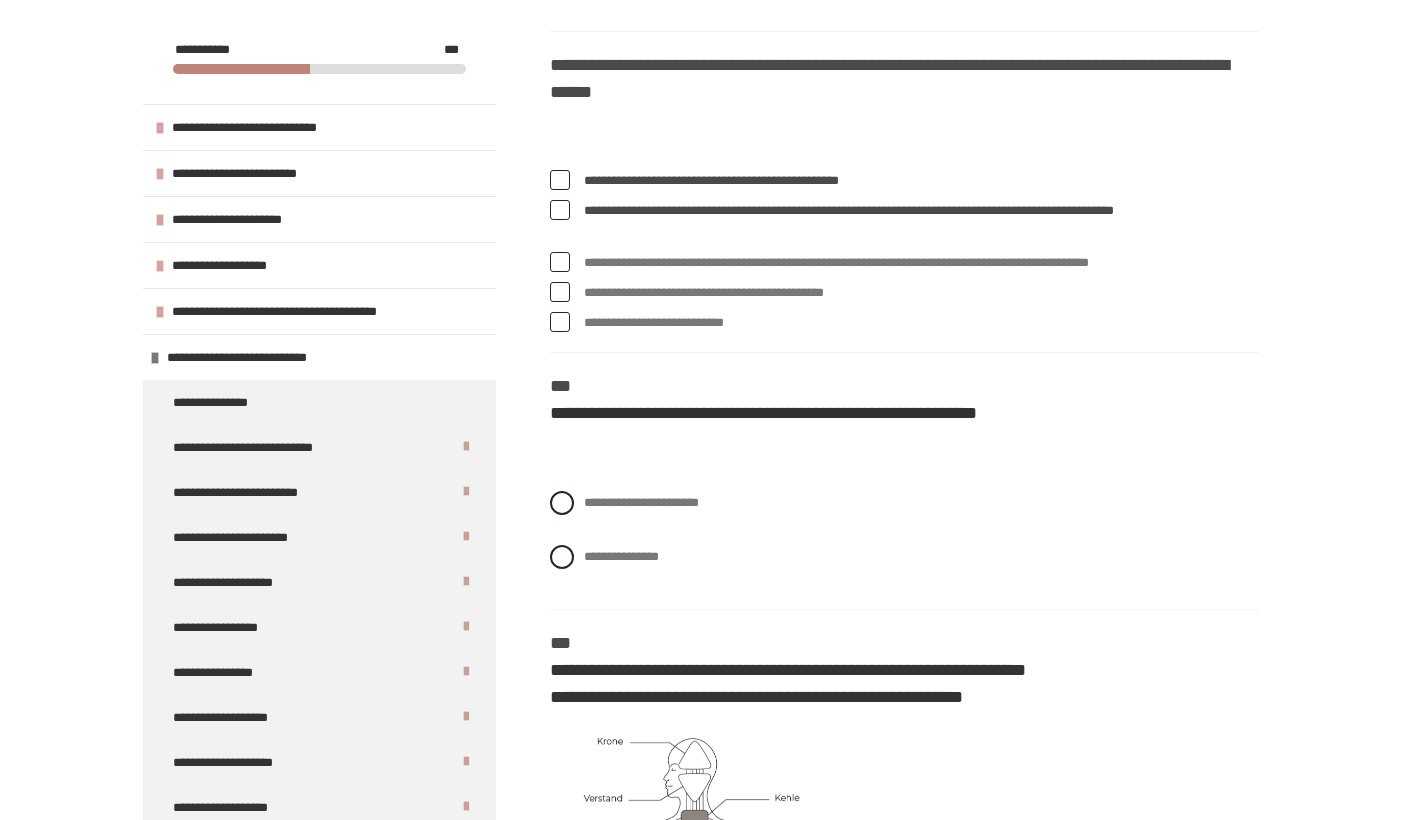 click on "**********" at bounding box center (904, 256) 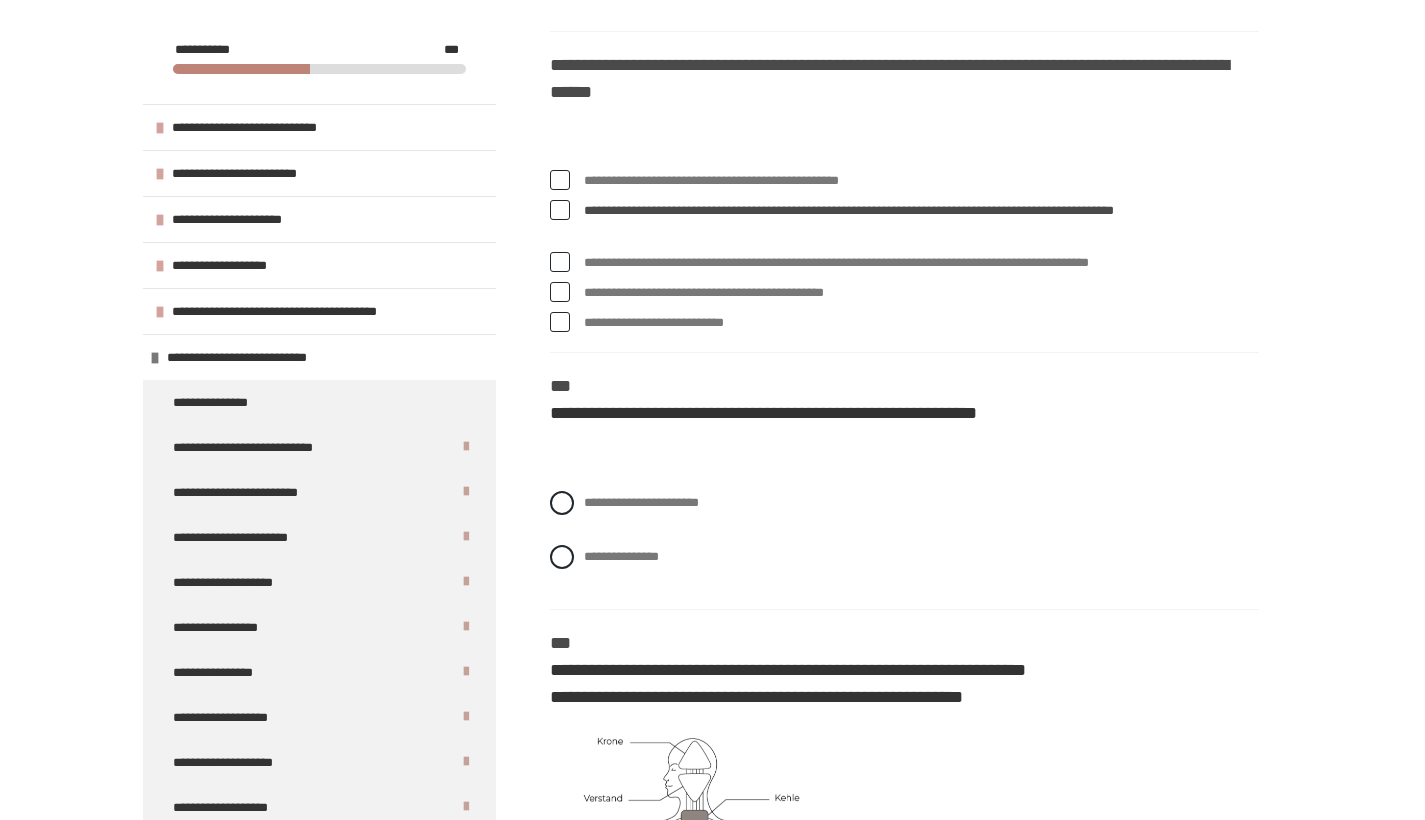 click at bounding box center (560, 262) 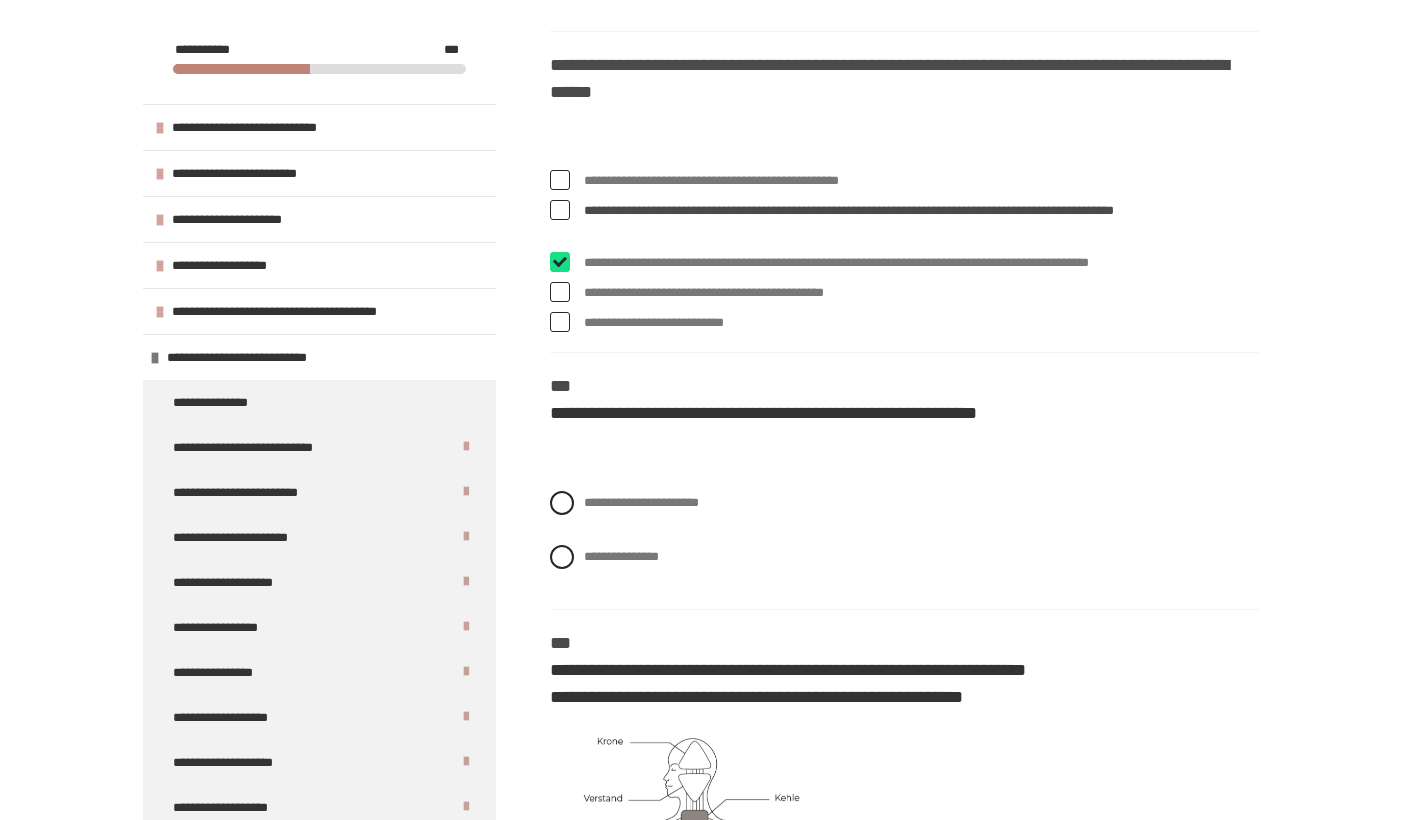checkbox on "****" 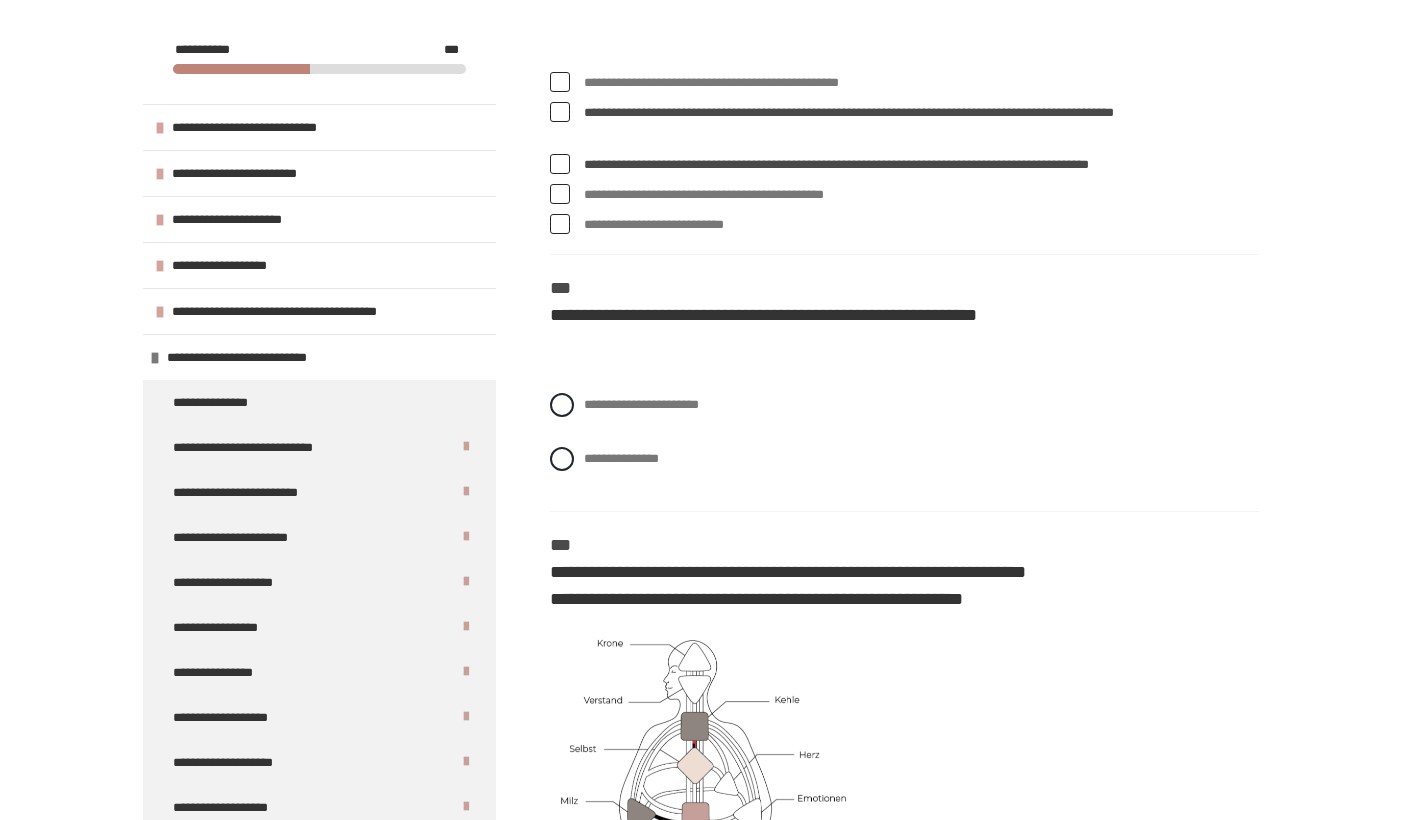 scroll, scrollTop: 3300, scrollLeft: 0, axis: vertical 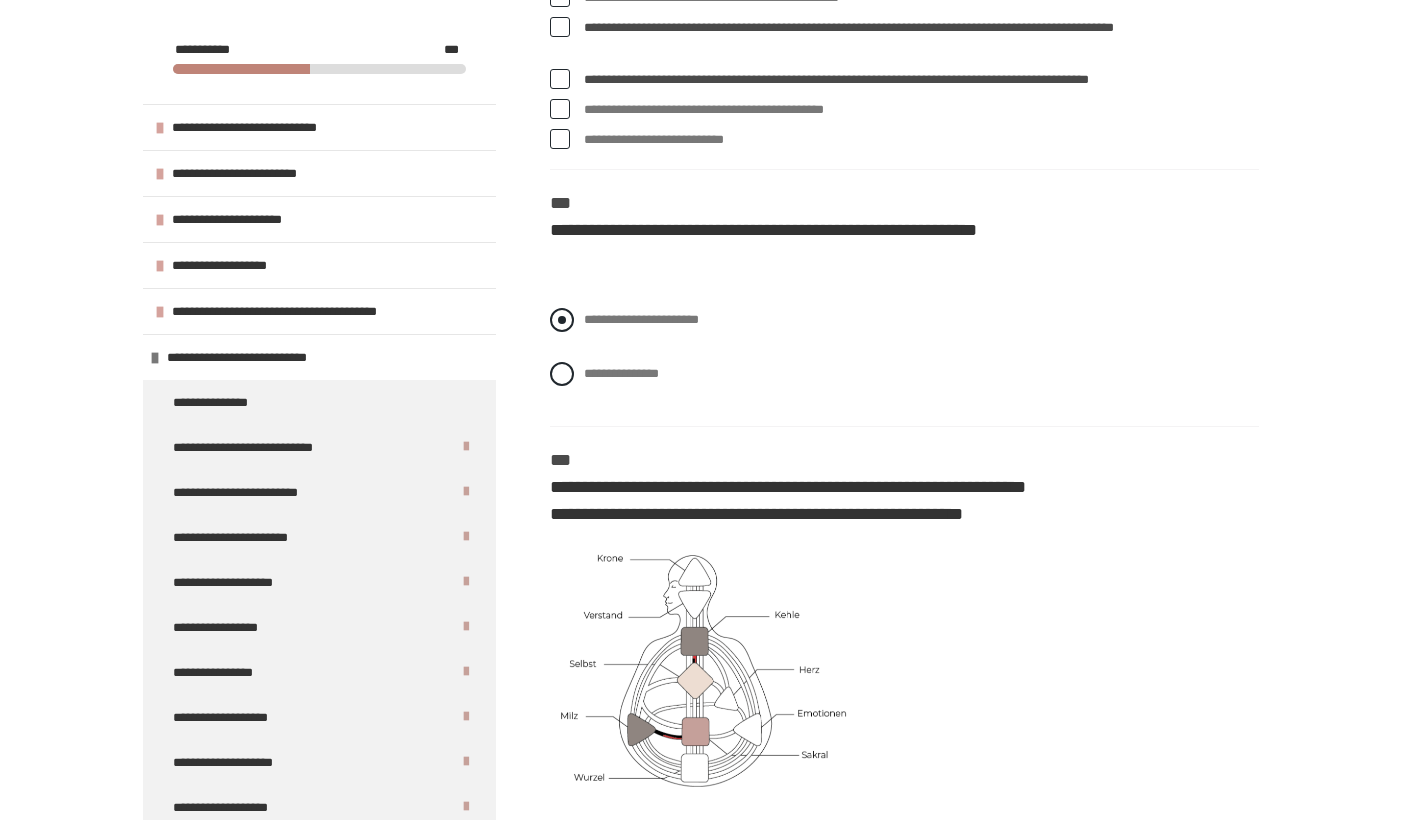 click at bounding box center [562, 320] 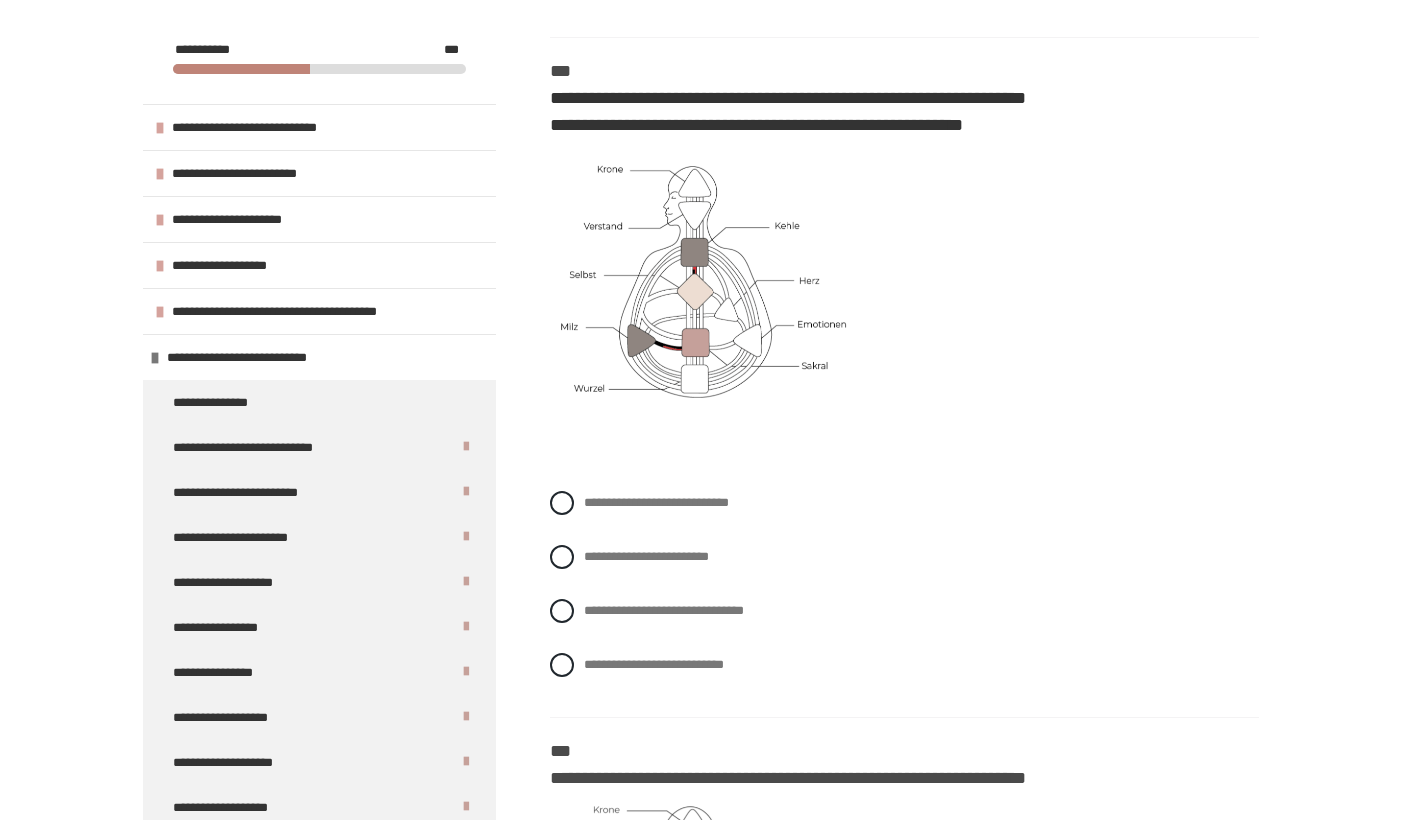 scroll, scrollTop: 3694, scrollLeft: 0, axis: vertical 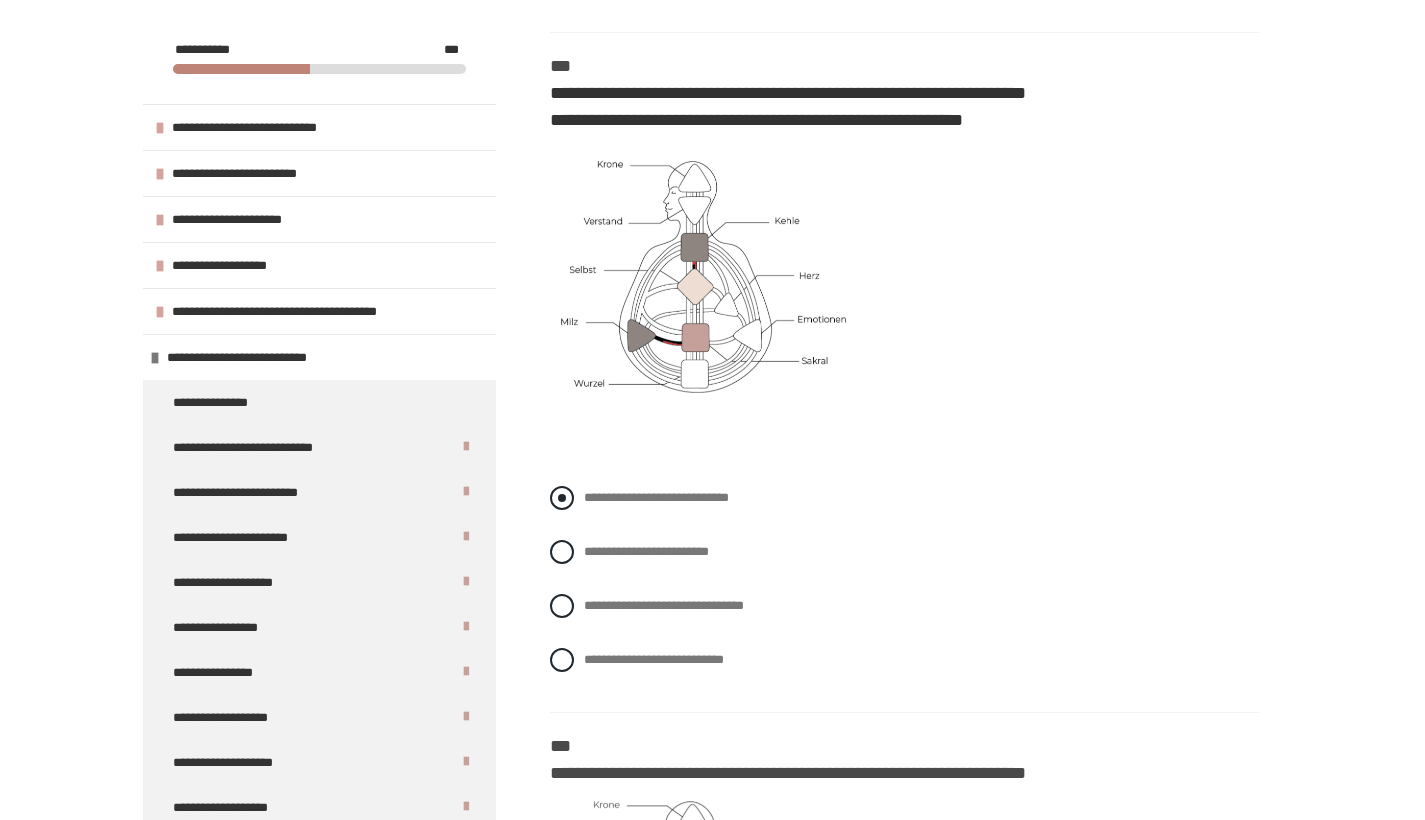 click at bounding box center (562, 498) 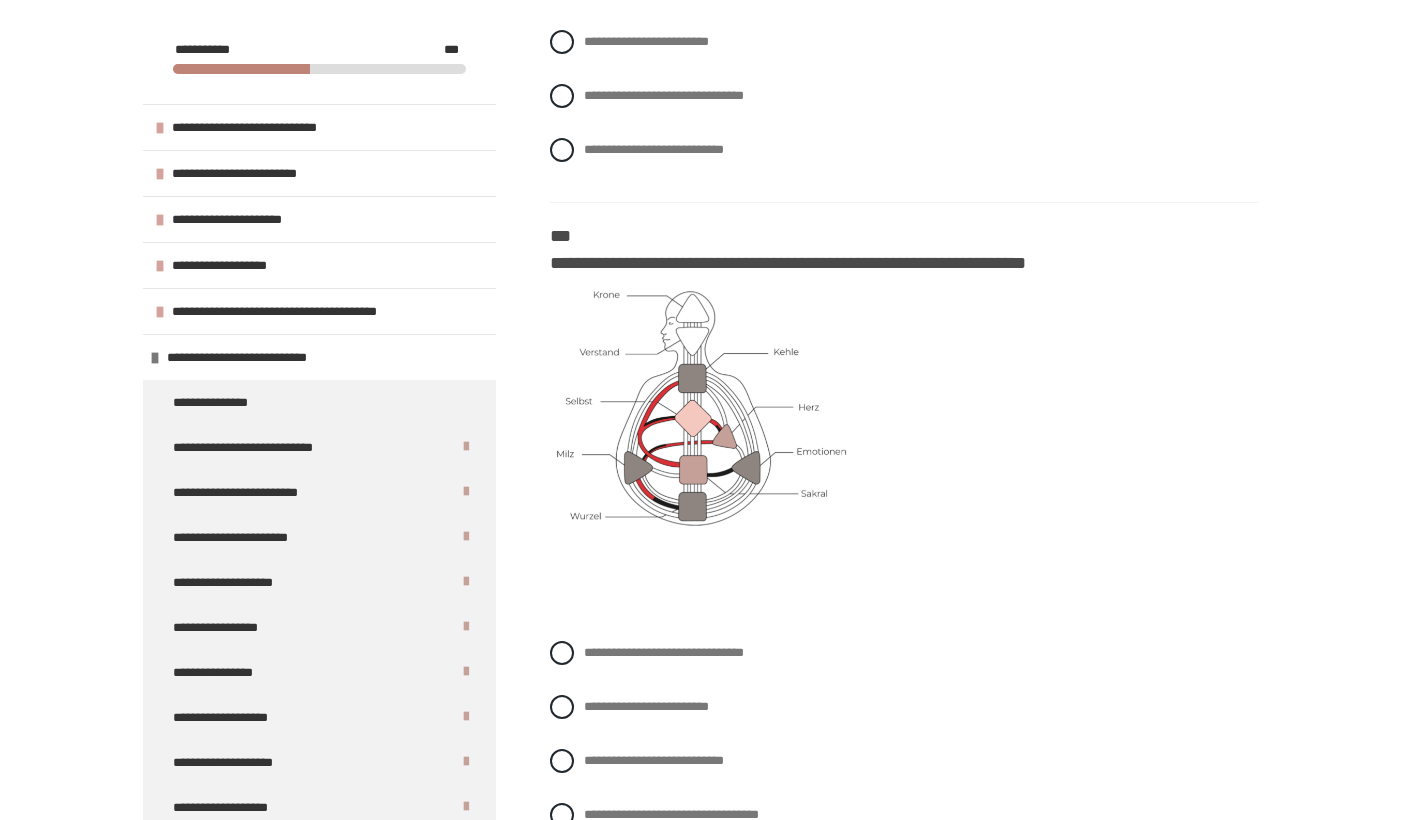 scroll, scrollTop: 4217, scrollLeft: 0, axis: vertical 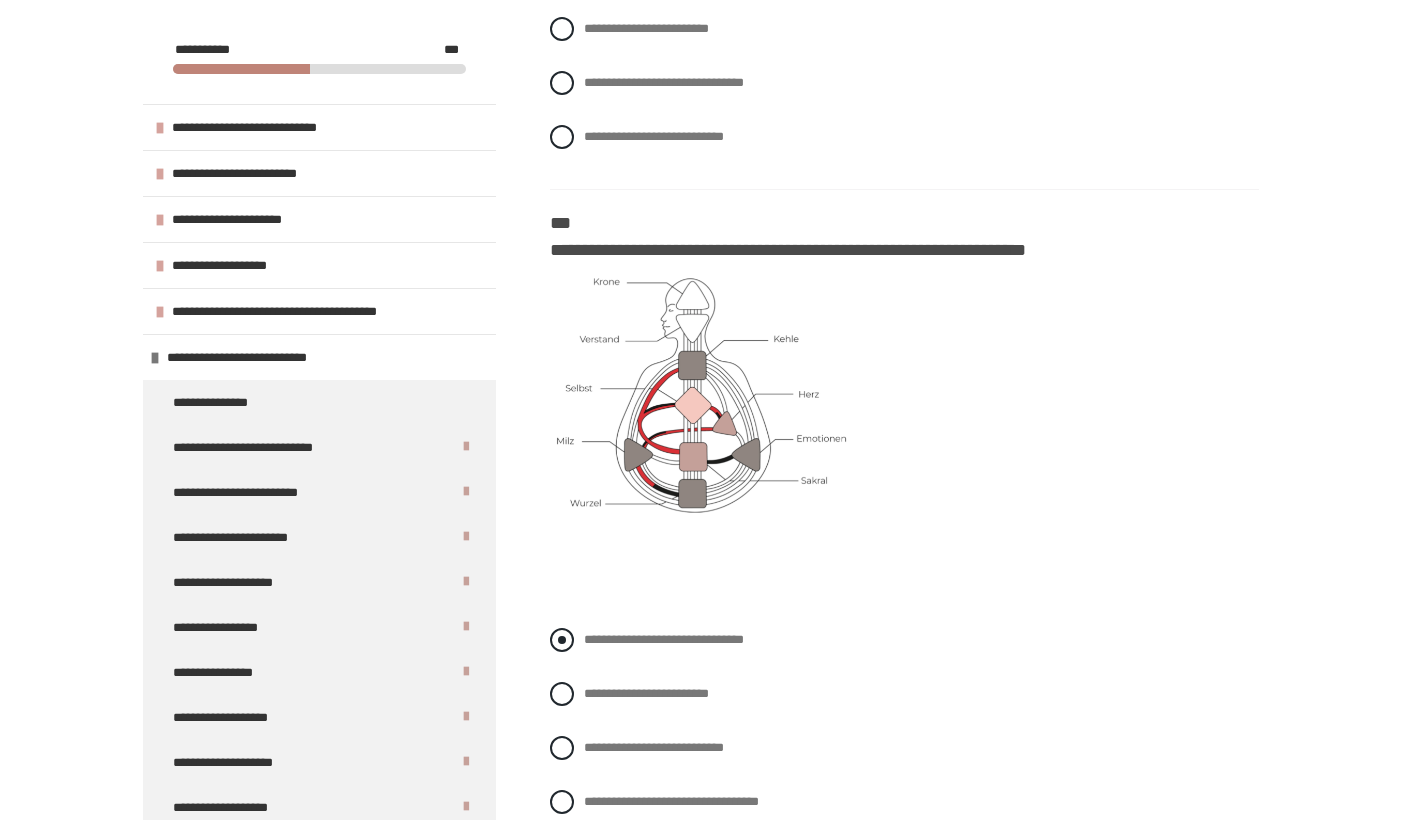 click at bounding box center (562, 640) 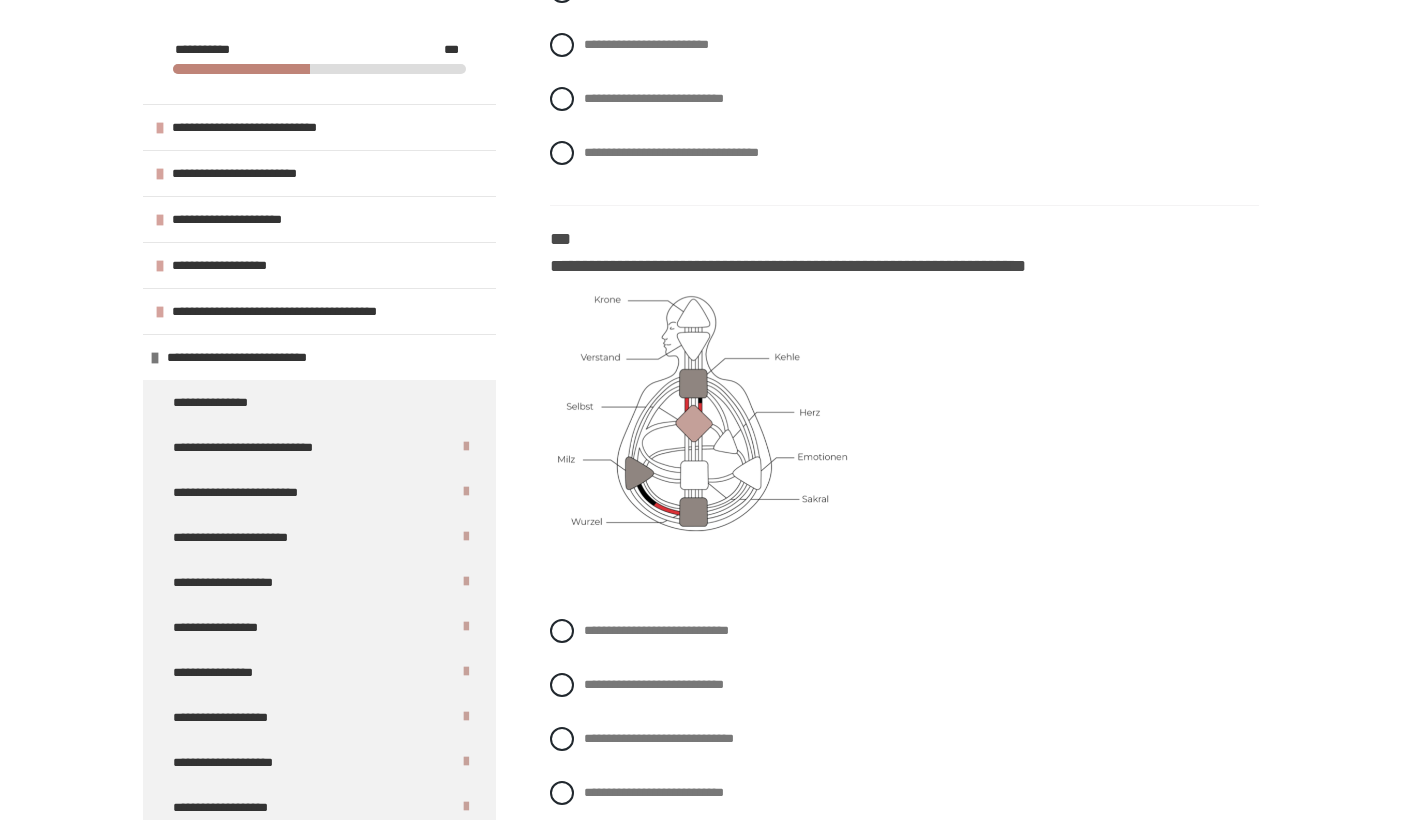 scroll, scrollTop: 4915, scrollLeft: 0, axis: vertical 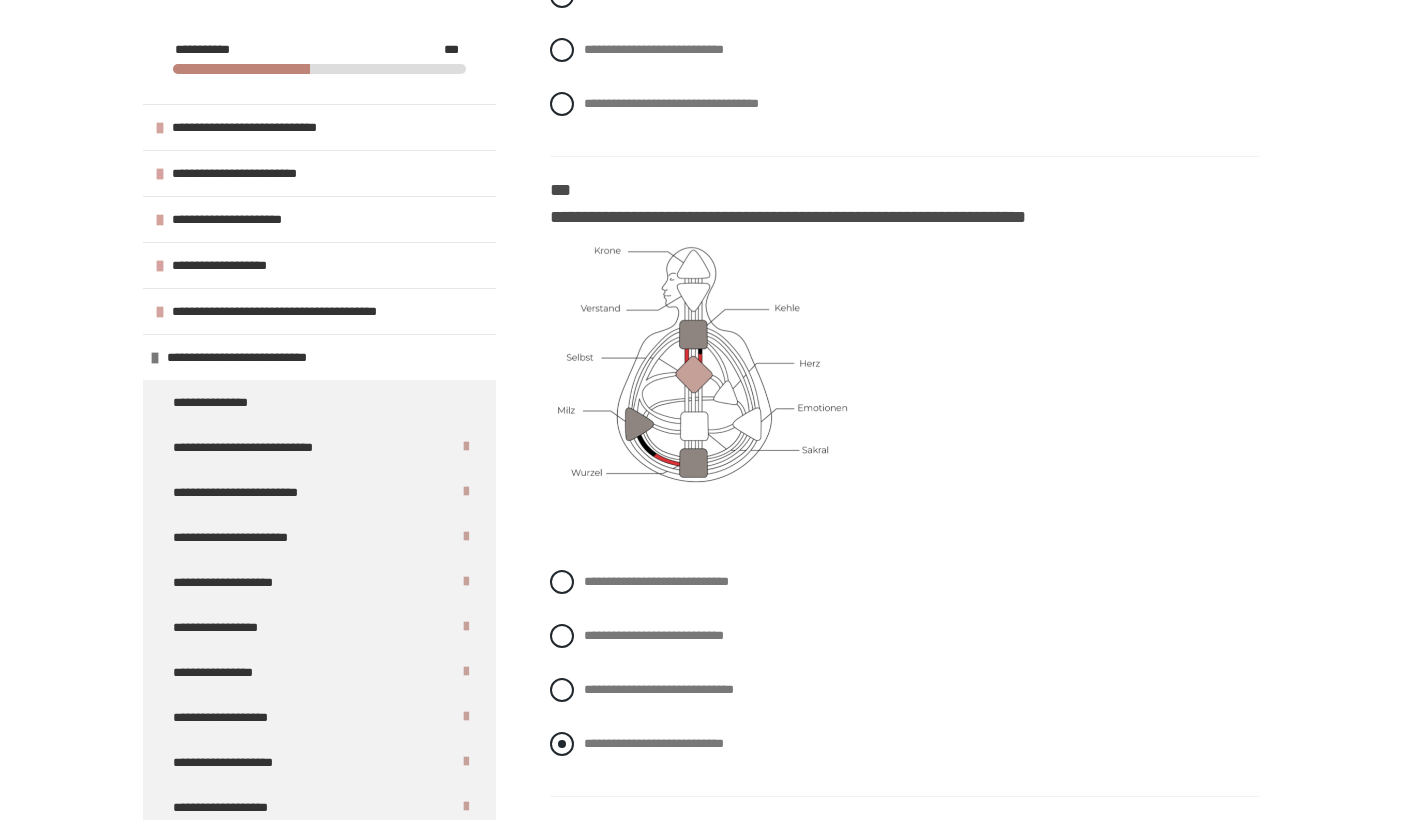 click at bounding box center (562, 744) 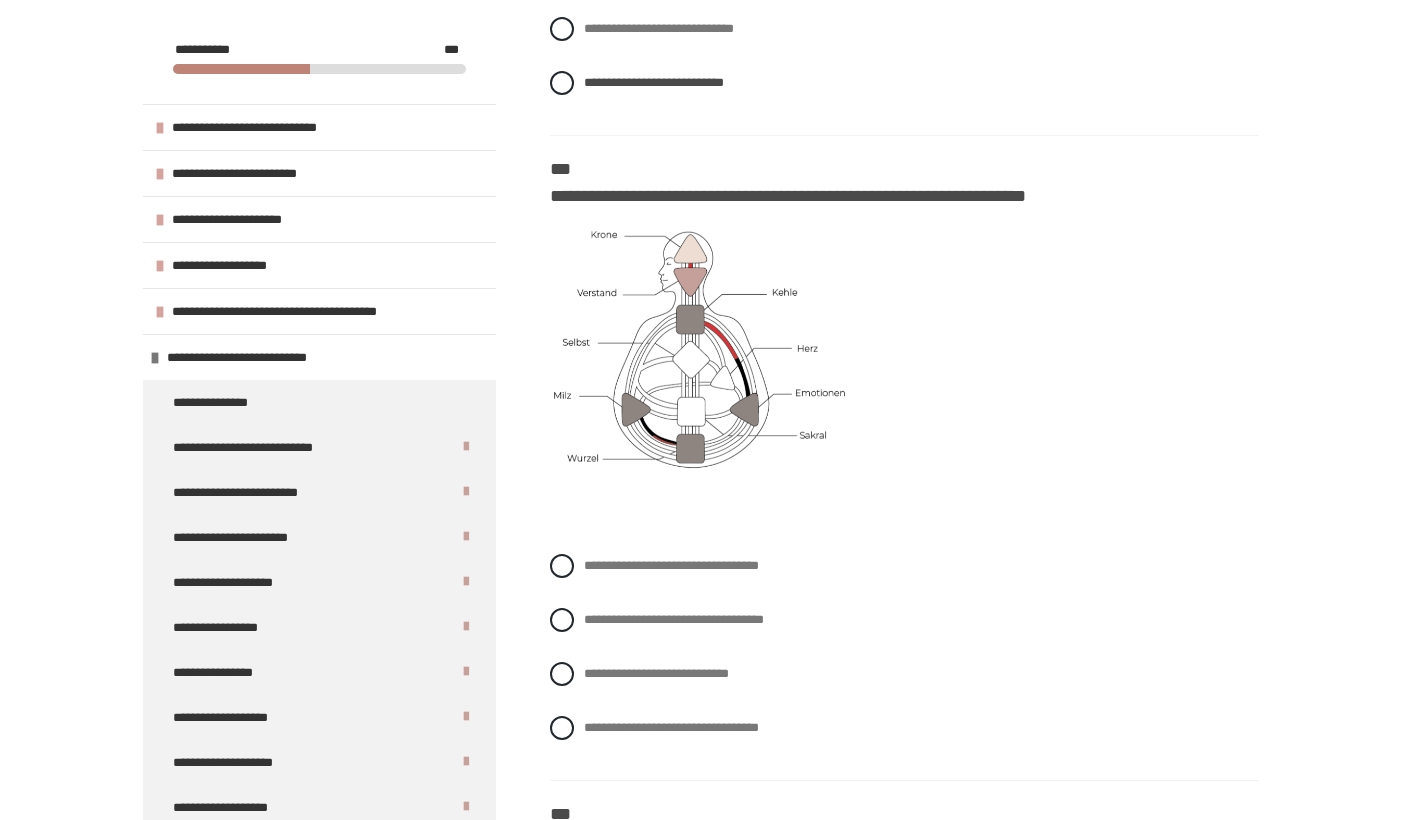 scroll, scrollTop: 5628, scrollLeft: 0, axis: vertical 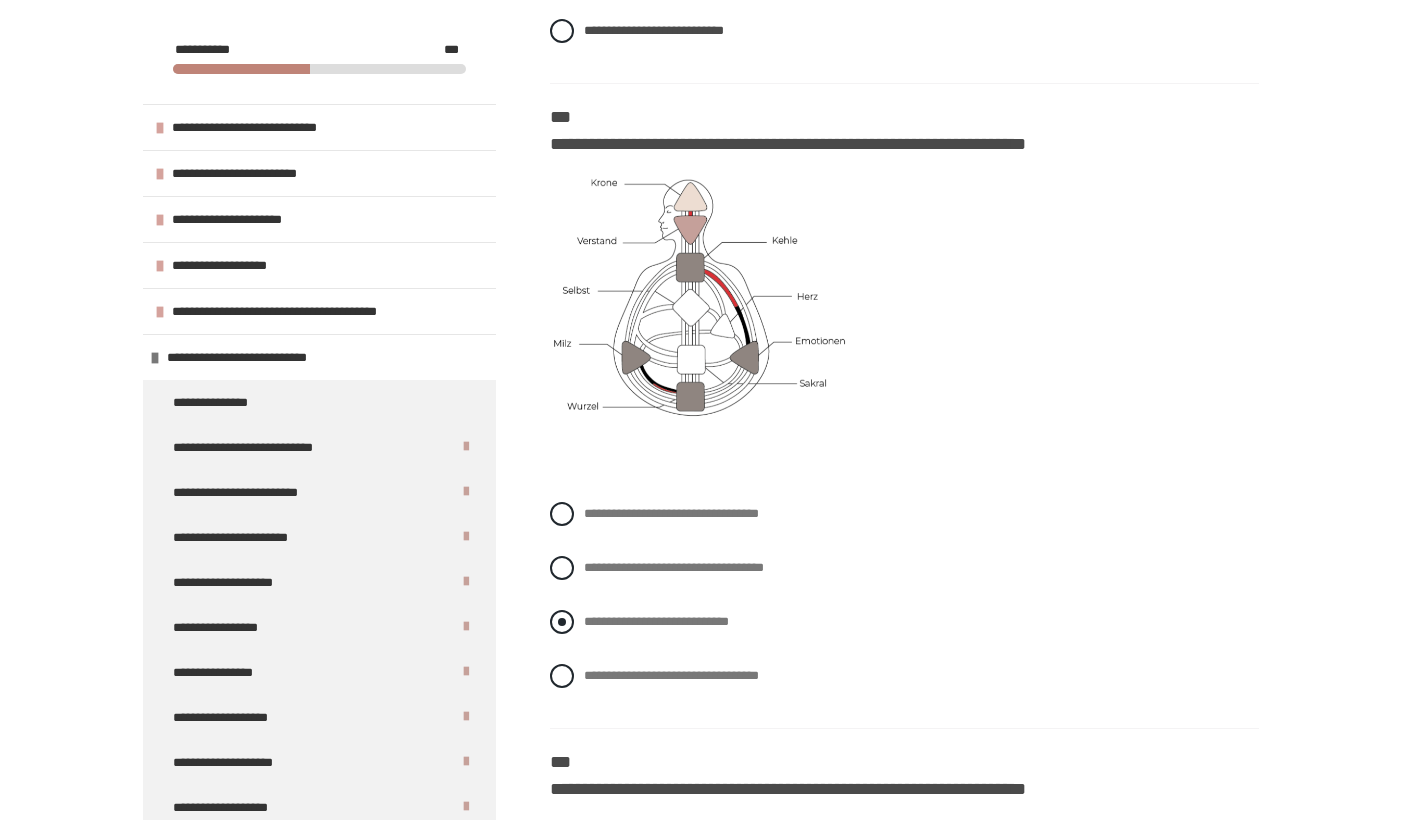 click at bounding box center [562, 622] 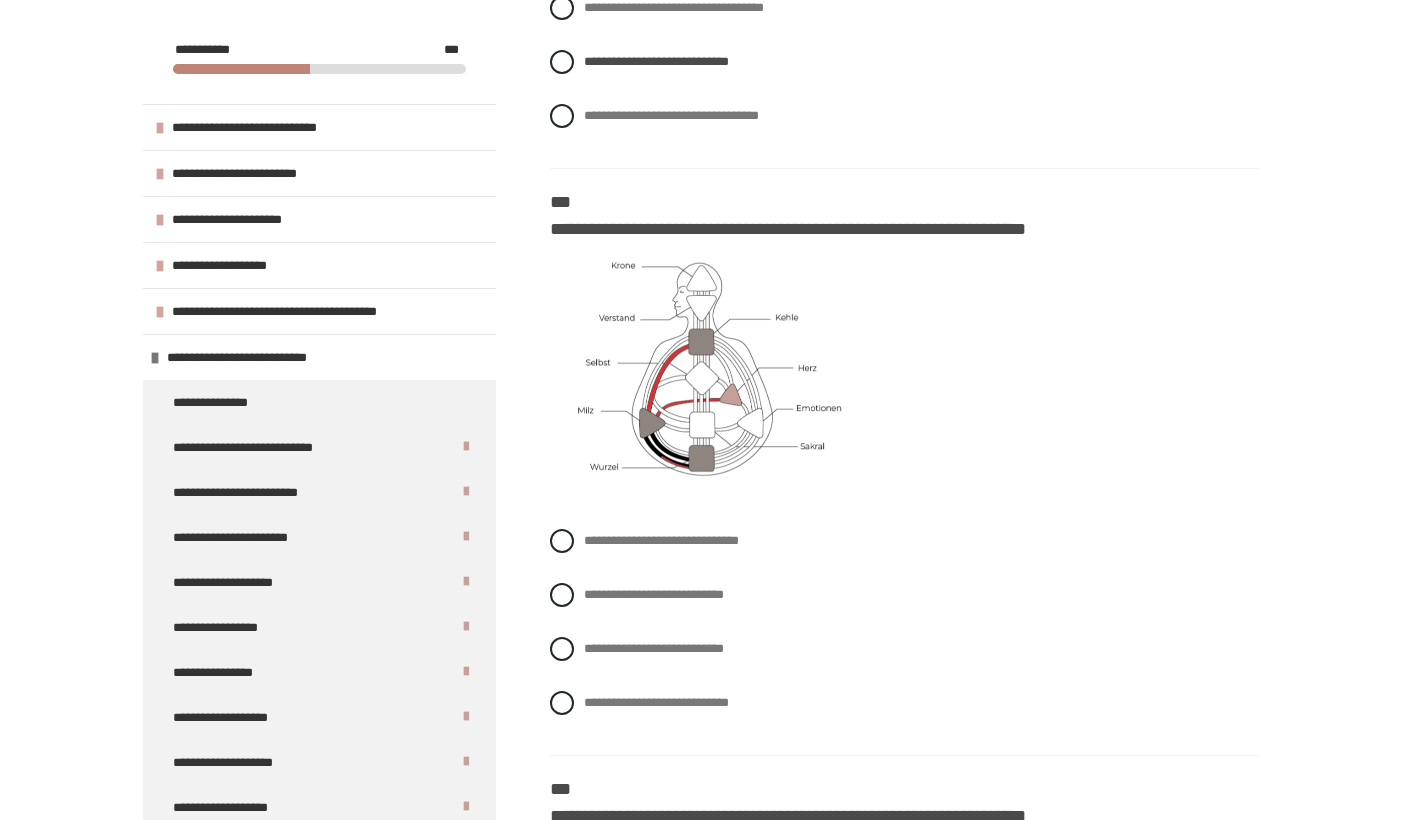 scroll, scrollTop: 6188, scrollLeft: 0, axis: vertical 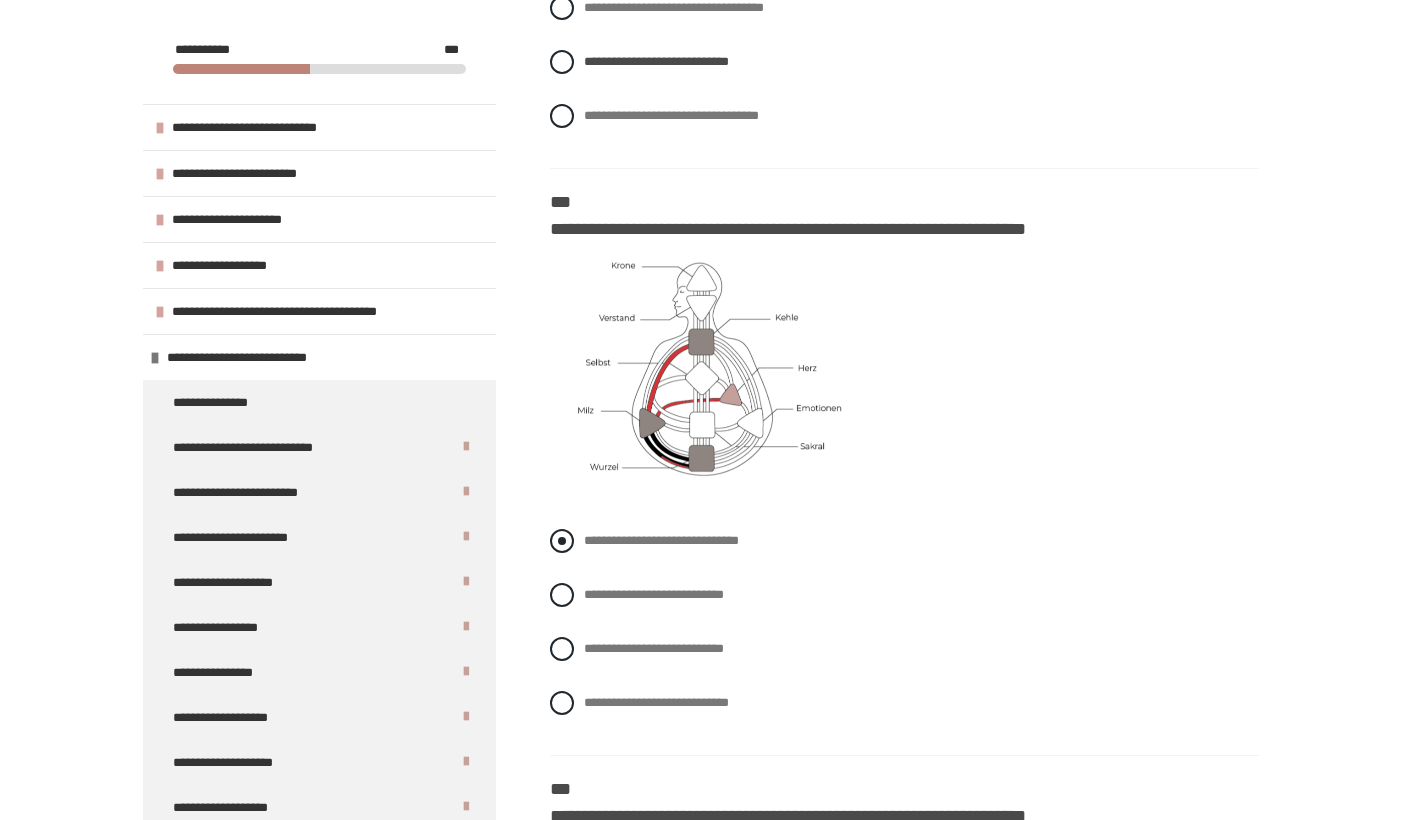 click at bounding box center [562, 541] 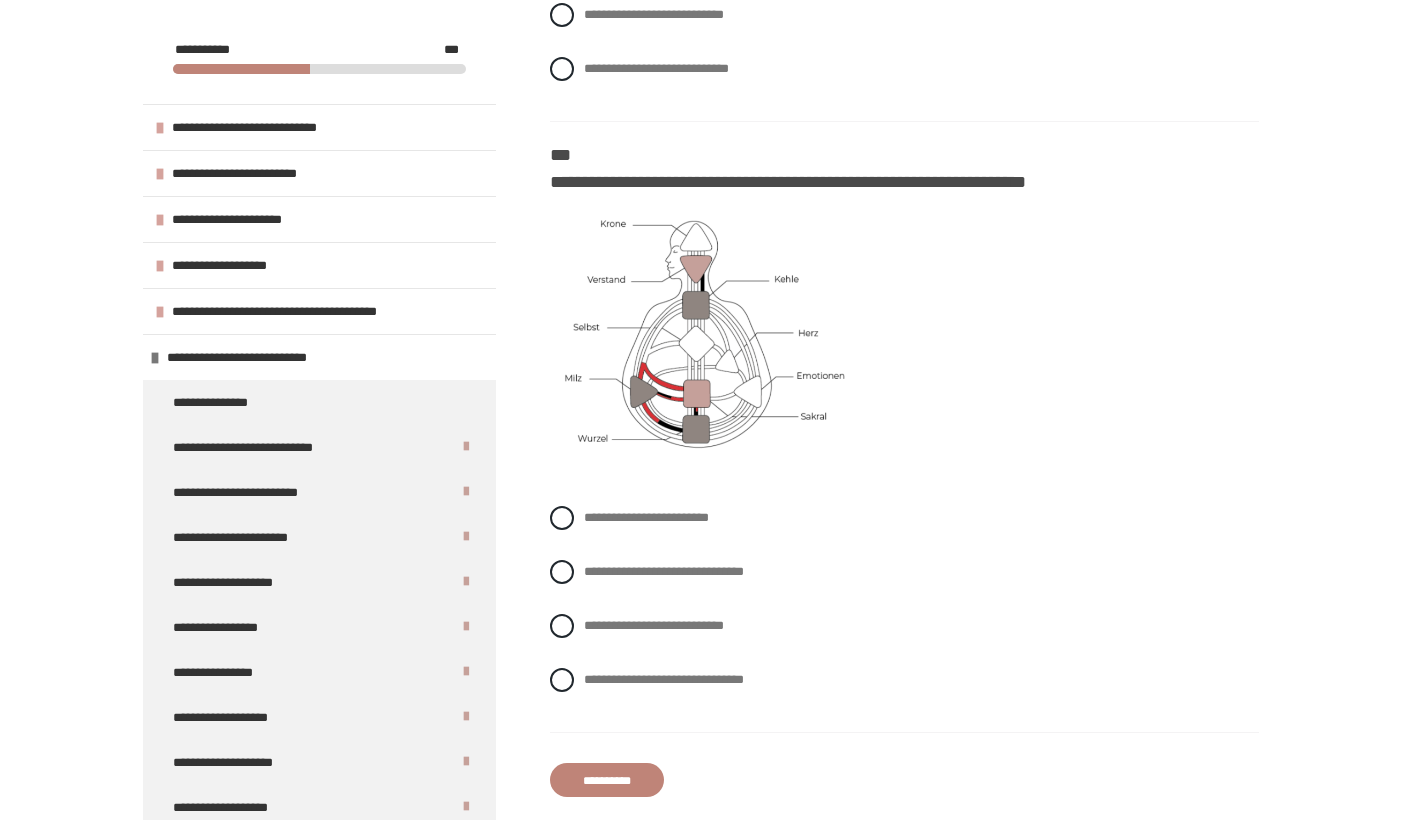 scroll, scrollTop: 6823, scrollLeft: 0, axis: vertical 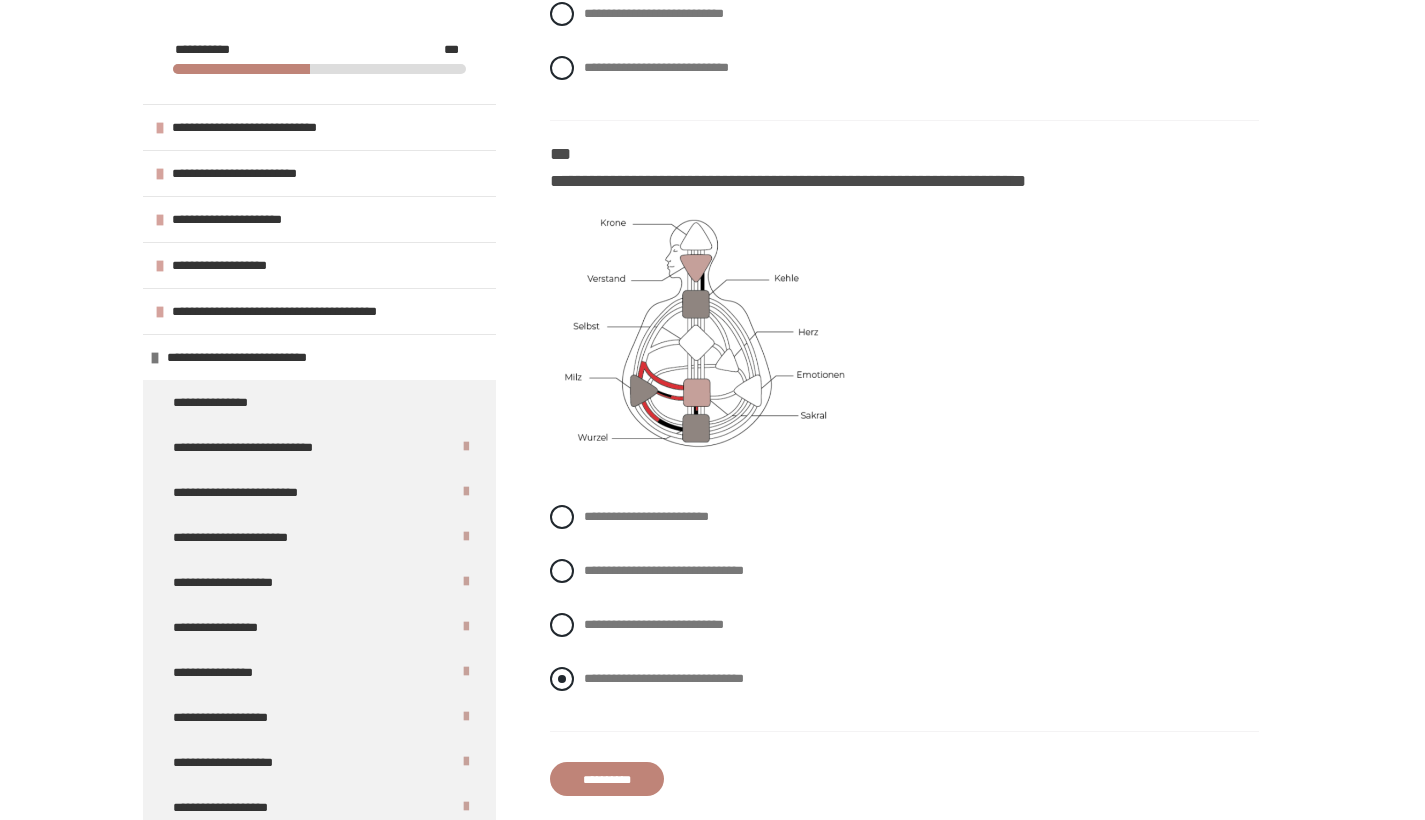 click at bounding box center (562, 679) 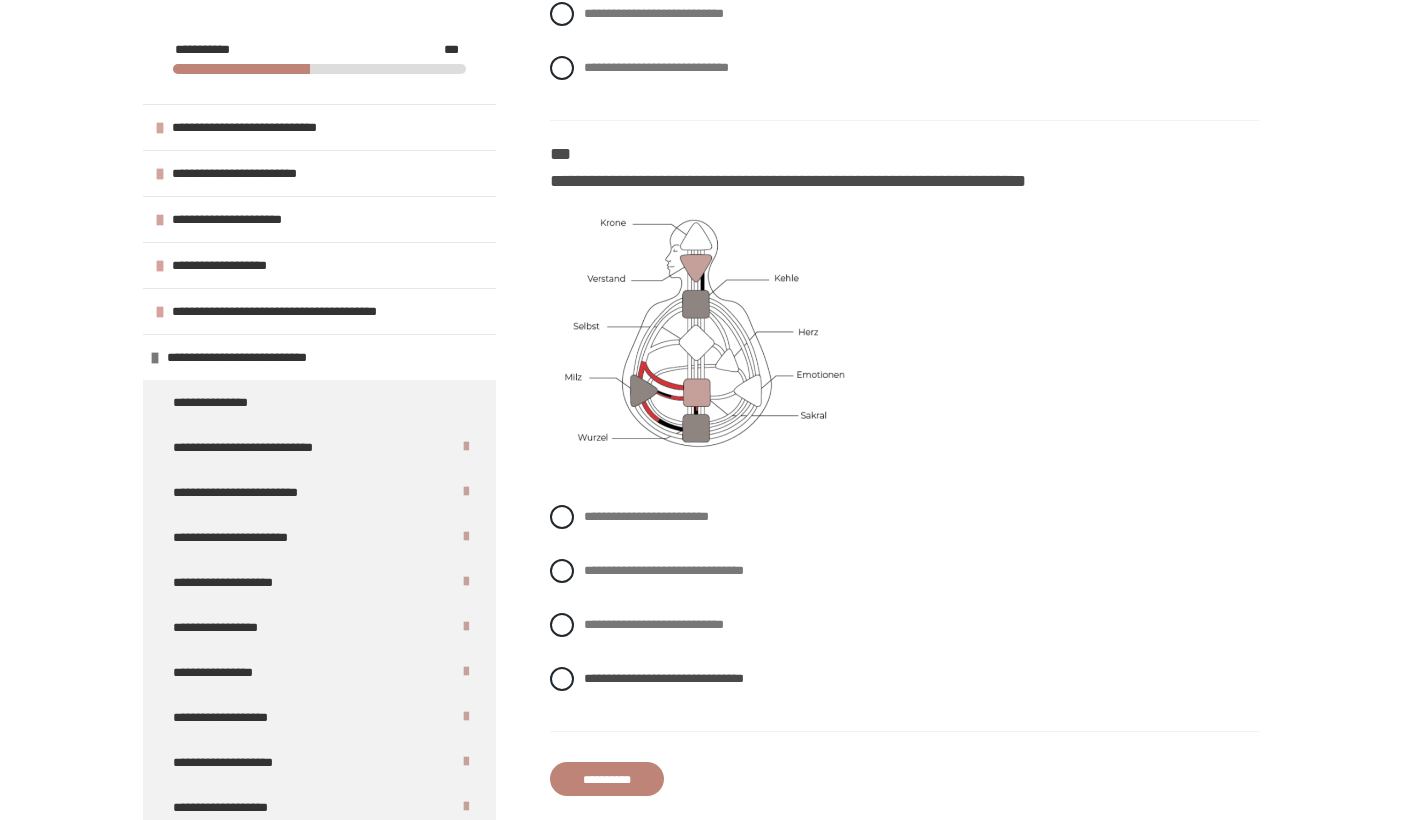 click on "**********" at bounding box center [607, 779] 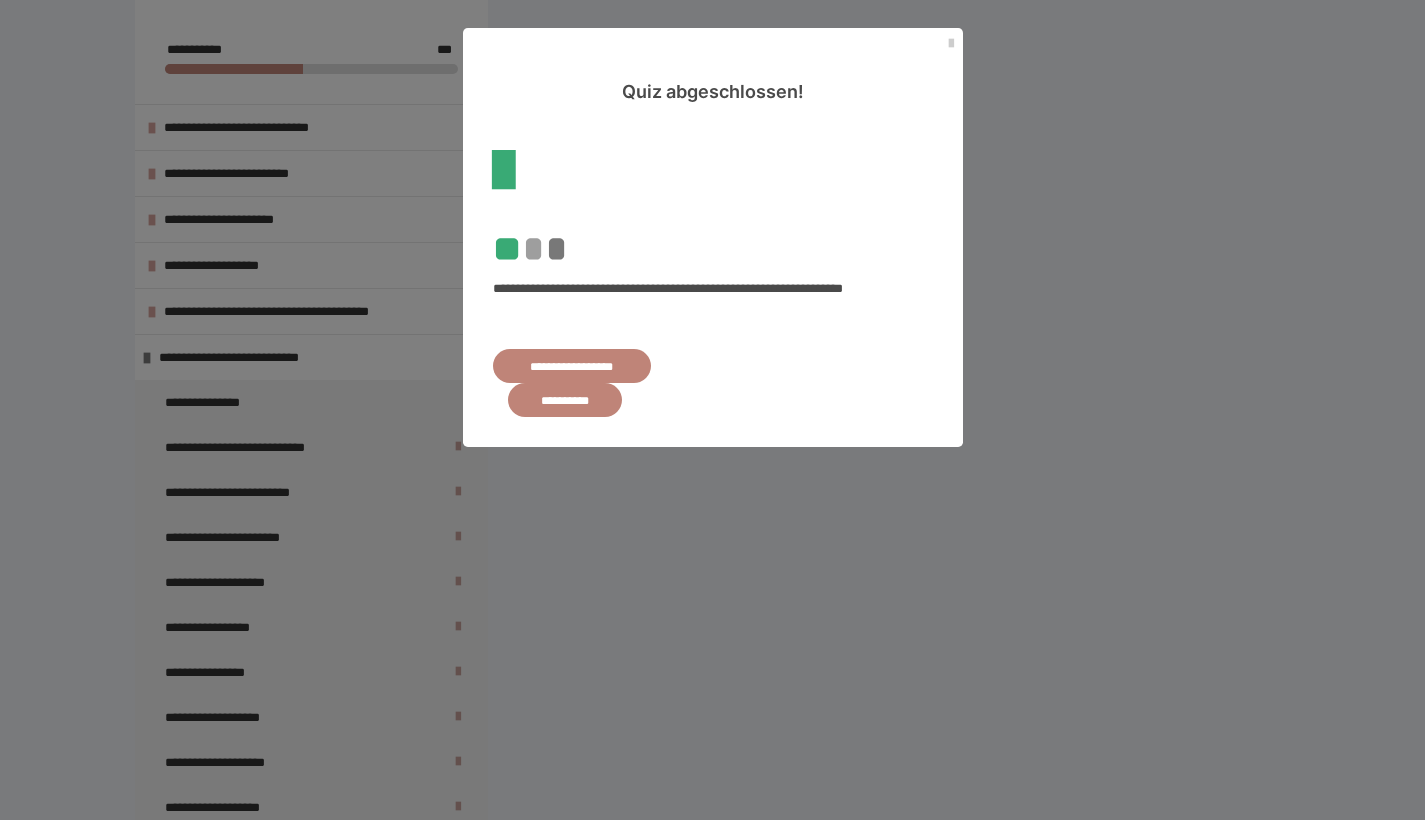 scroll, scrollTop: 340, scrollLeft: 0, axis: vertical 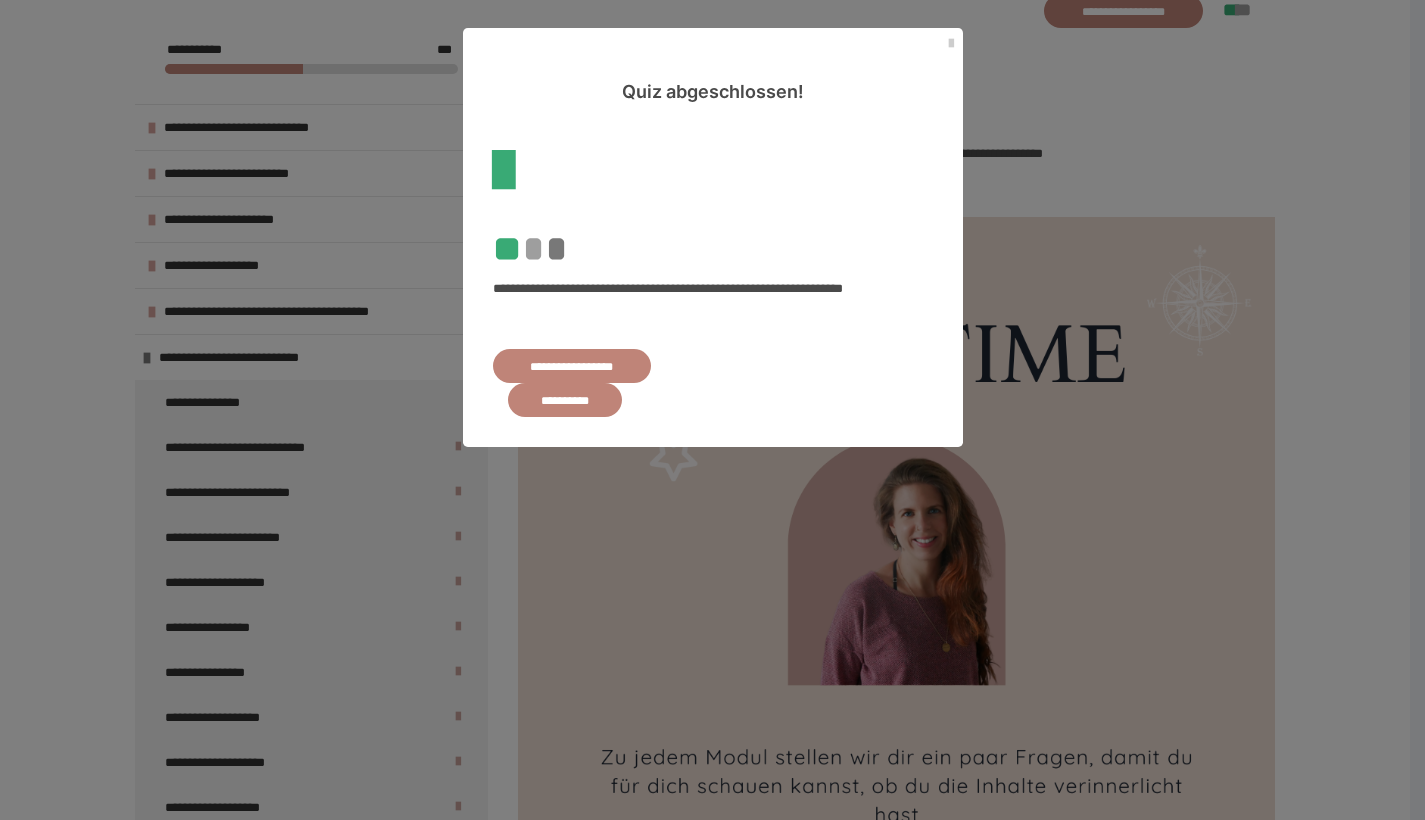 click on "**********" at bounding box center (572, 366) 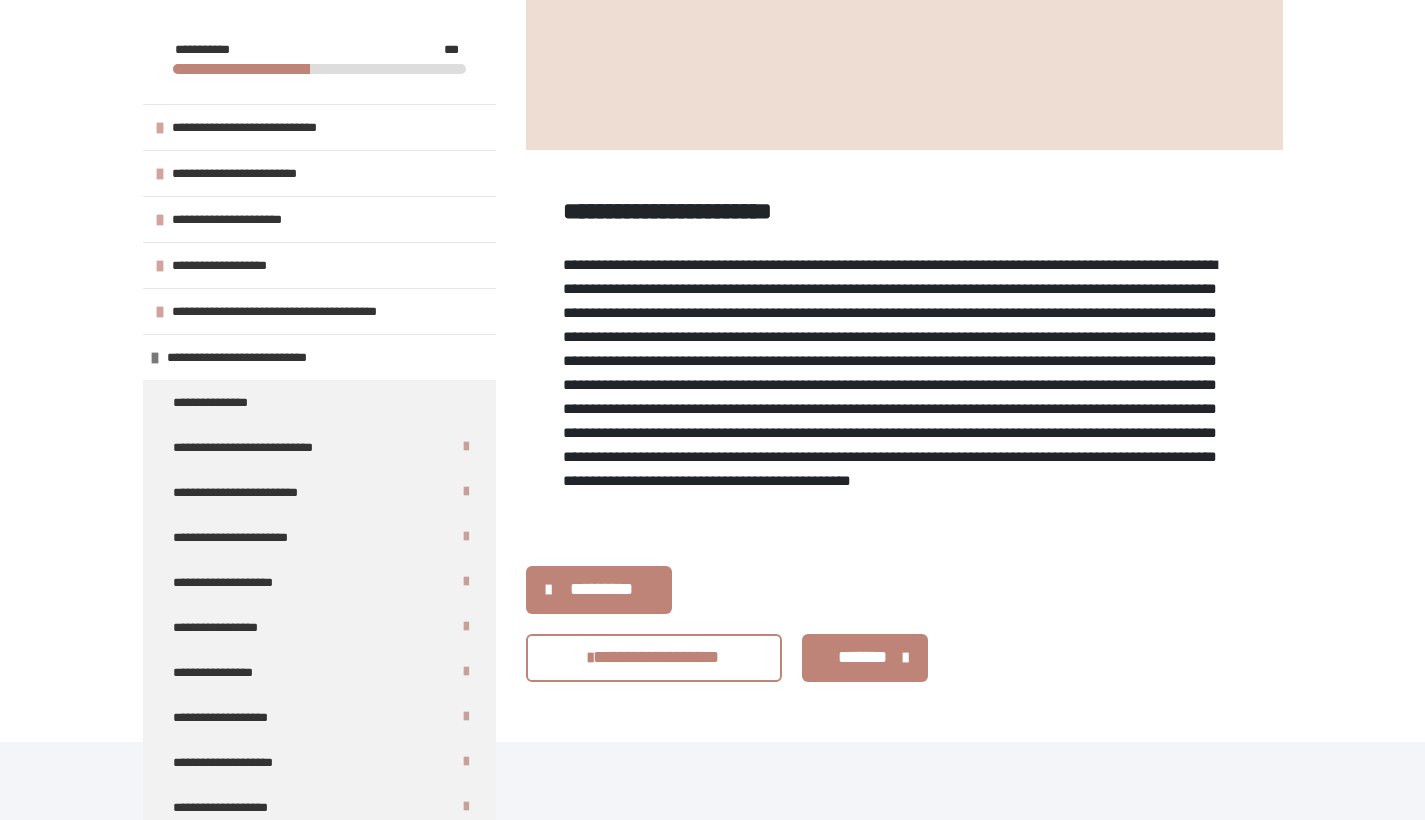 scroll, scrollTop: 6773, scrollLeft: 0, axis: vertical 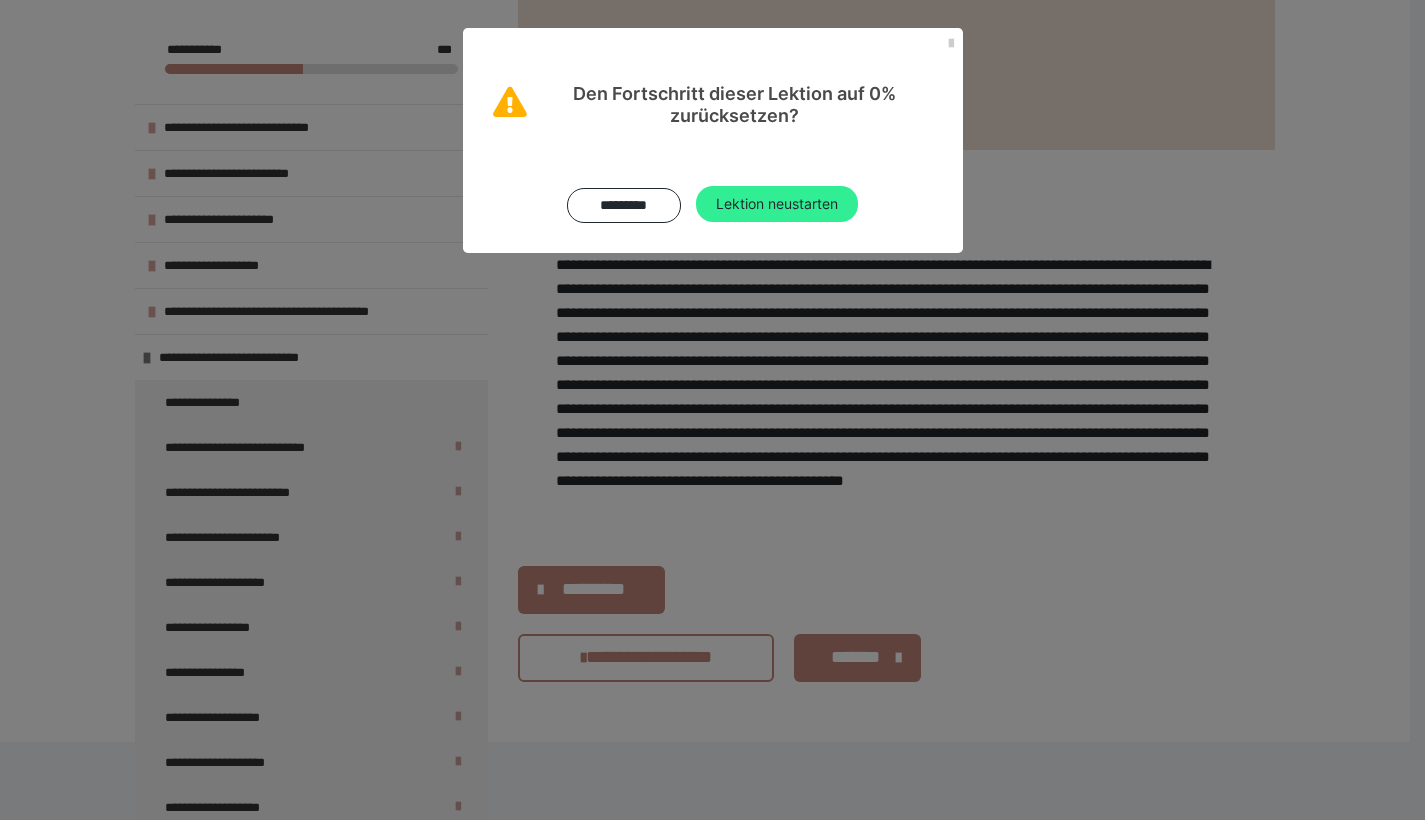click on "Lektion neustarten" at bounding box center (777, 204) 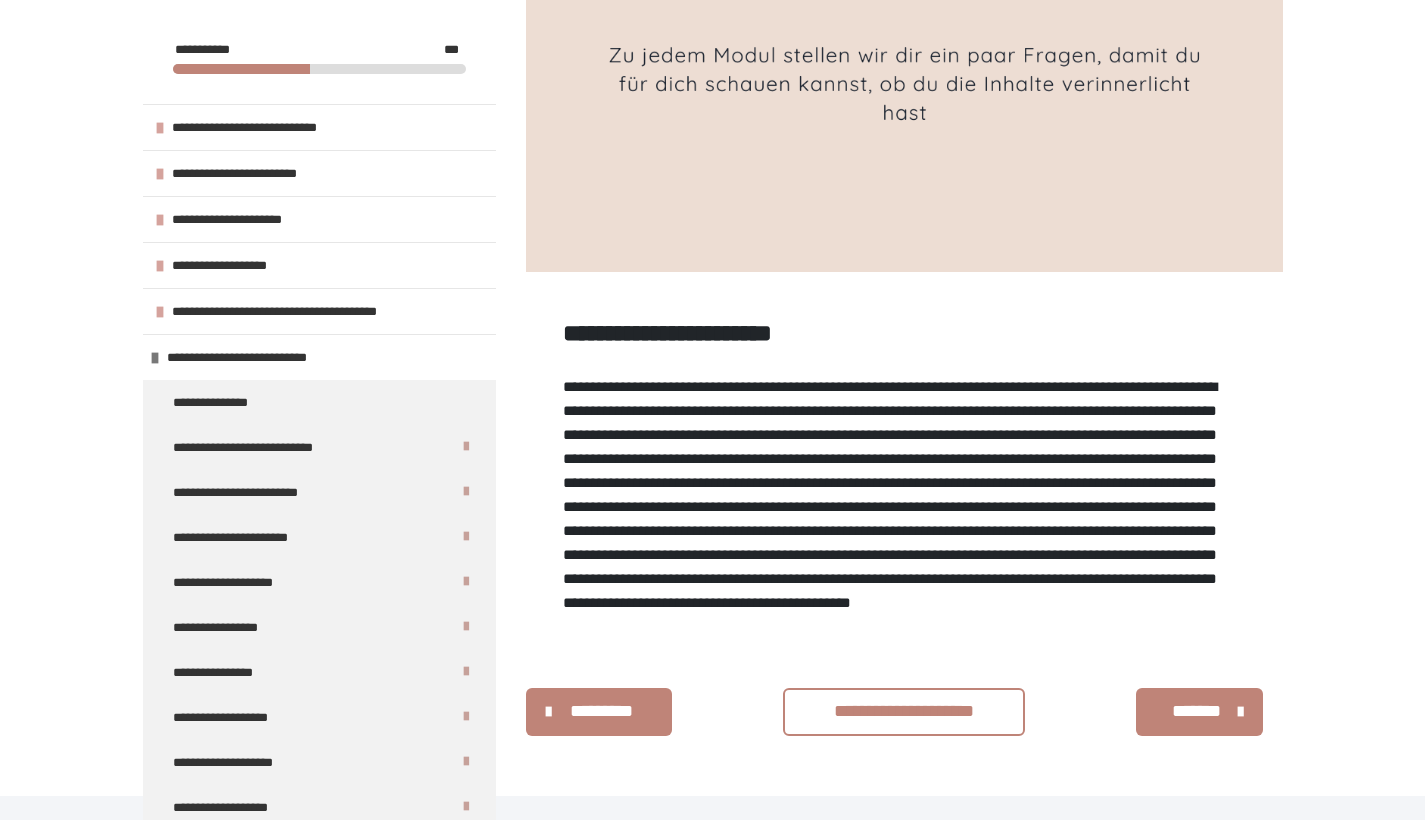 scroll, scrollTop: 795, scrollLeft: 0, axis: vertical 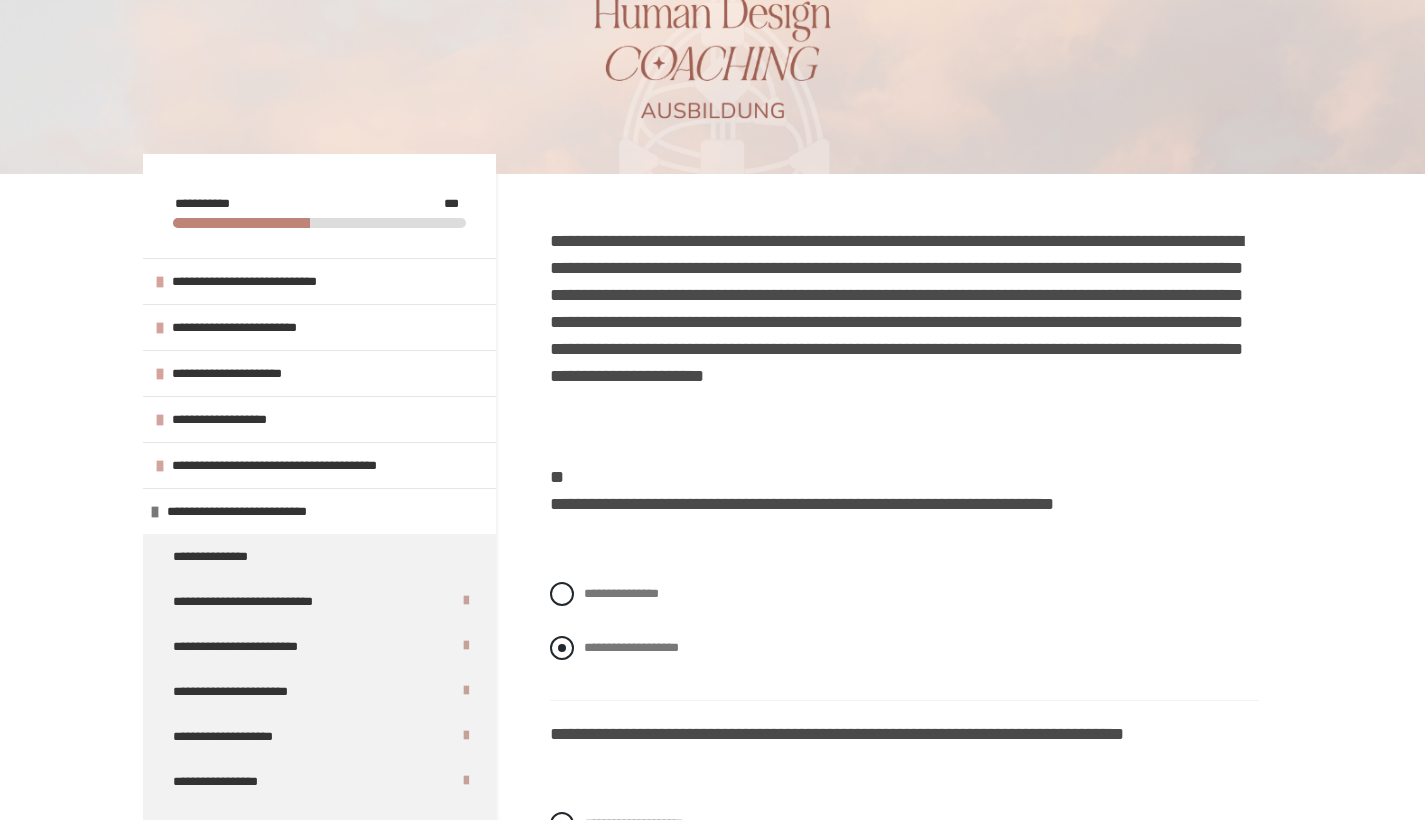 click at bounding box center (562, 648) 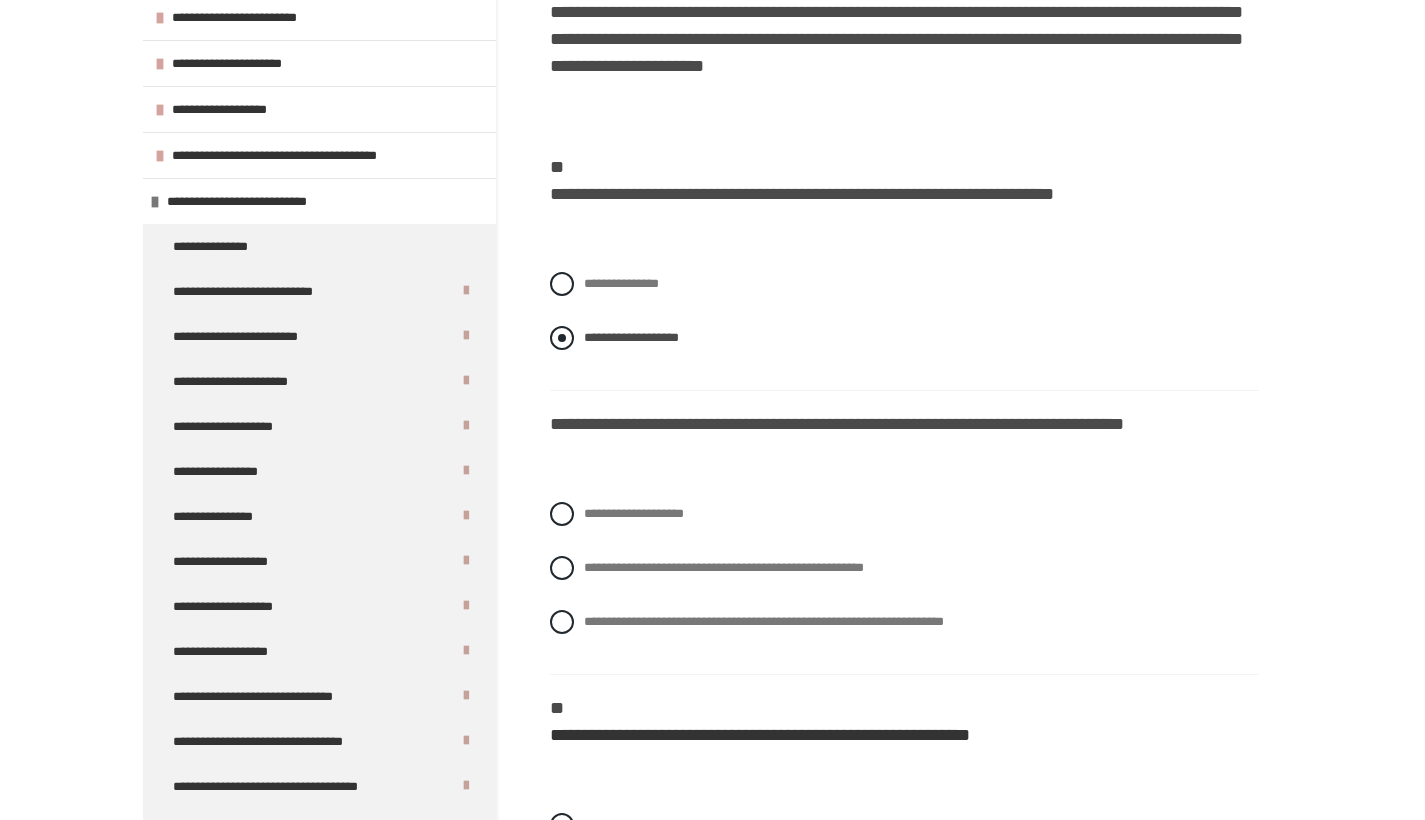 scroll, scrollTop: 464, scrollLeft: 0, axis: vertical 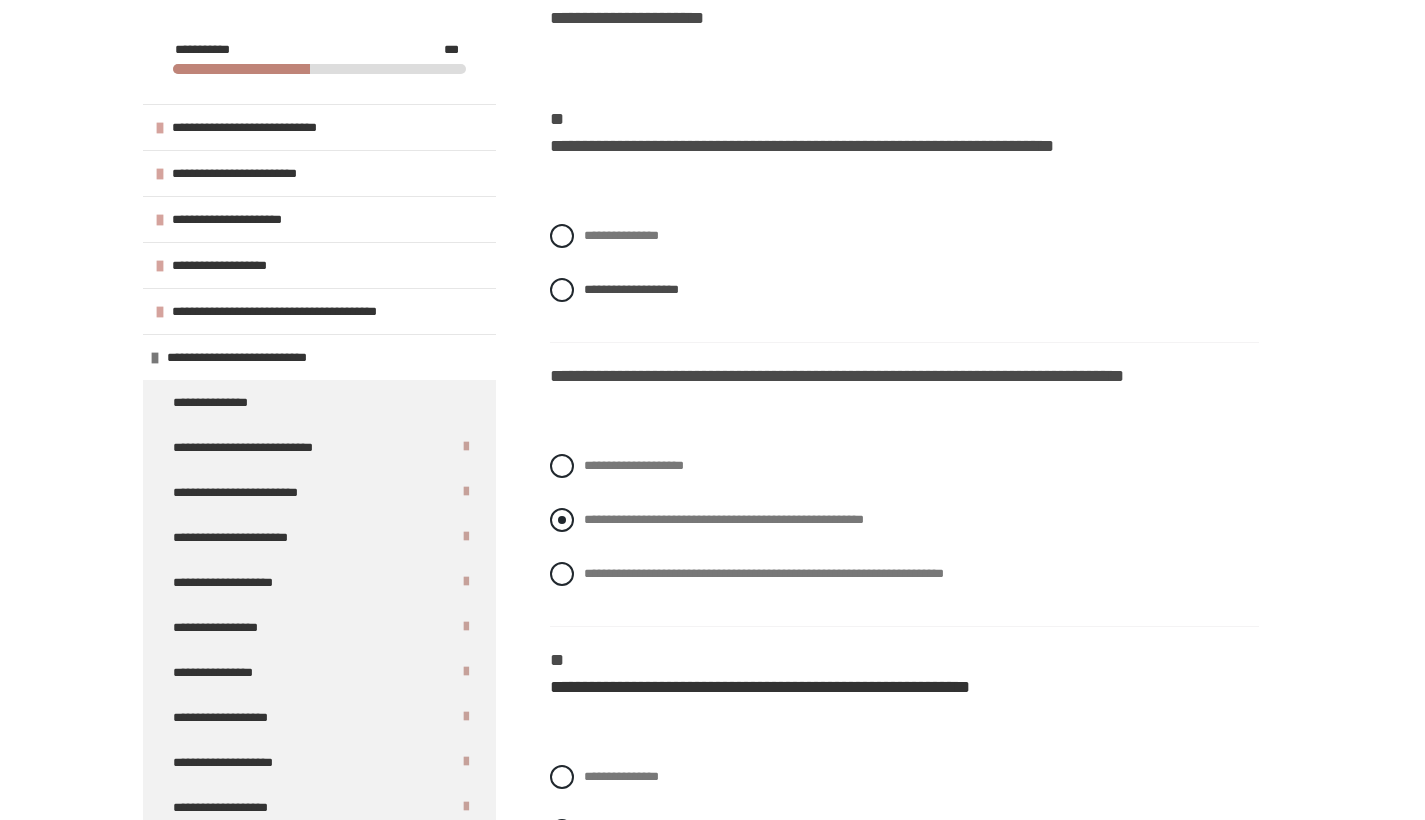 click at bounding box center (562, 520) 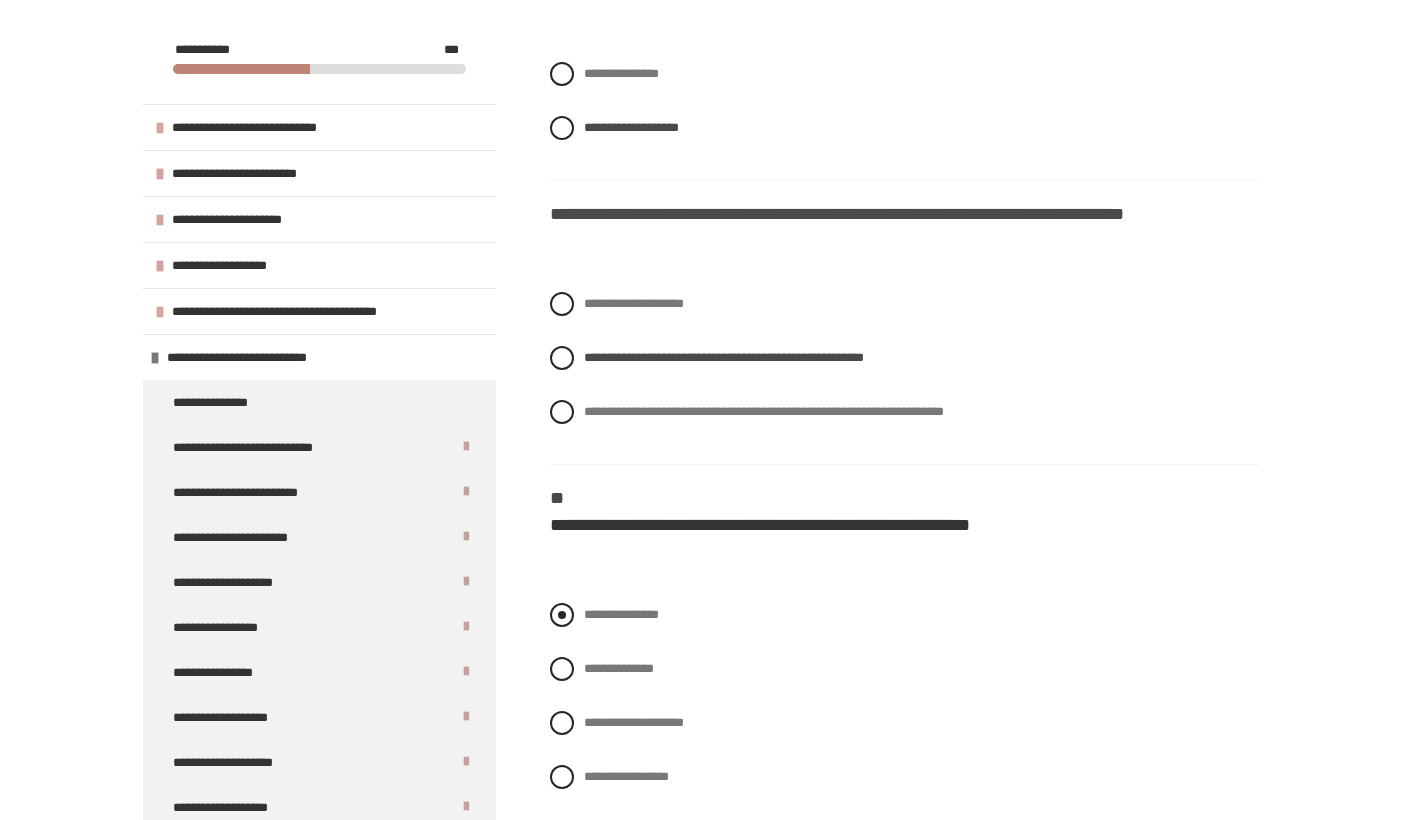 scroll, scrollTop: 634, scrollLeft: 0, axis: vertical 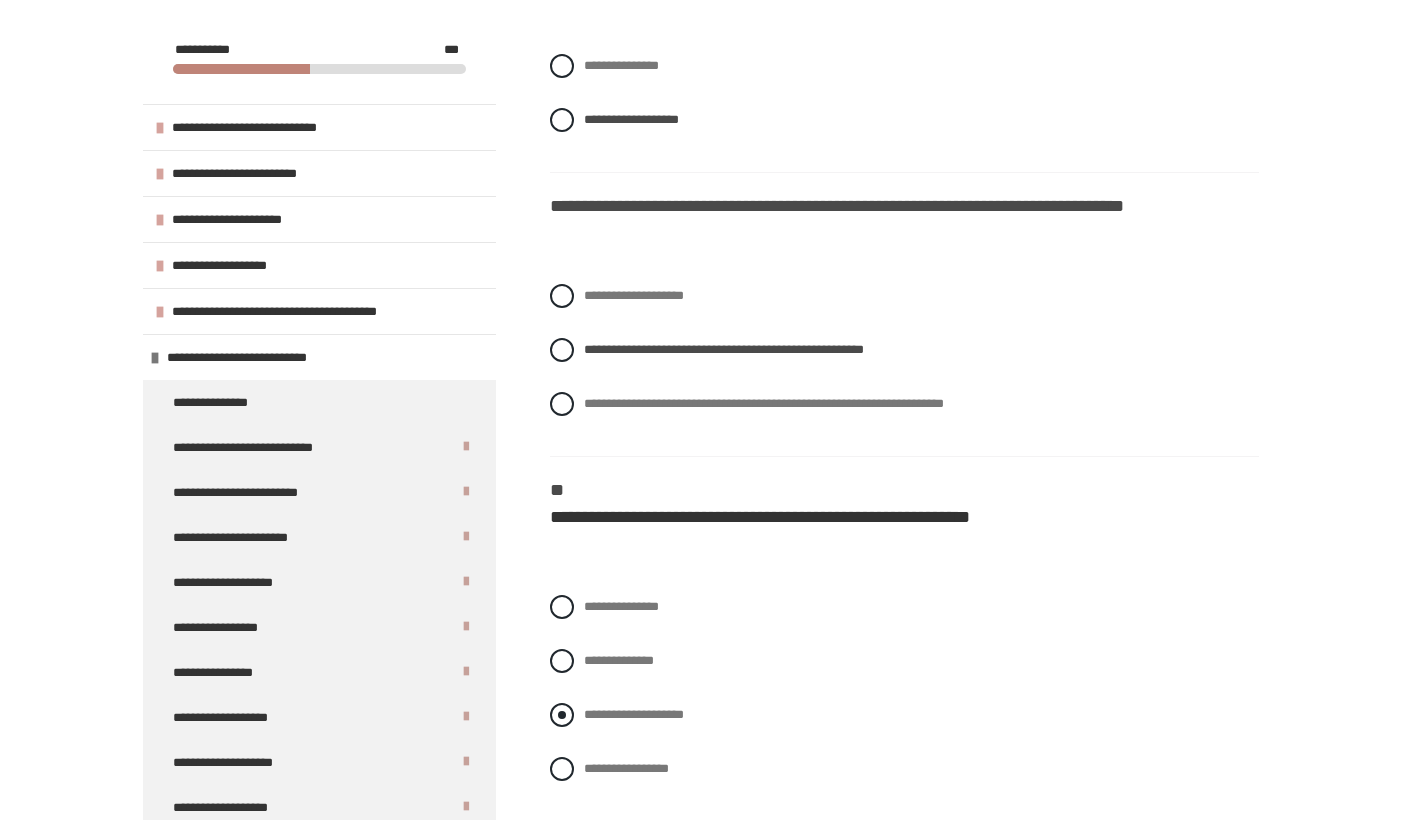click at bounding box center [562, 715] 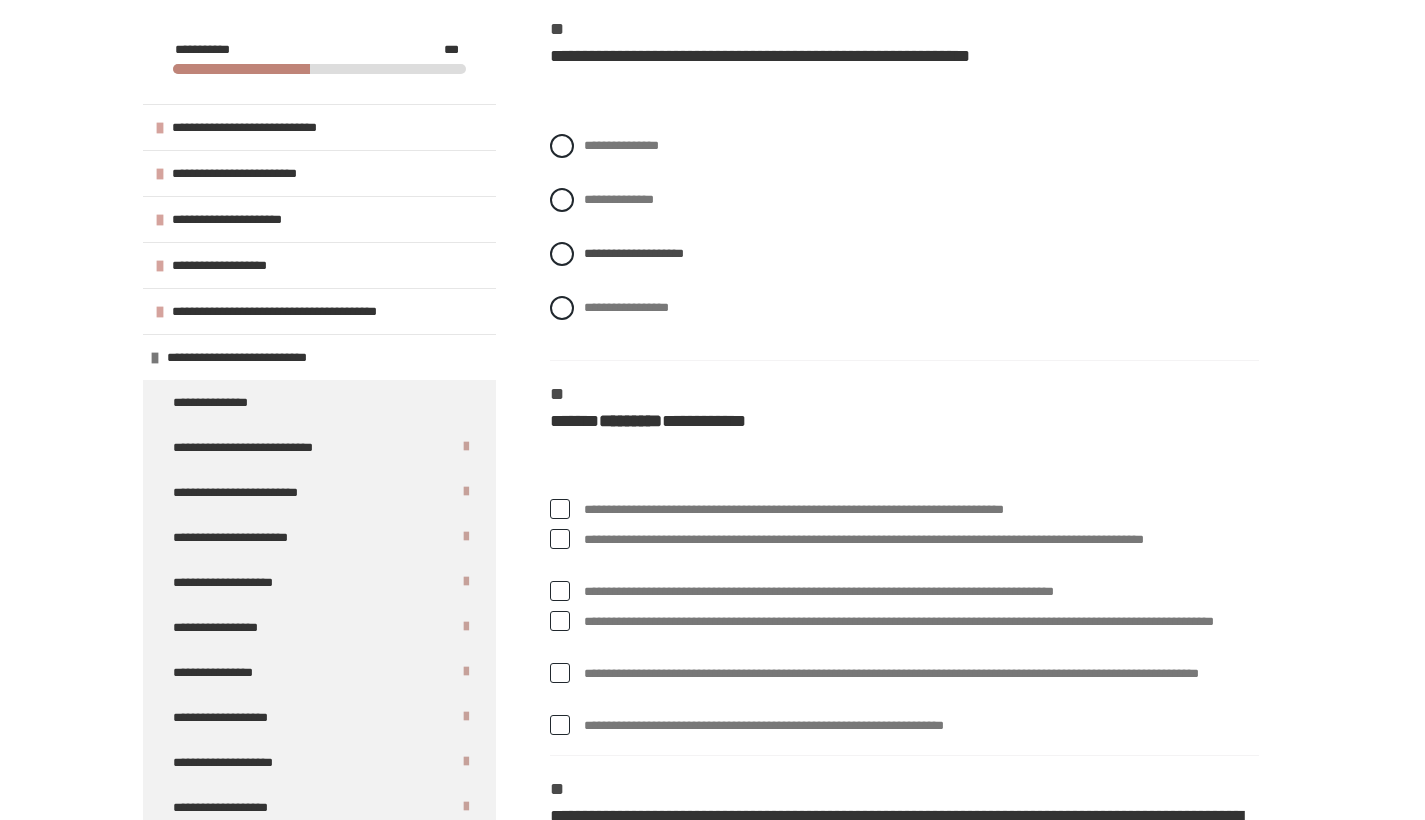 scroll, scrollTop: 1098, scrollLeft: 0, axis: vertical 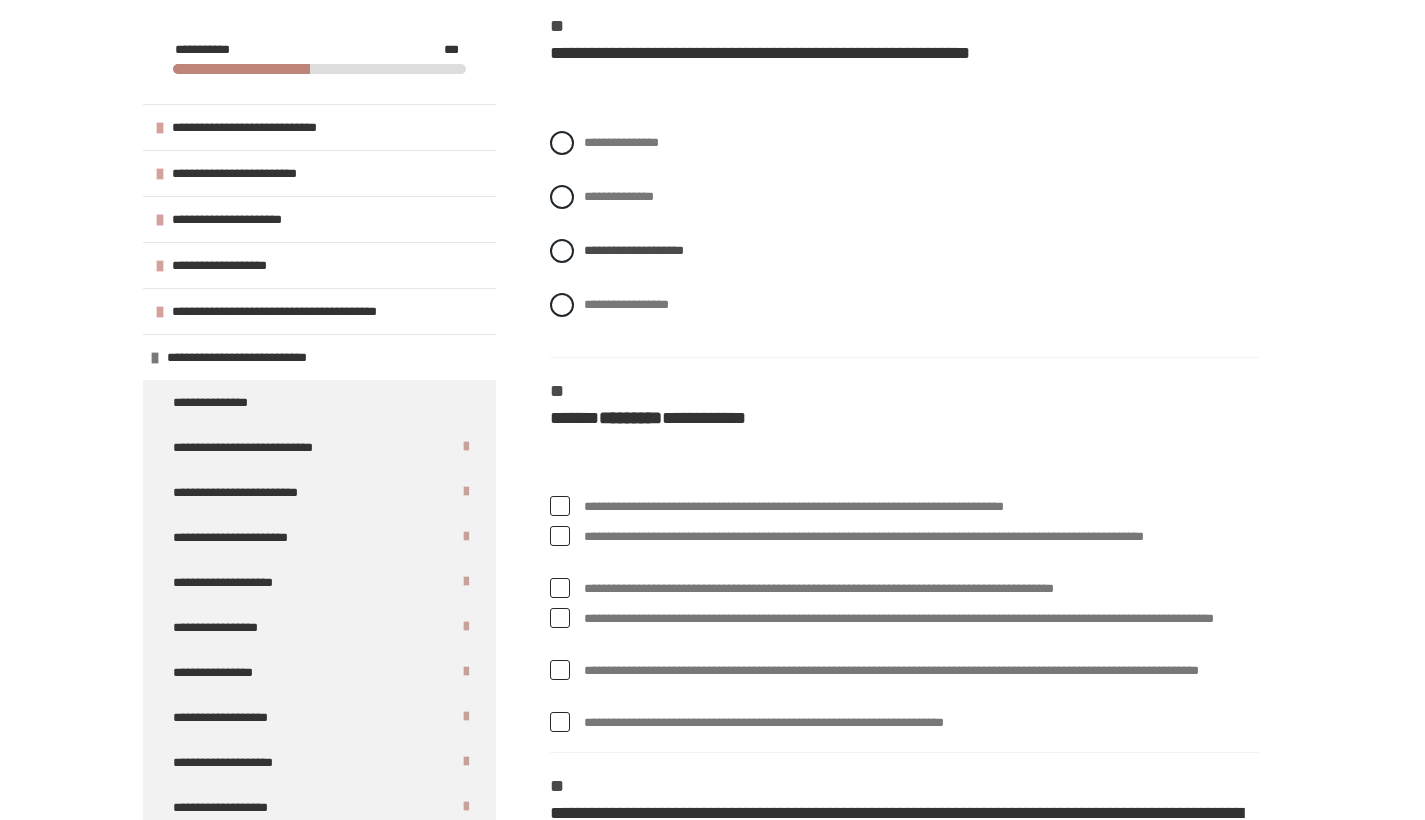 click at bounding box center (560, 506) 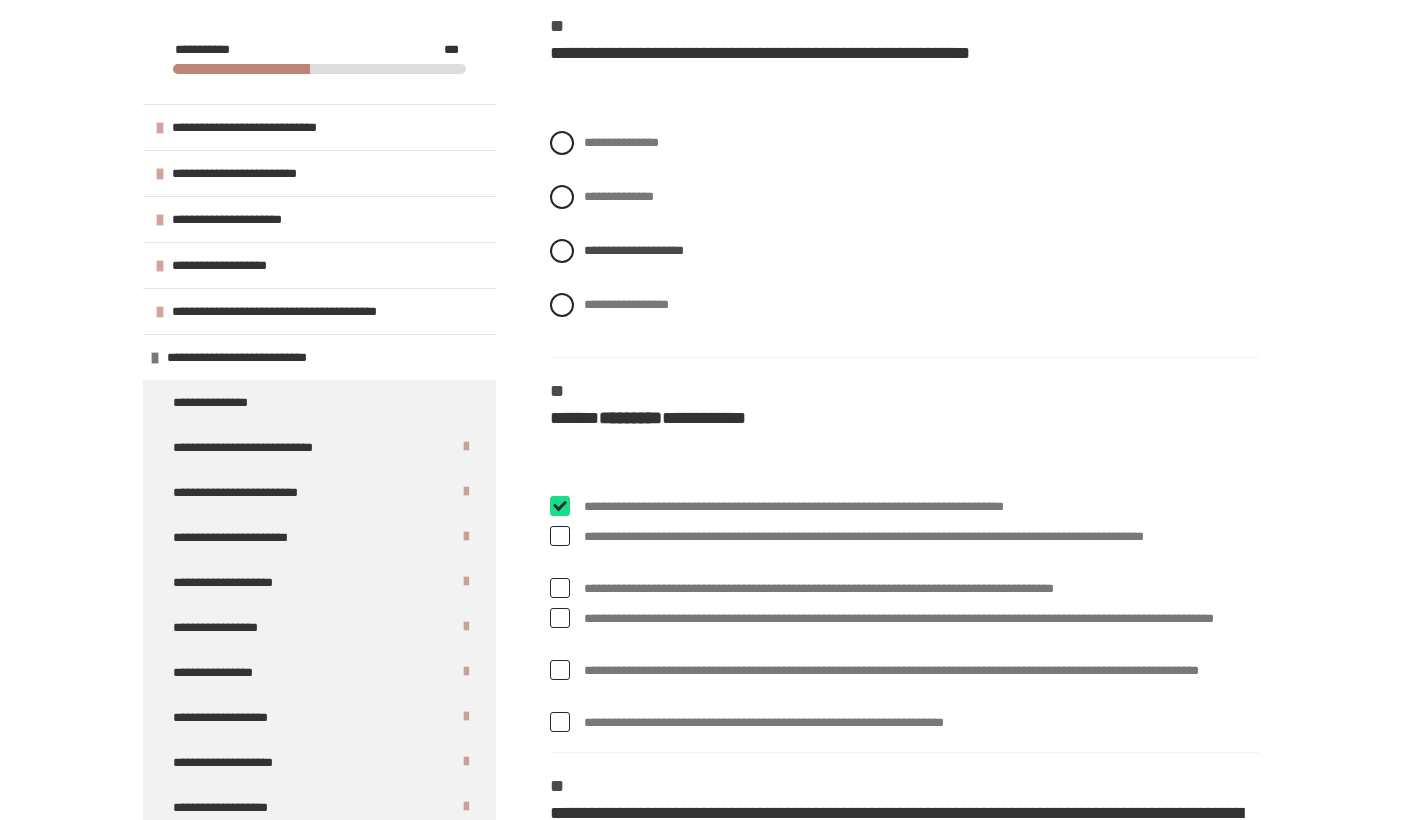 checkbox on "****" 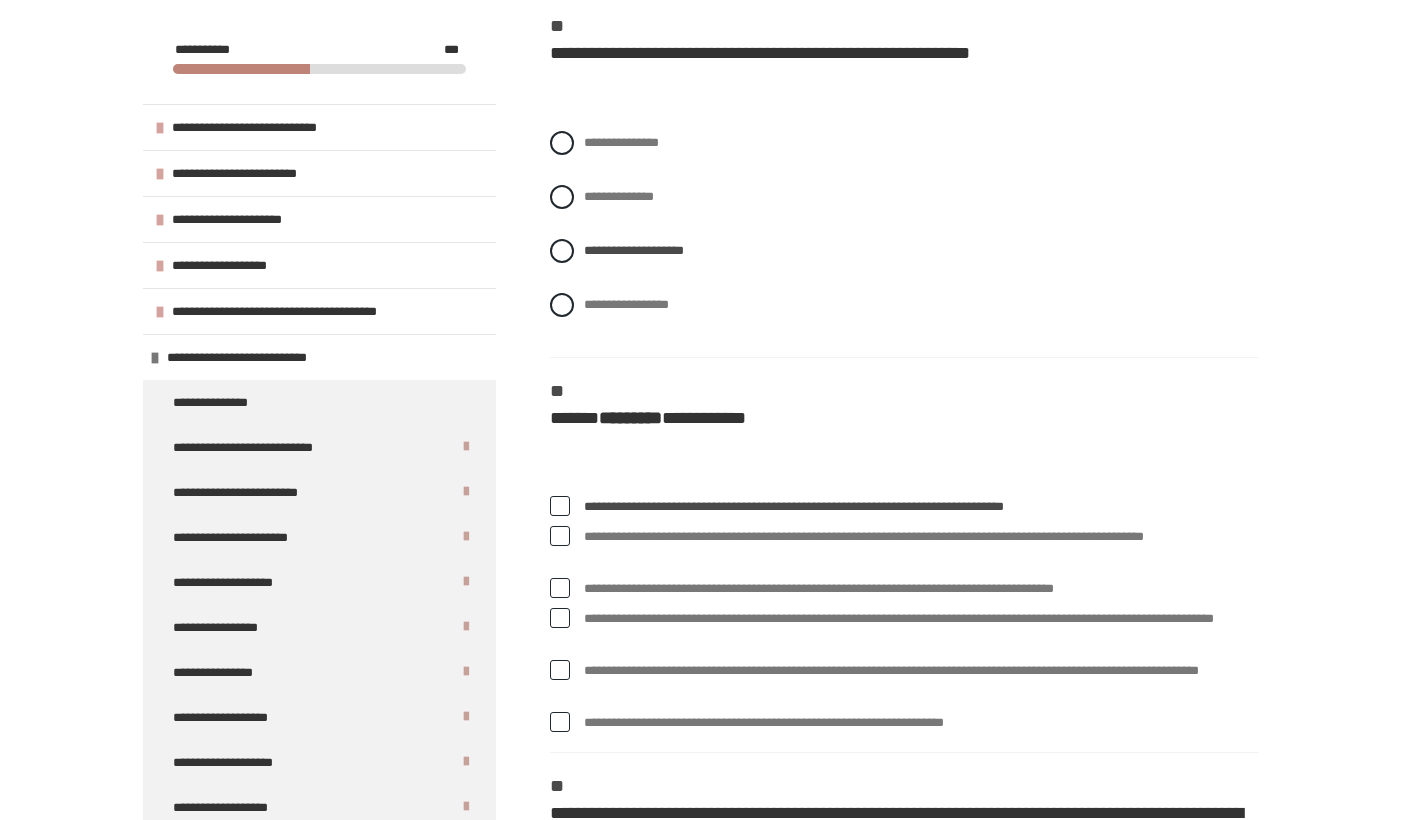 click at bounding box center [560, 670] 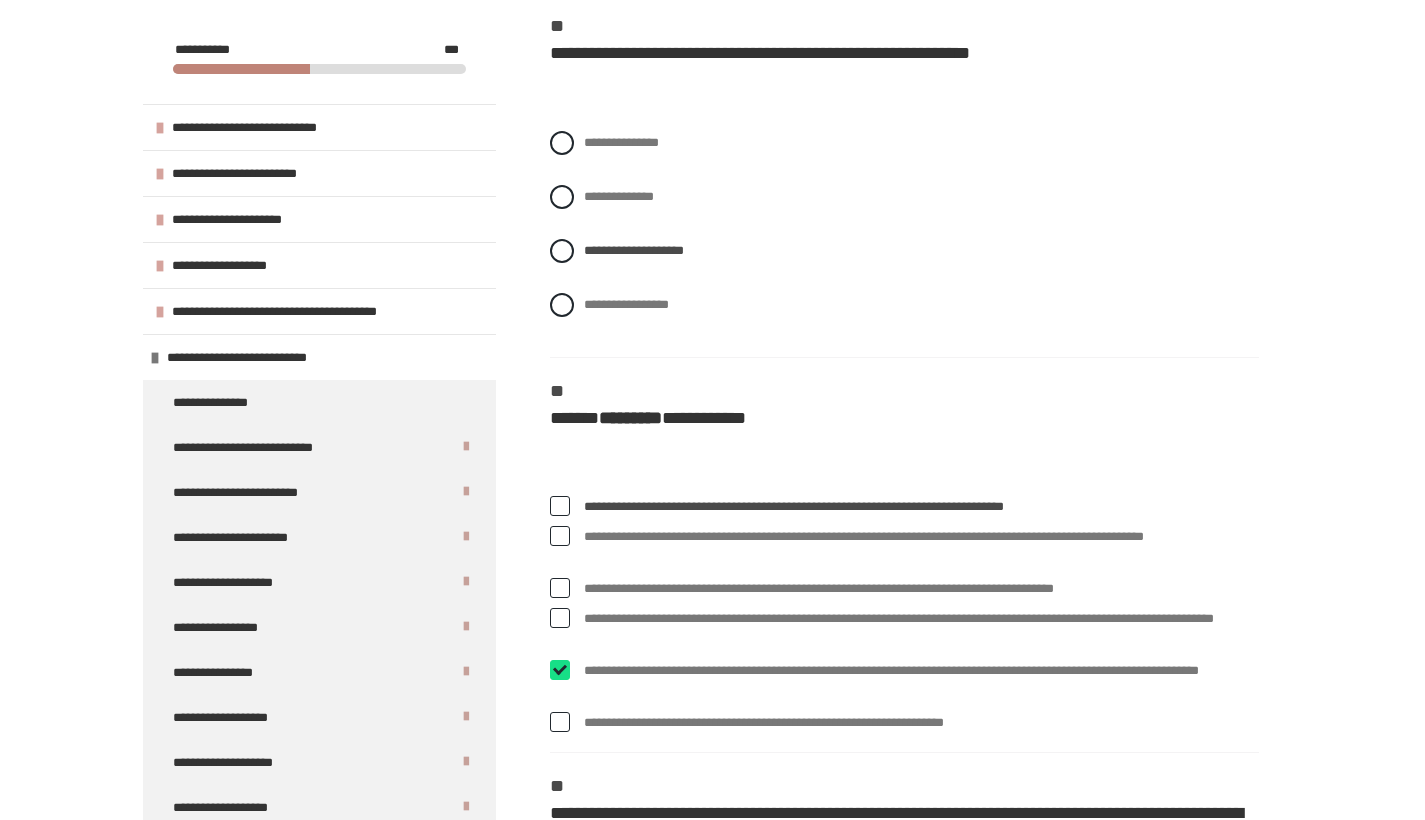 checkbox on "****" 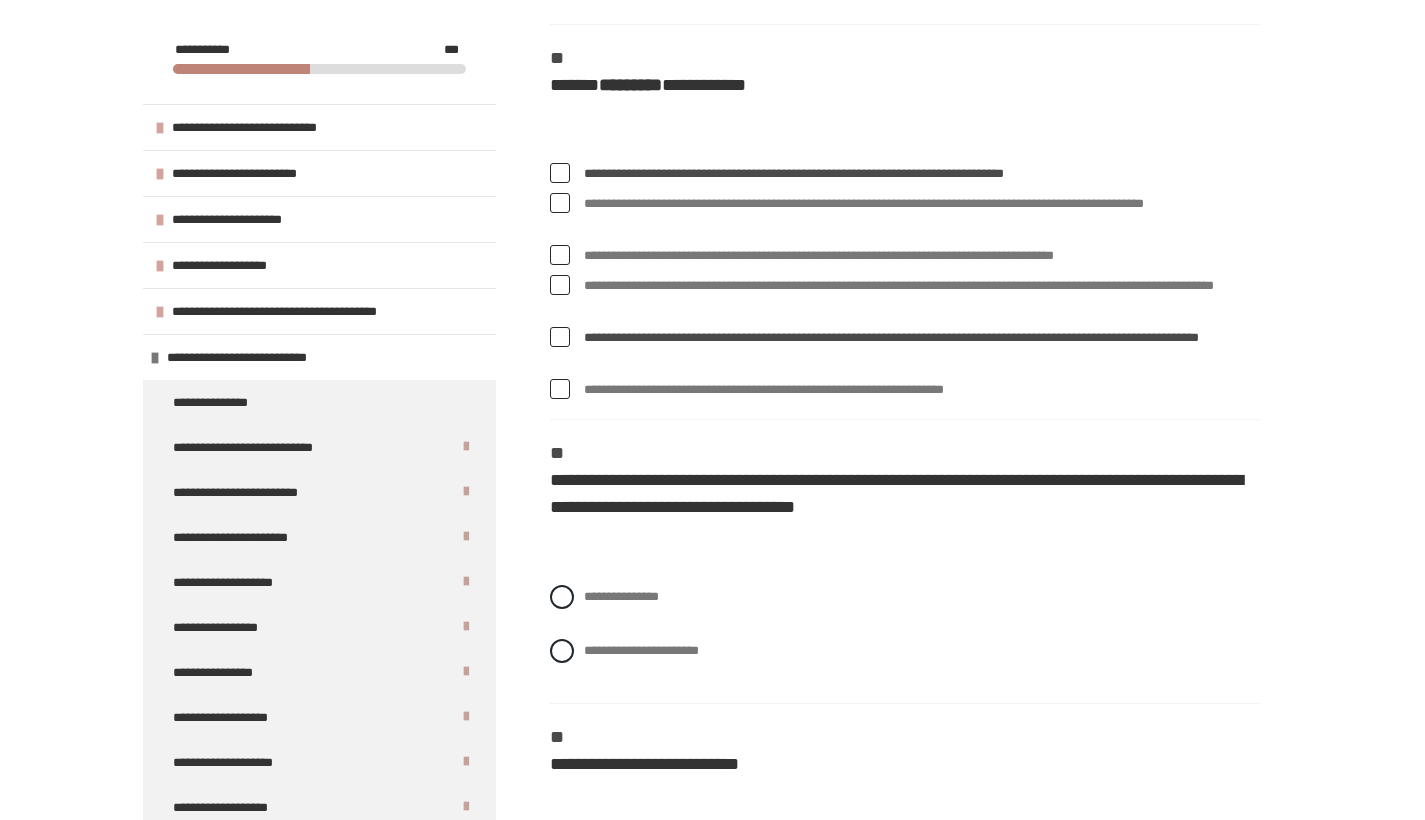 scroll, scrollTop: 1449, scrollLeft: 0, axis: vertical 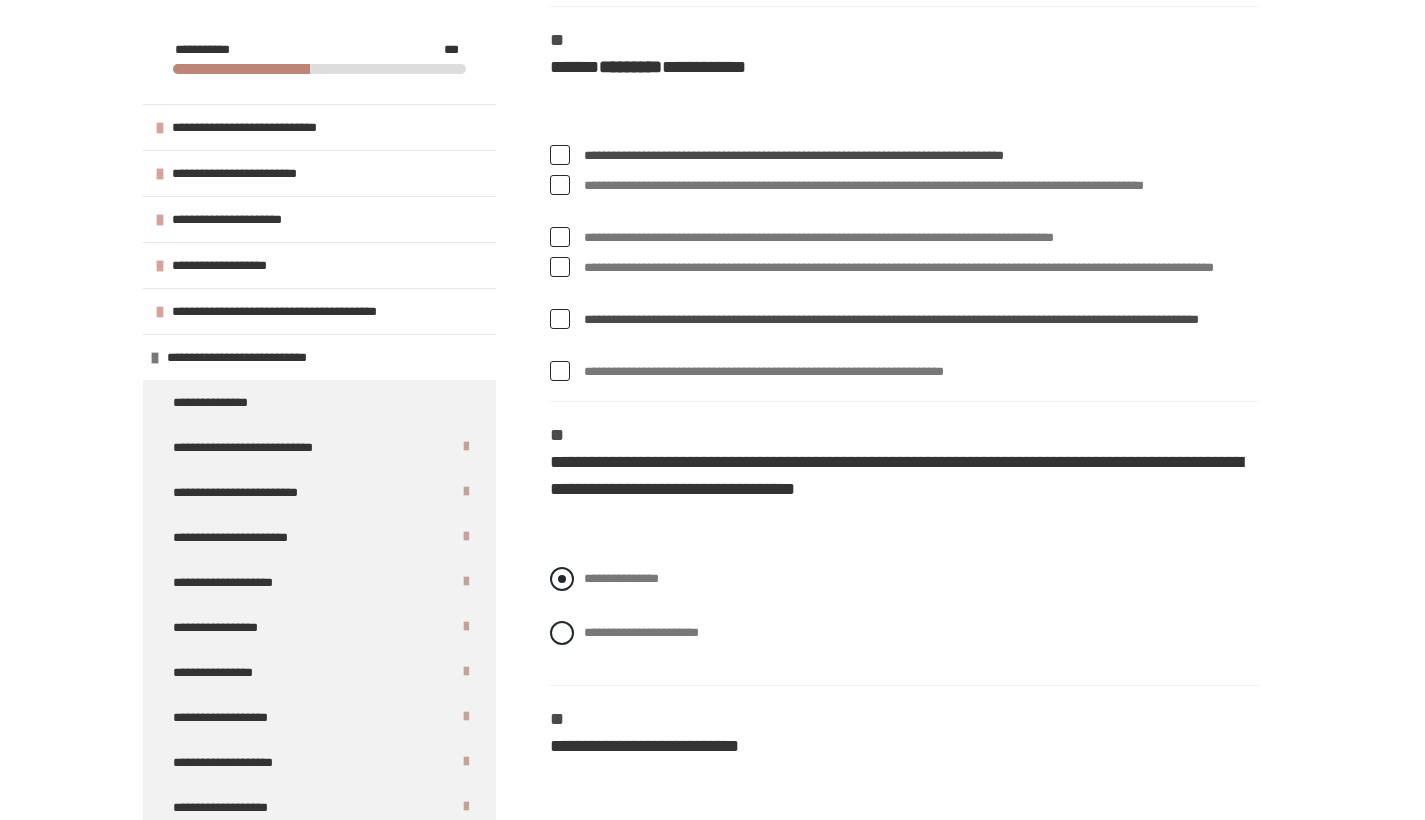 click at bounding box center (562, 579) 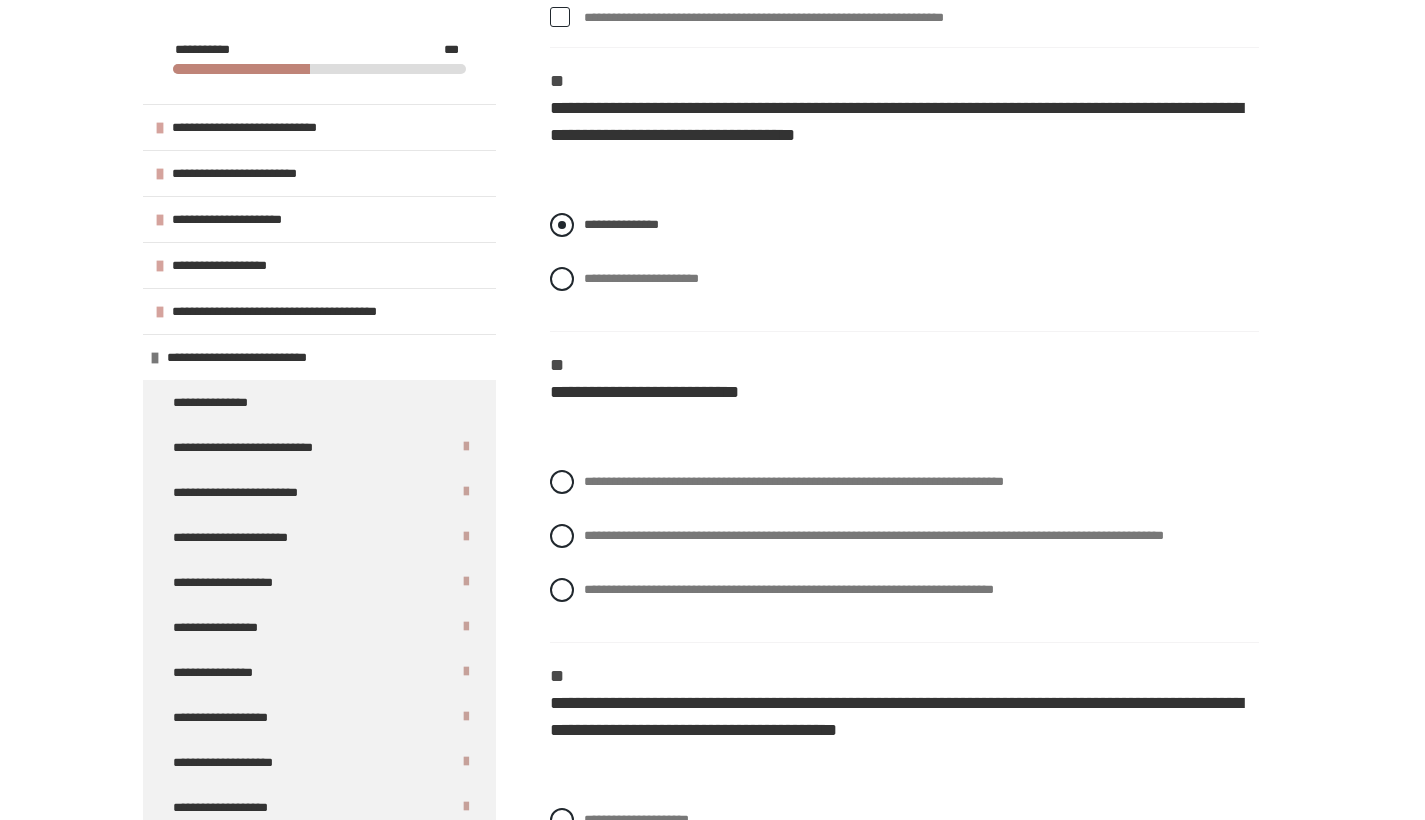 scroll, scrollTop: 1829, scrollLeft: 0, axis: vertical 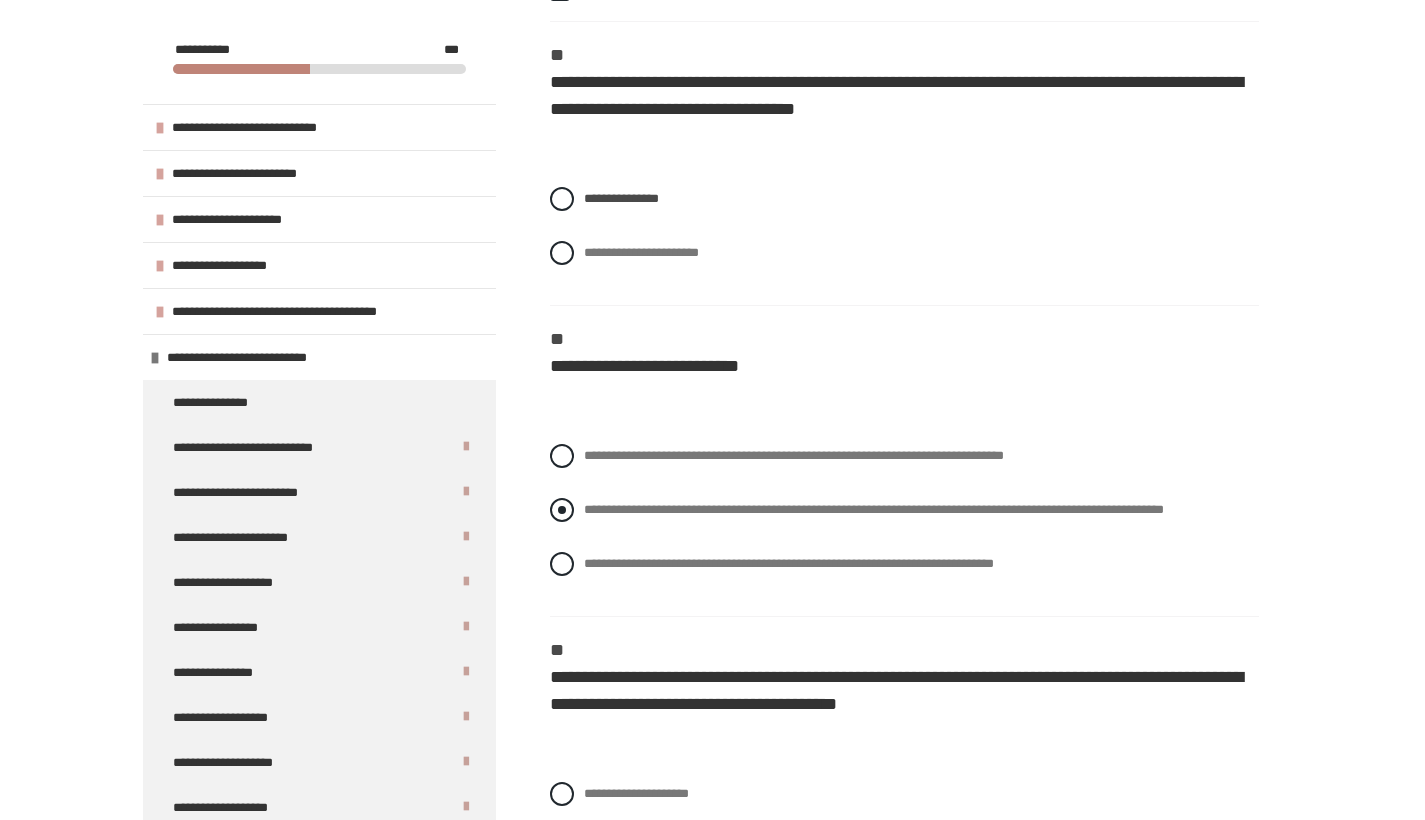 click at bounding box center [562, 510] 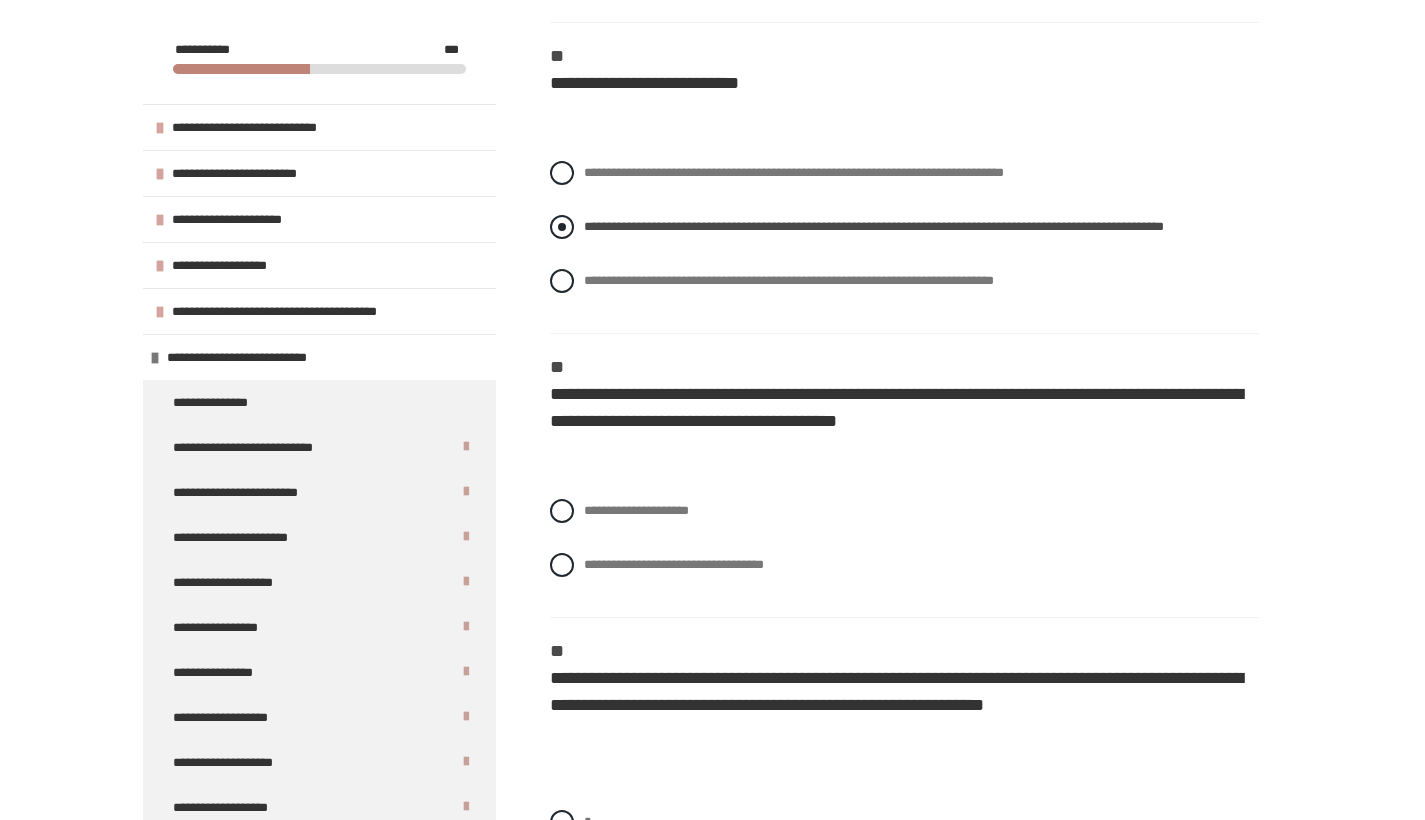scroll, scrollTop: 2113, scrollLeft: 0, axis: vertical 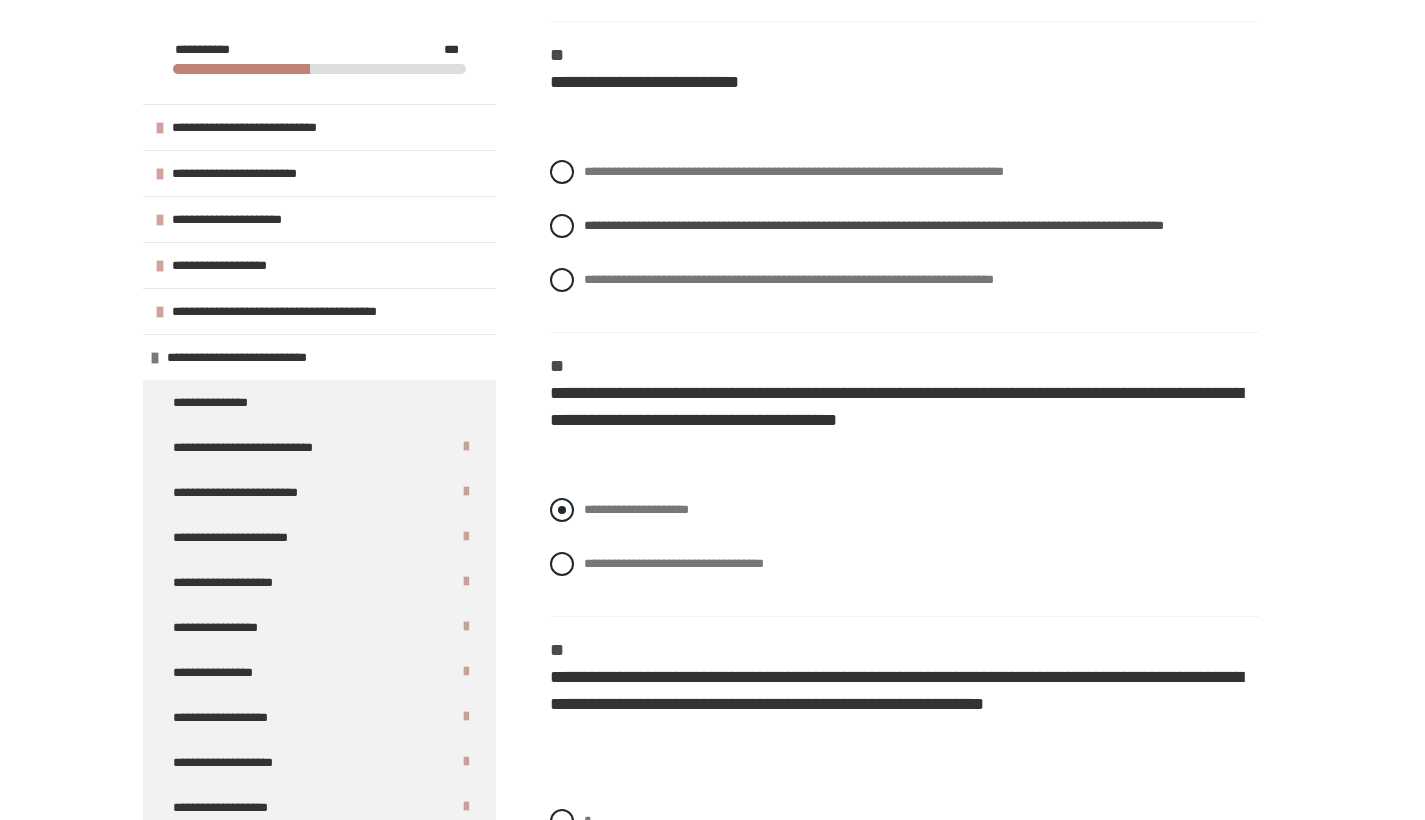 click at bounding box center (562, 510) 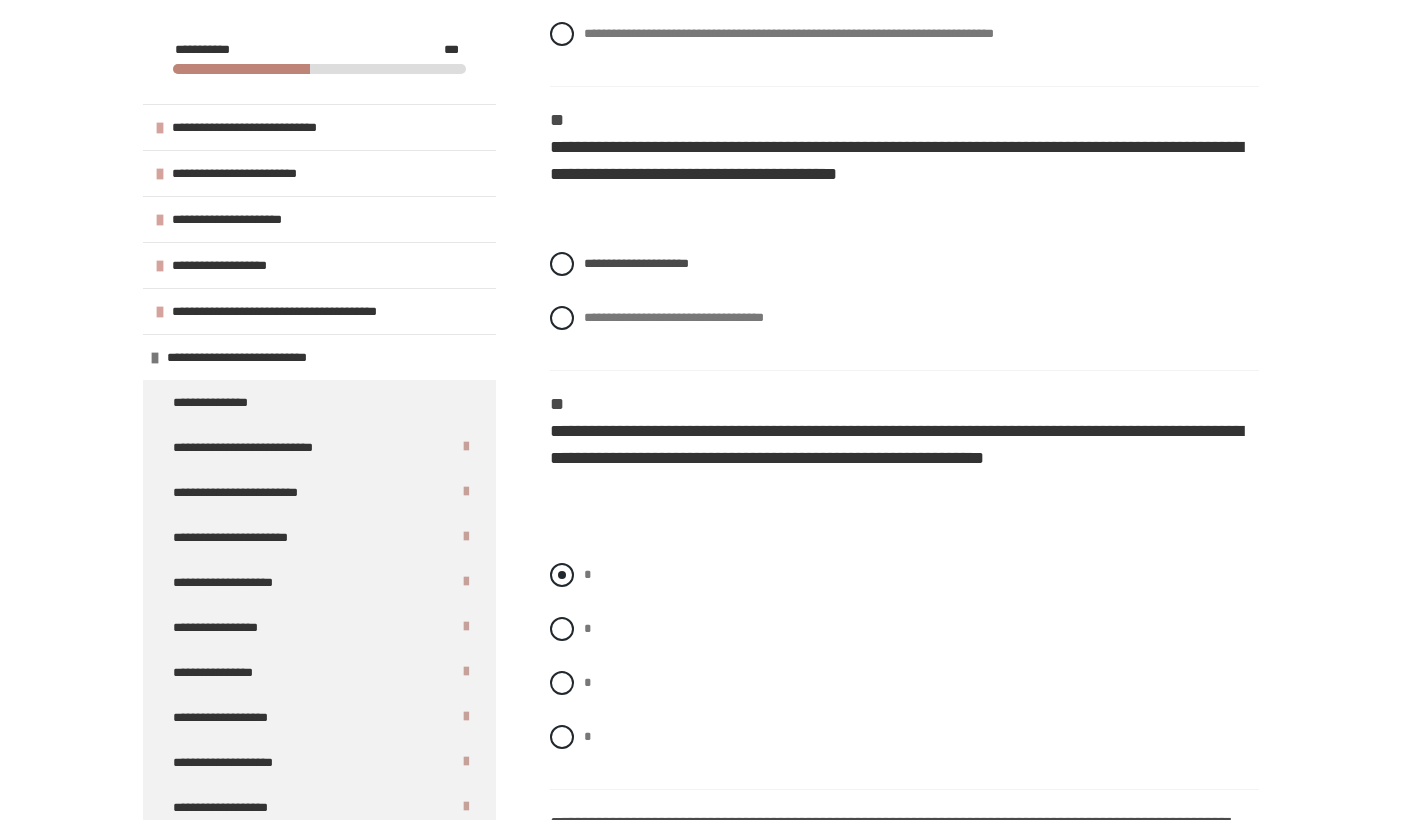 scroll, scrollTop: 2360, scrollLeft: 0, axis: vertical 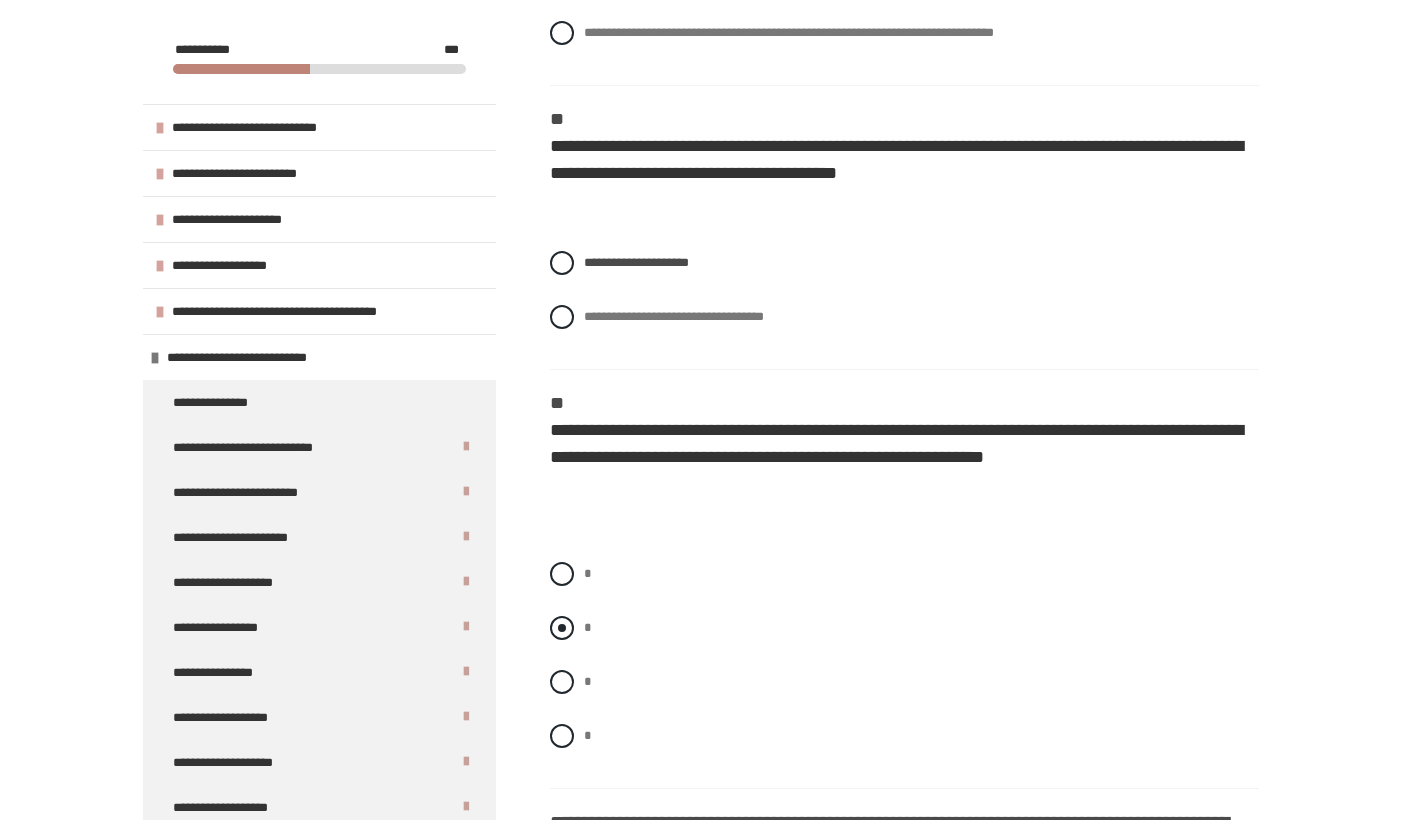 click at bounding box center (562, 628) 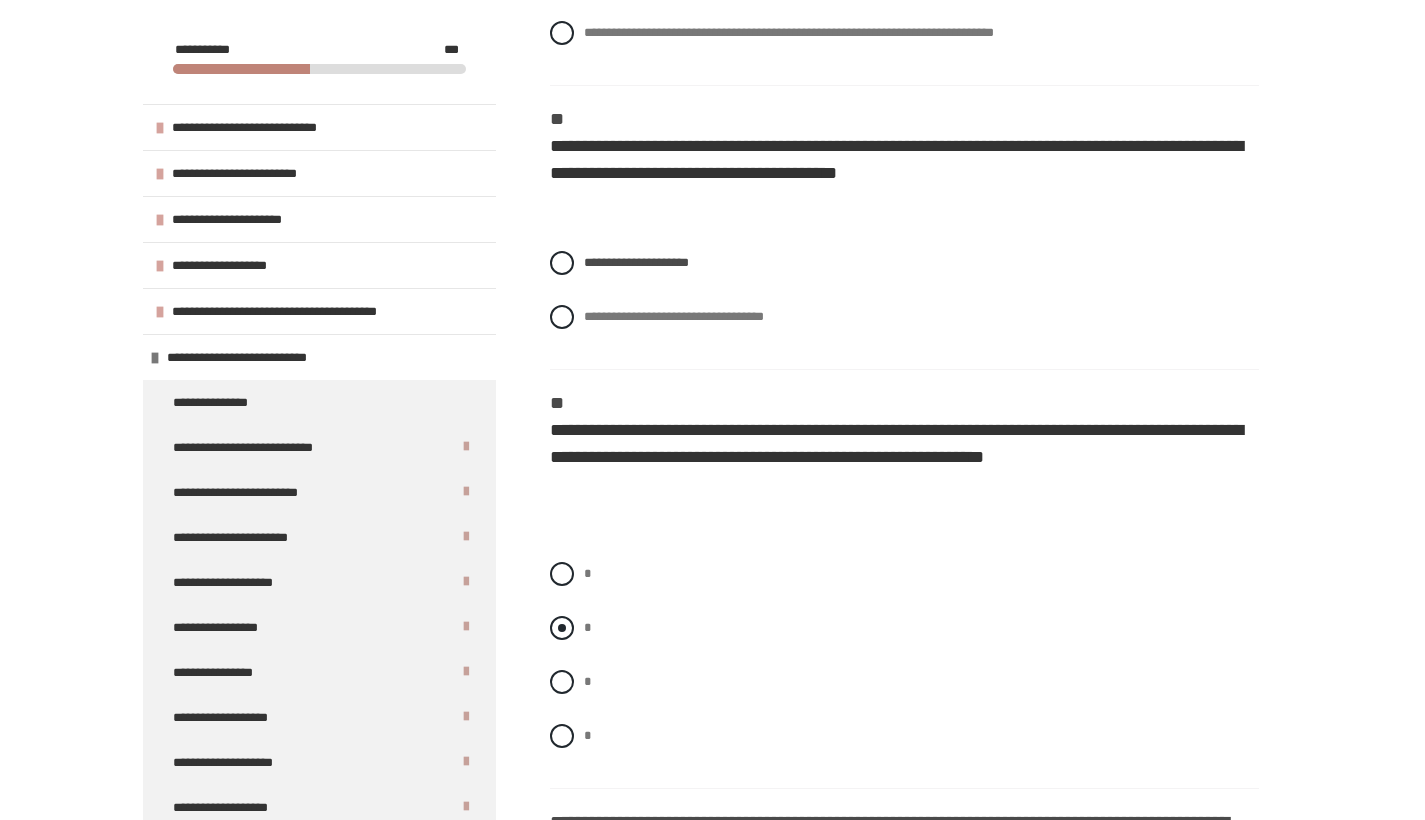 radio on "****" 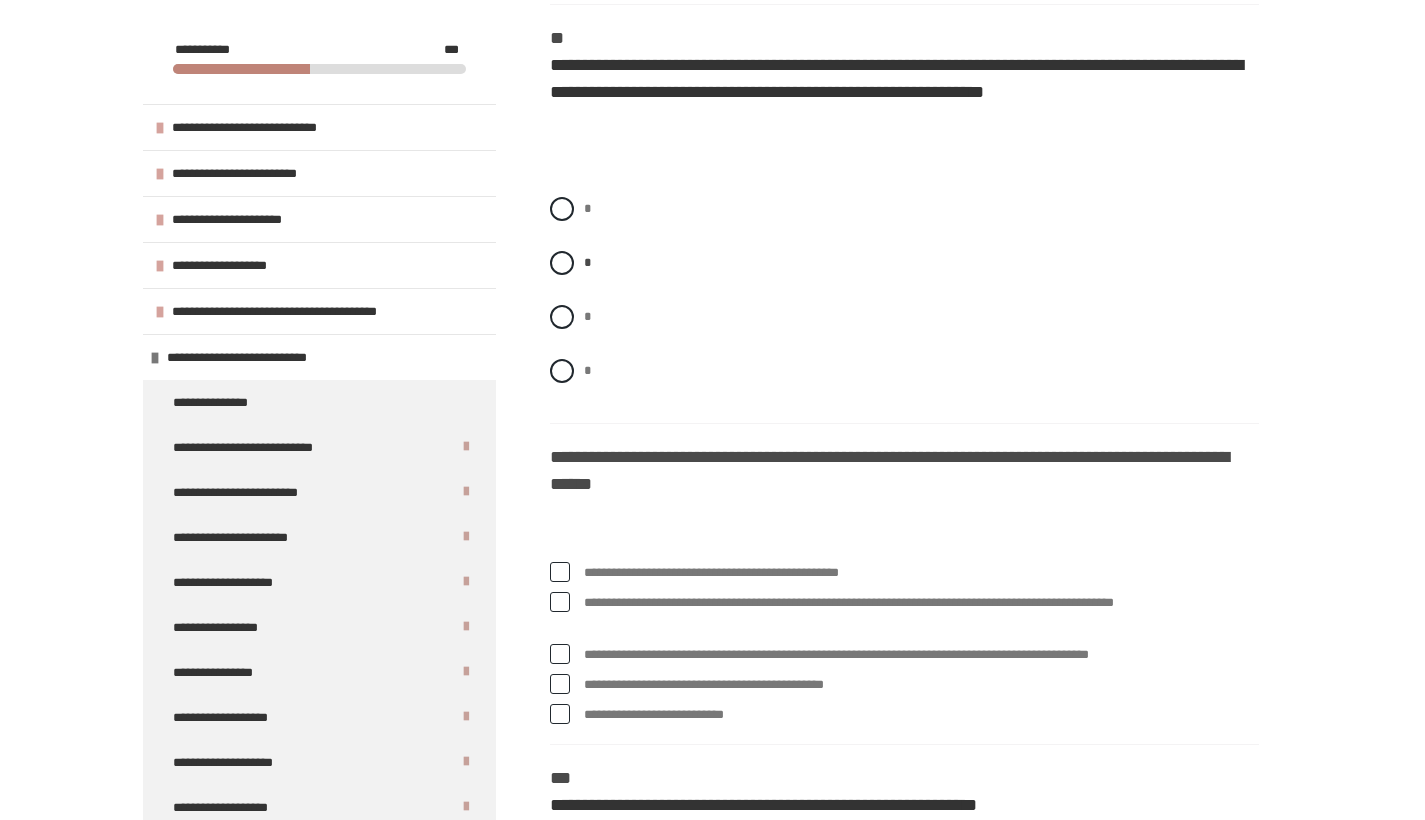 scroll, scrollTop: 2735, scrollLeft: 0, axis: vertical 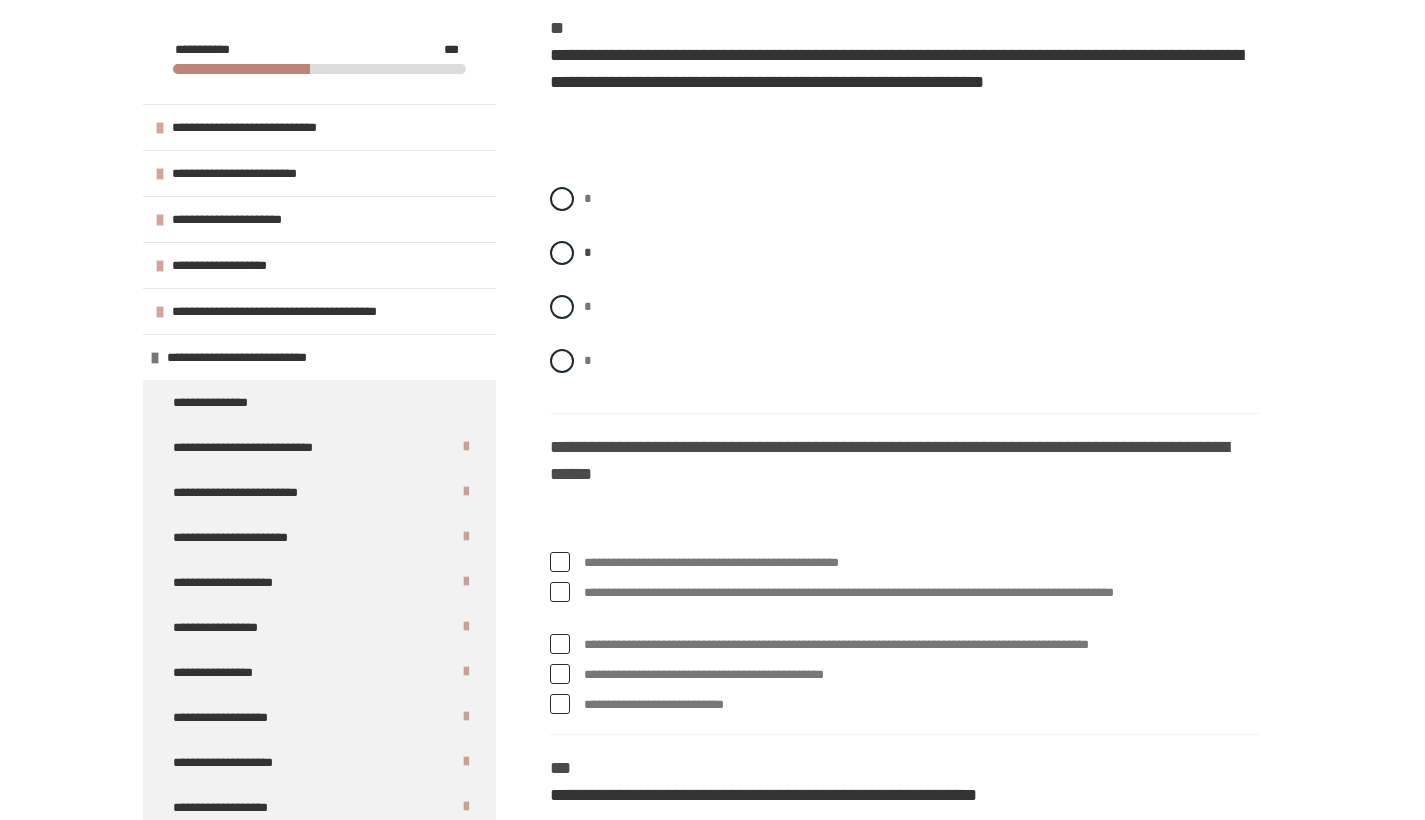 click at bounding box center (560, 644) 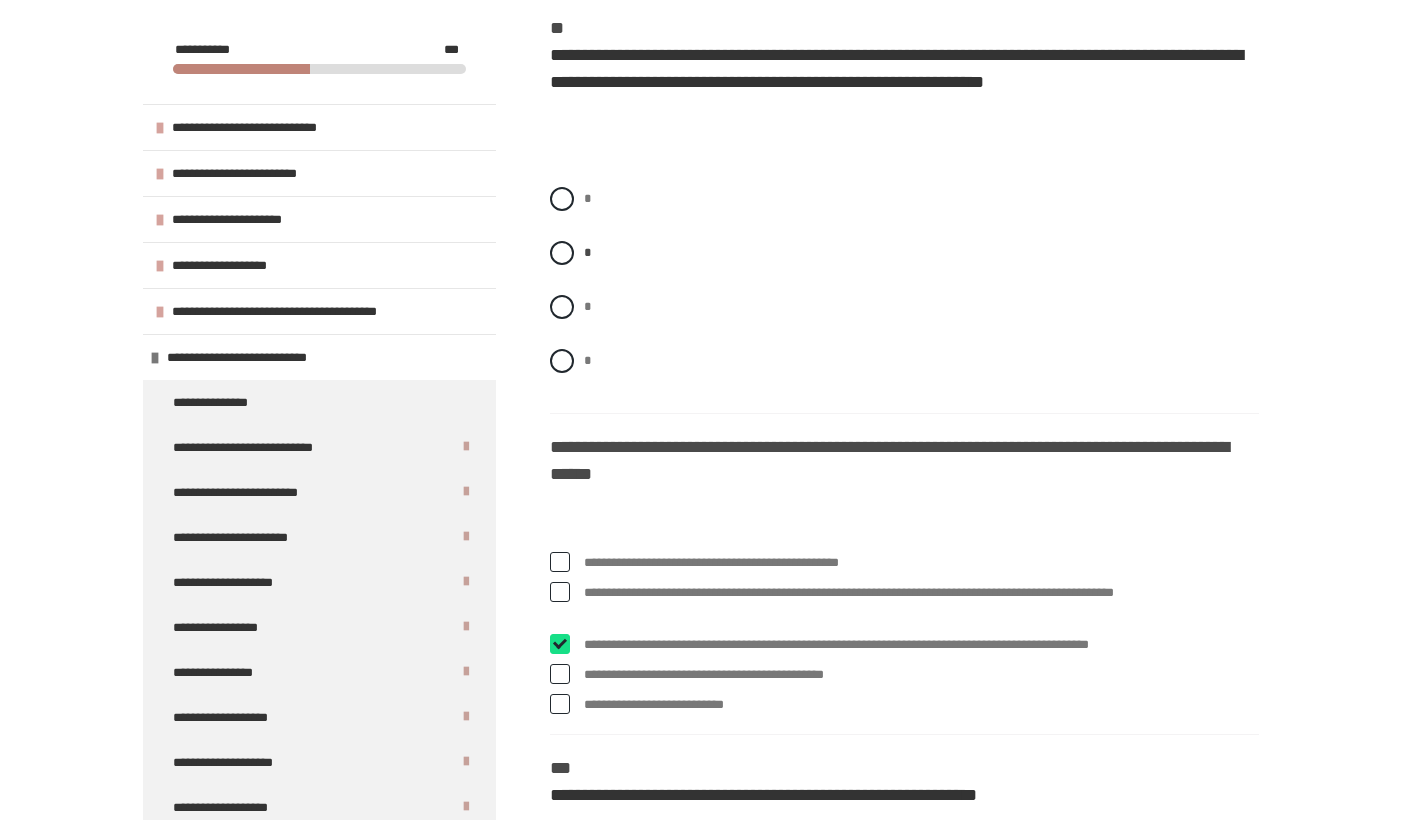 checkbox on "****" 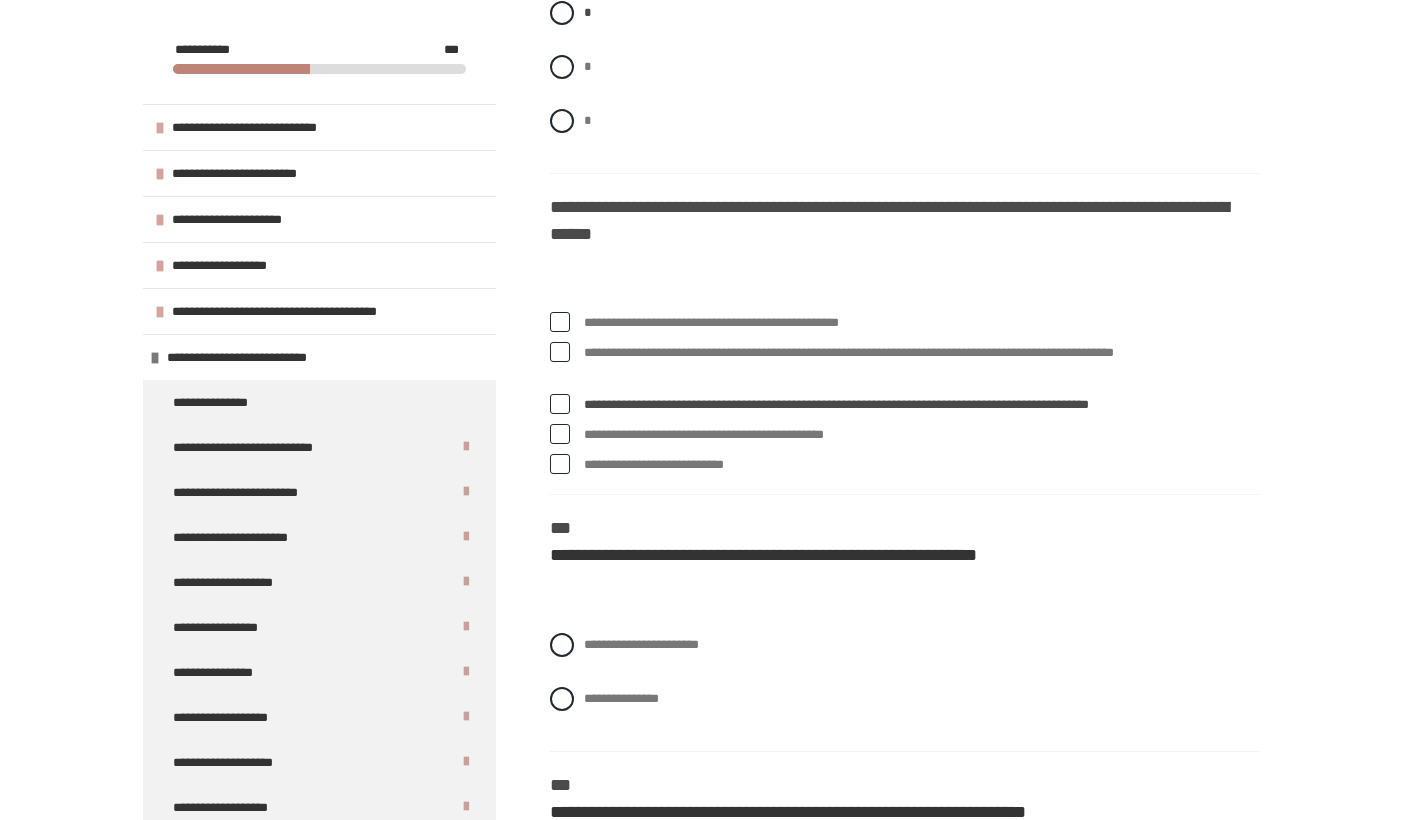 scroll, scrollTop: 2977, scrollLeft: 0, axis: vertical 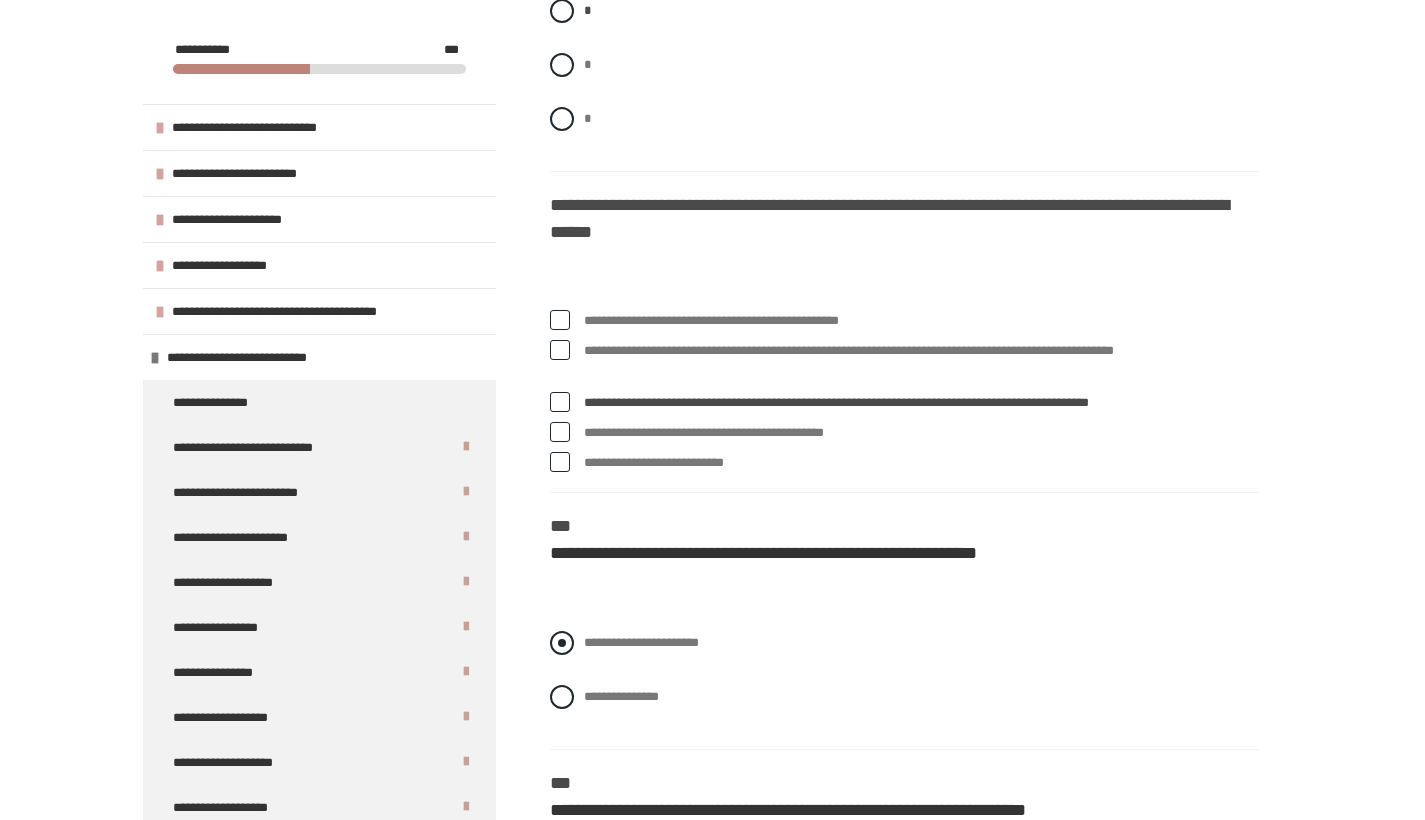 click at bounding box center [562, 643] 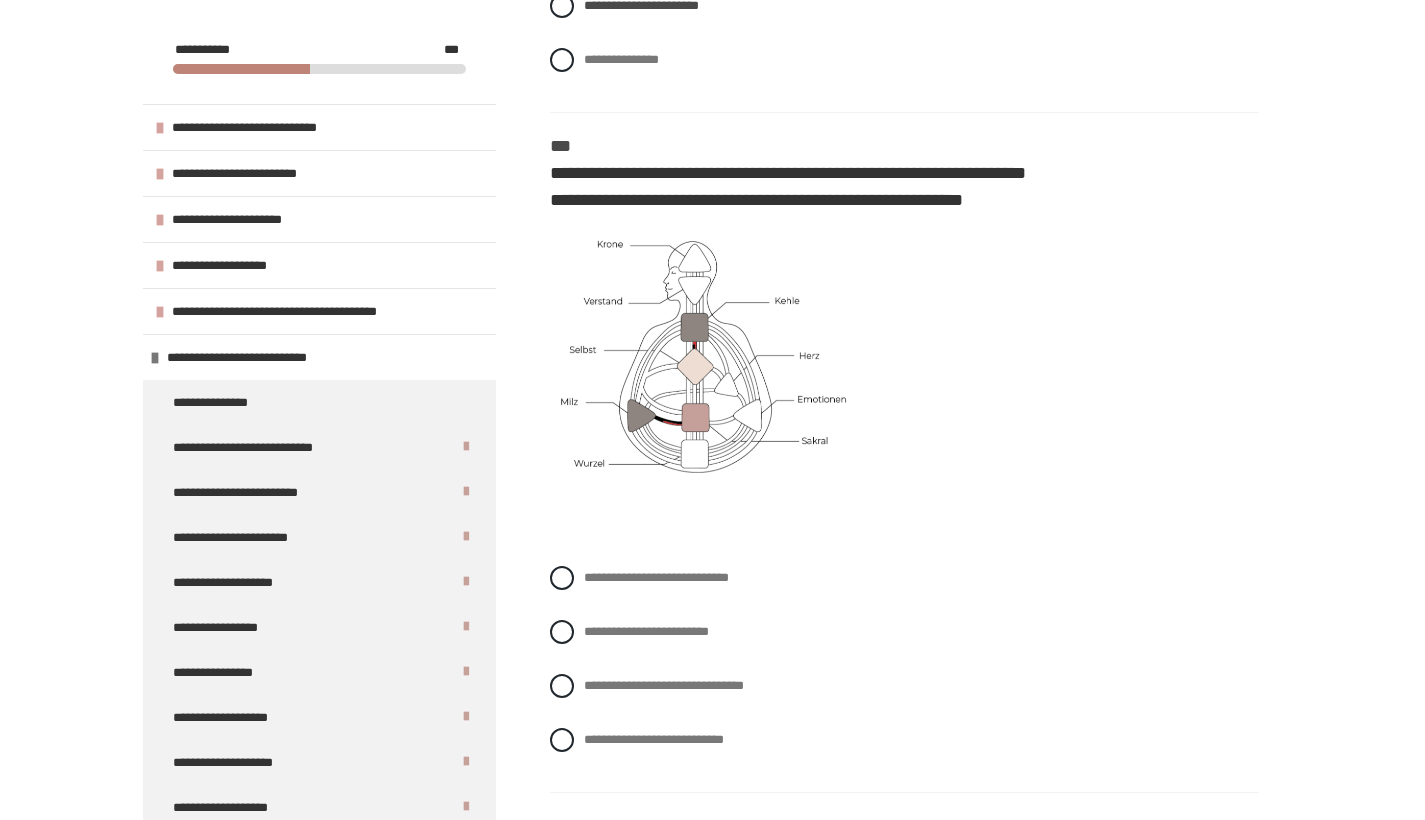 scroll, scrollTop: 3618, scrollLeft: 0, axis: vertical 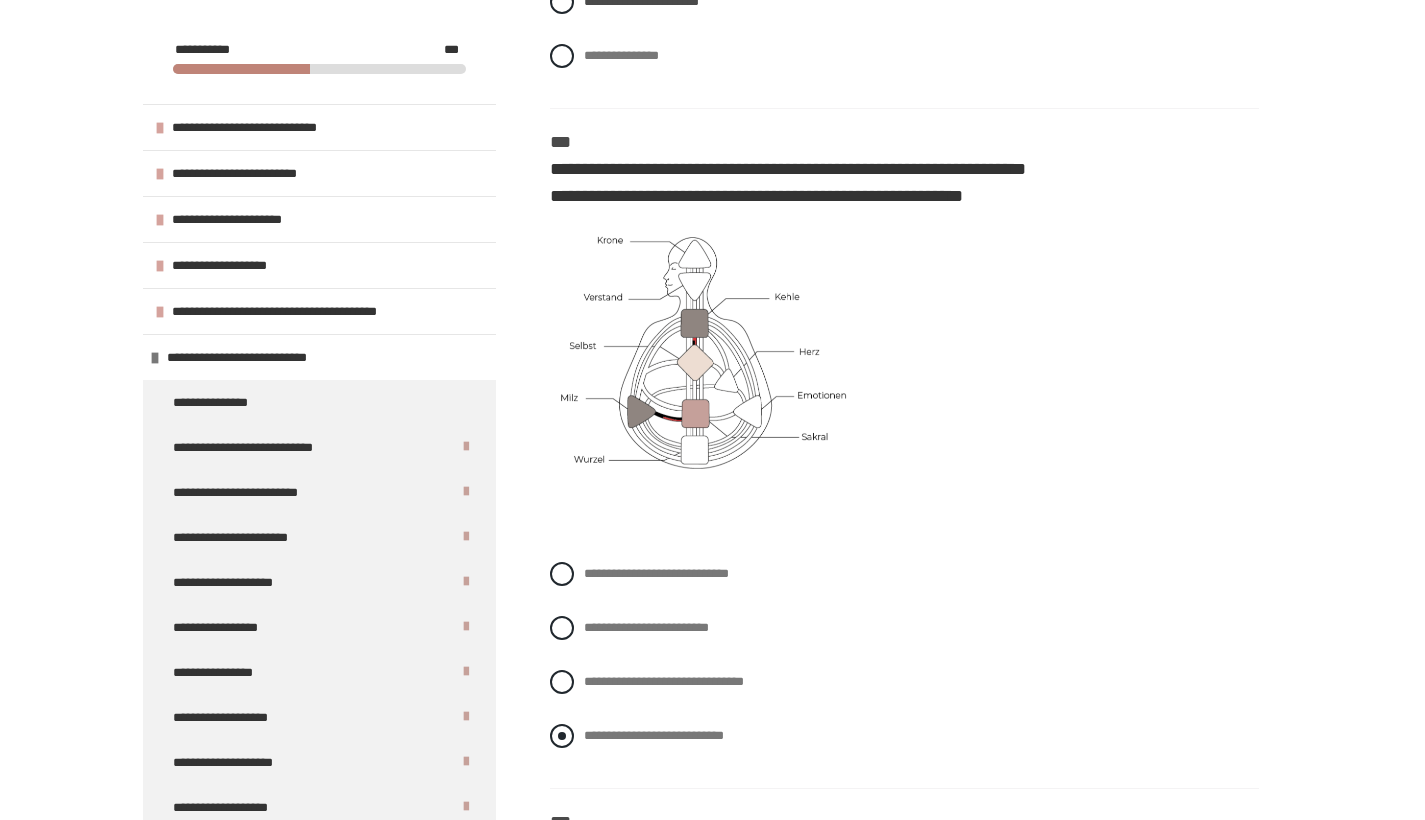 click at bounding box center [562, 736] 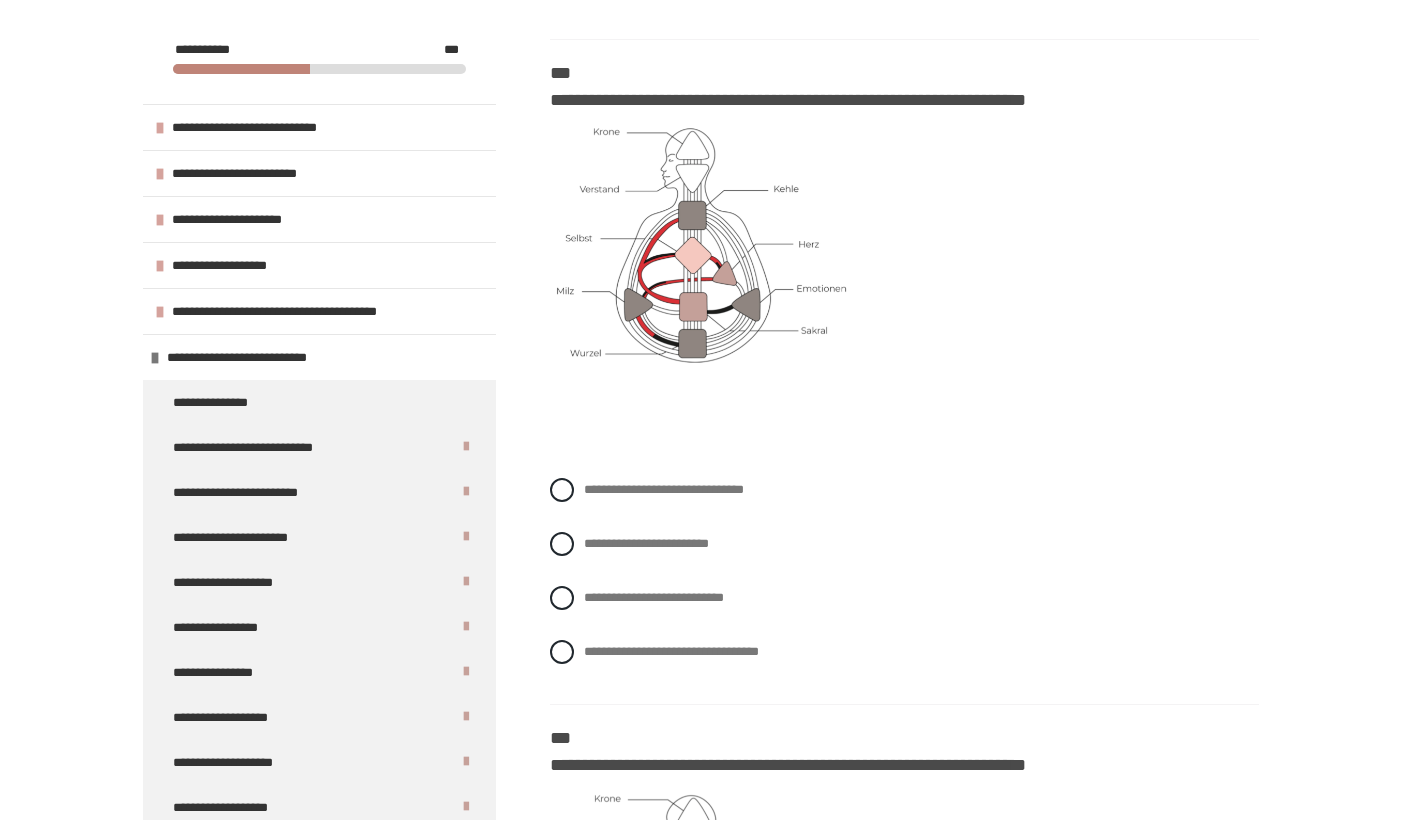 scroll, scrollTop: 4370, scrollLeft: 0, axis: vertical 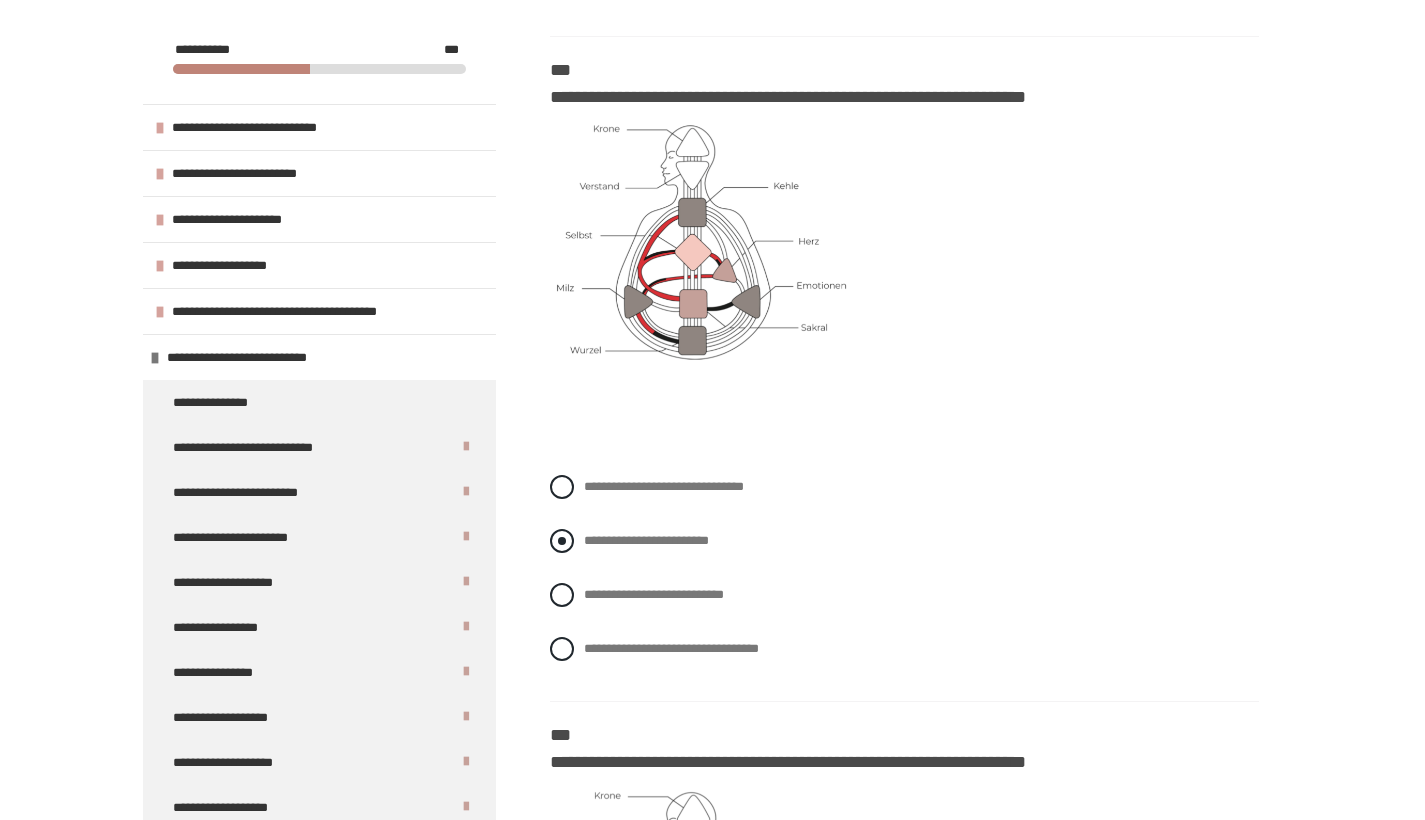 click at bounding box center [562, 541] 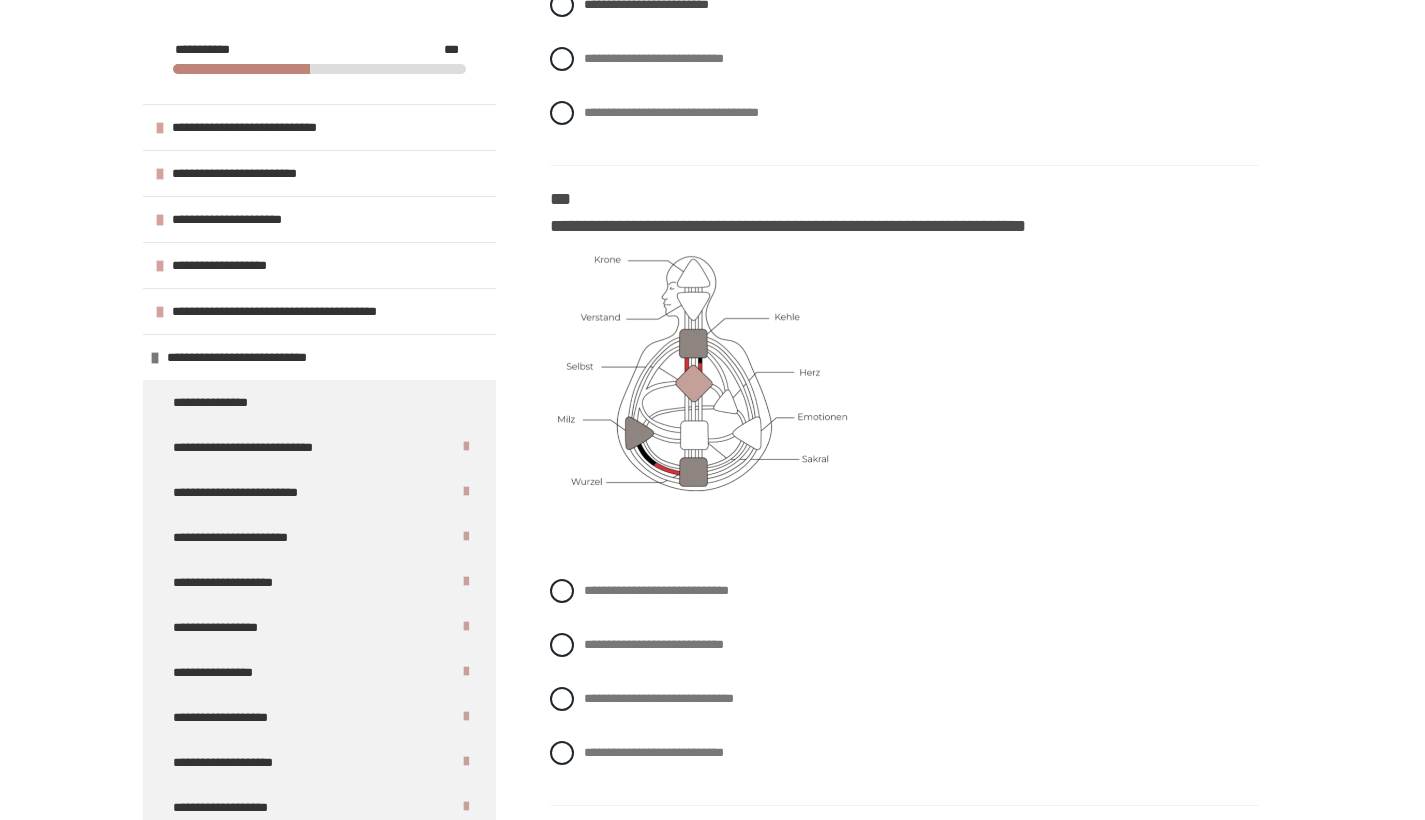 scroll, scrollTop: 4906, scrollLeft: 0, axis: vertical 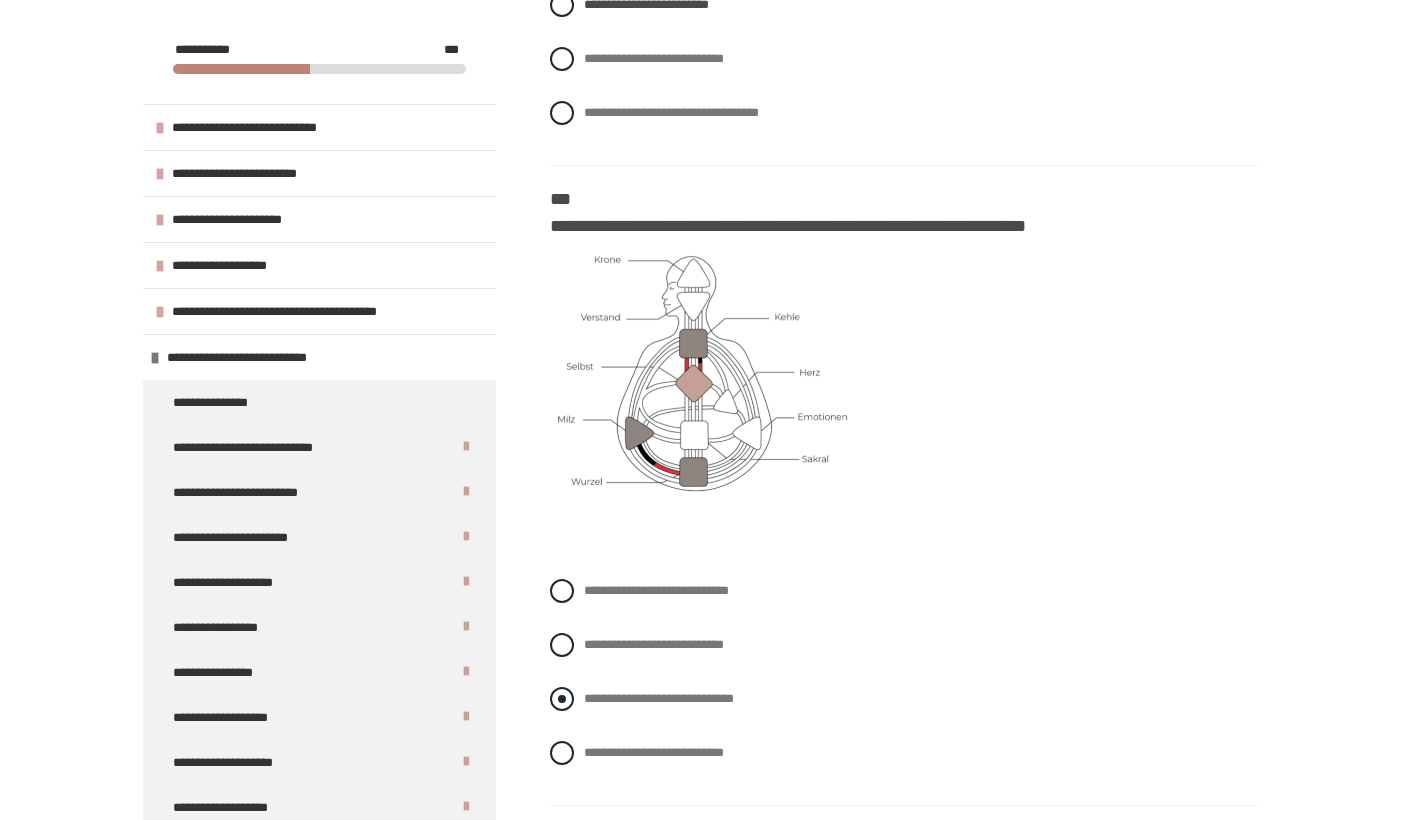 click at bounding box center [562, 699] 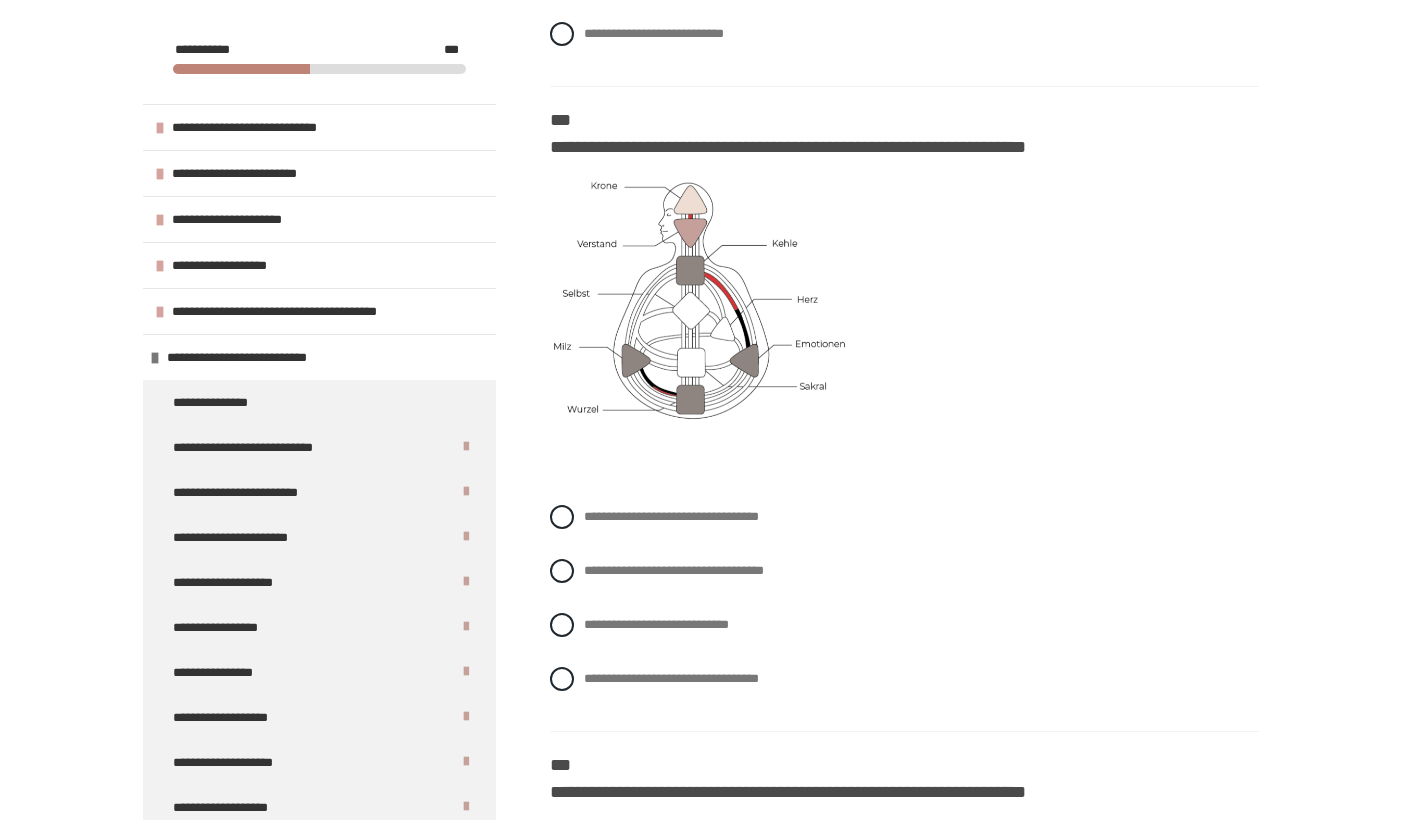 scroll, scrollTop: 5625, scrollLeft: 0, axis: vertical 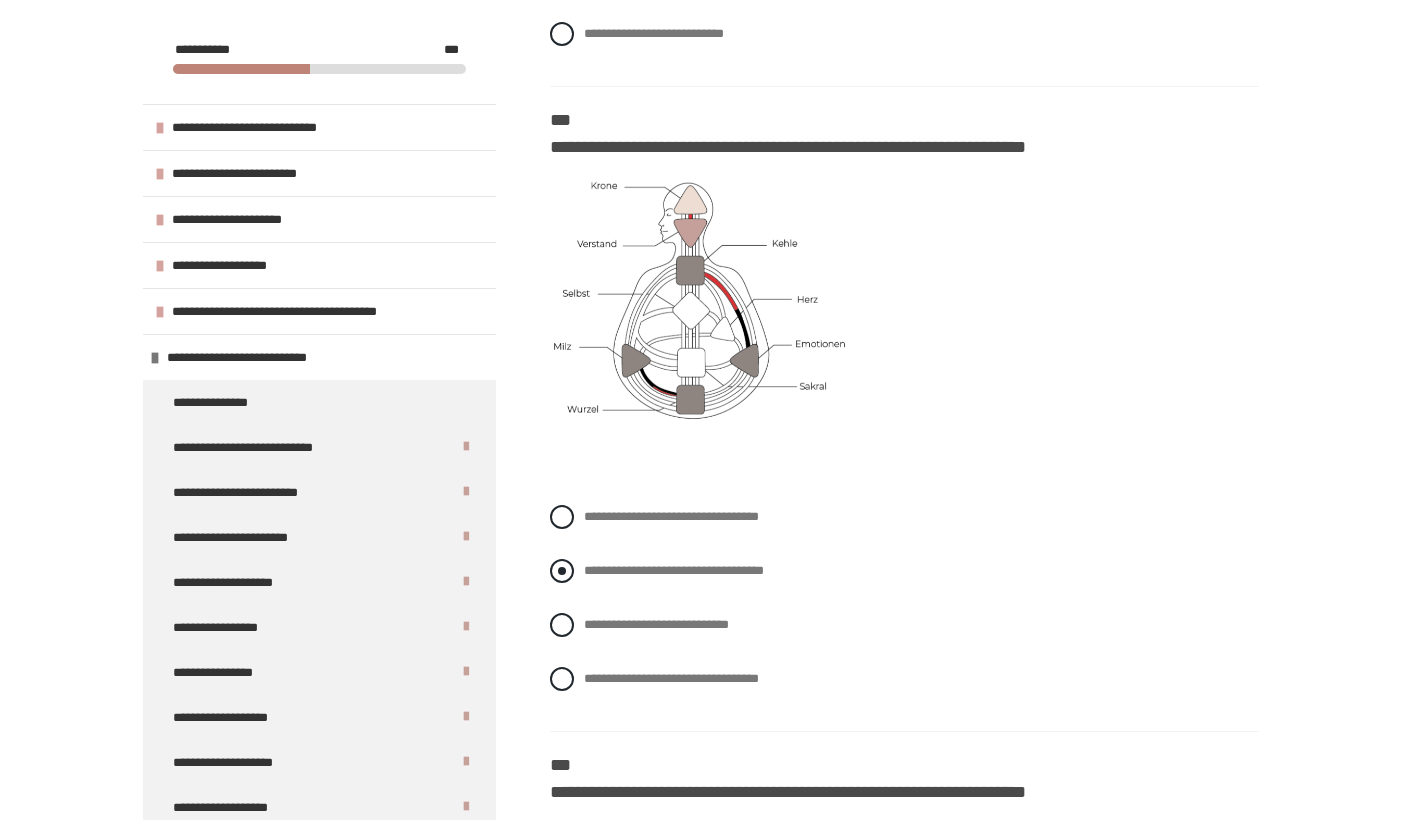 click at bounding box center (562, 571) 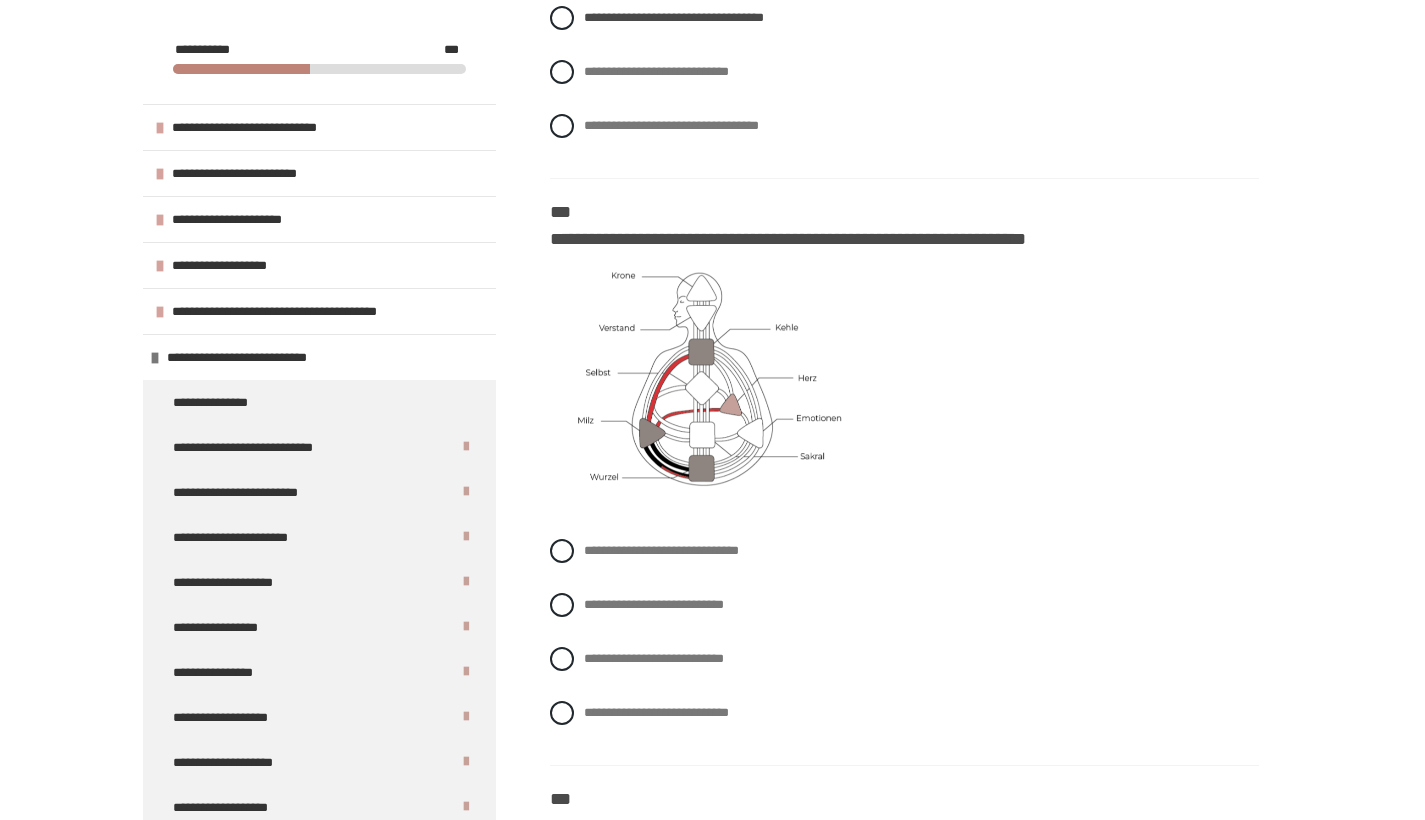 scroll, scrollTop: 6180, scrollLeft: 0, axis: vertical 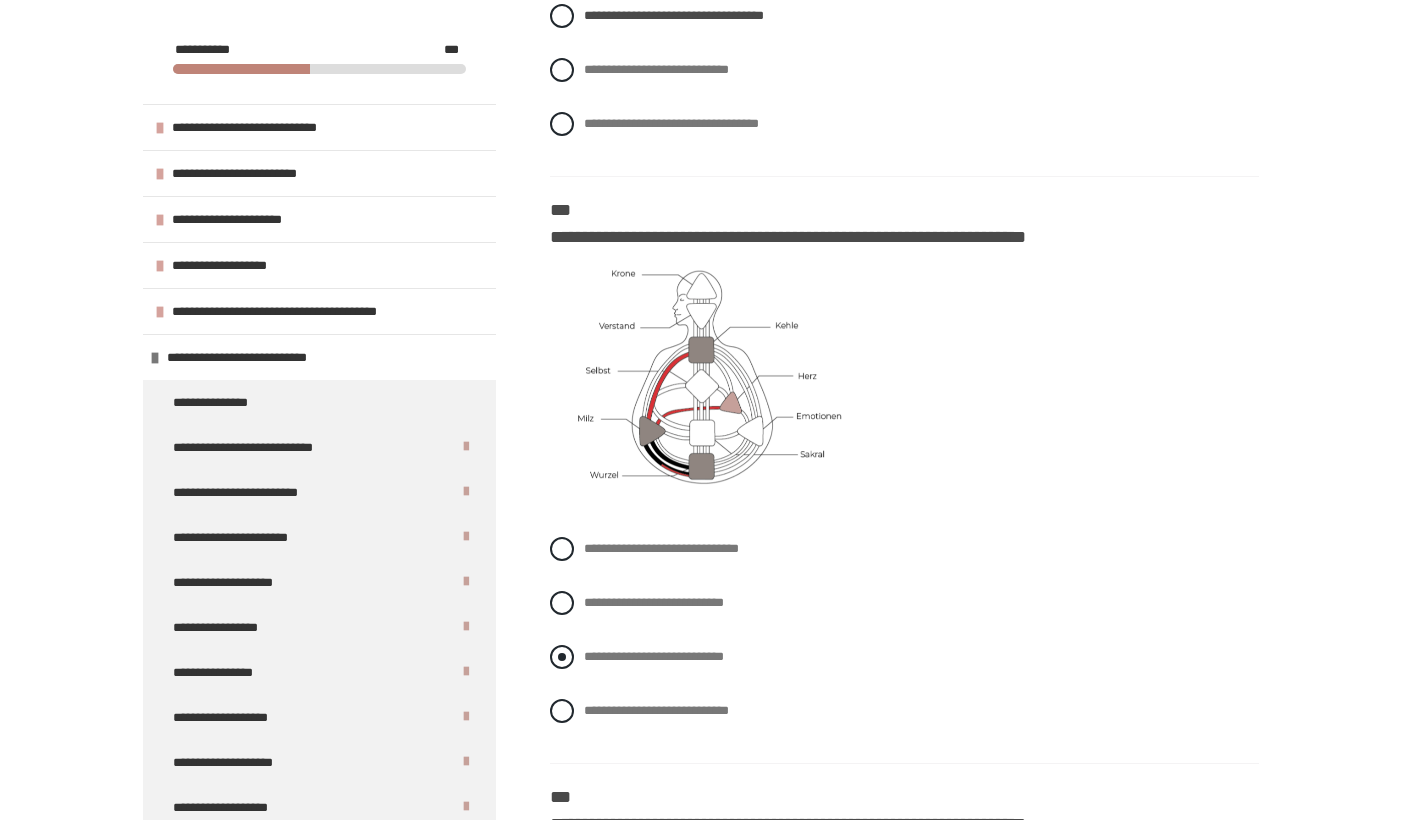click at bounding box center [562, 657] 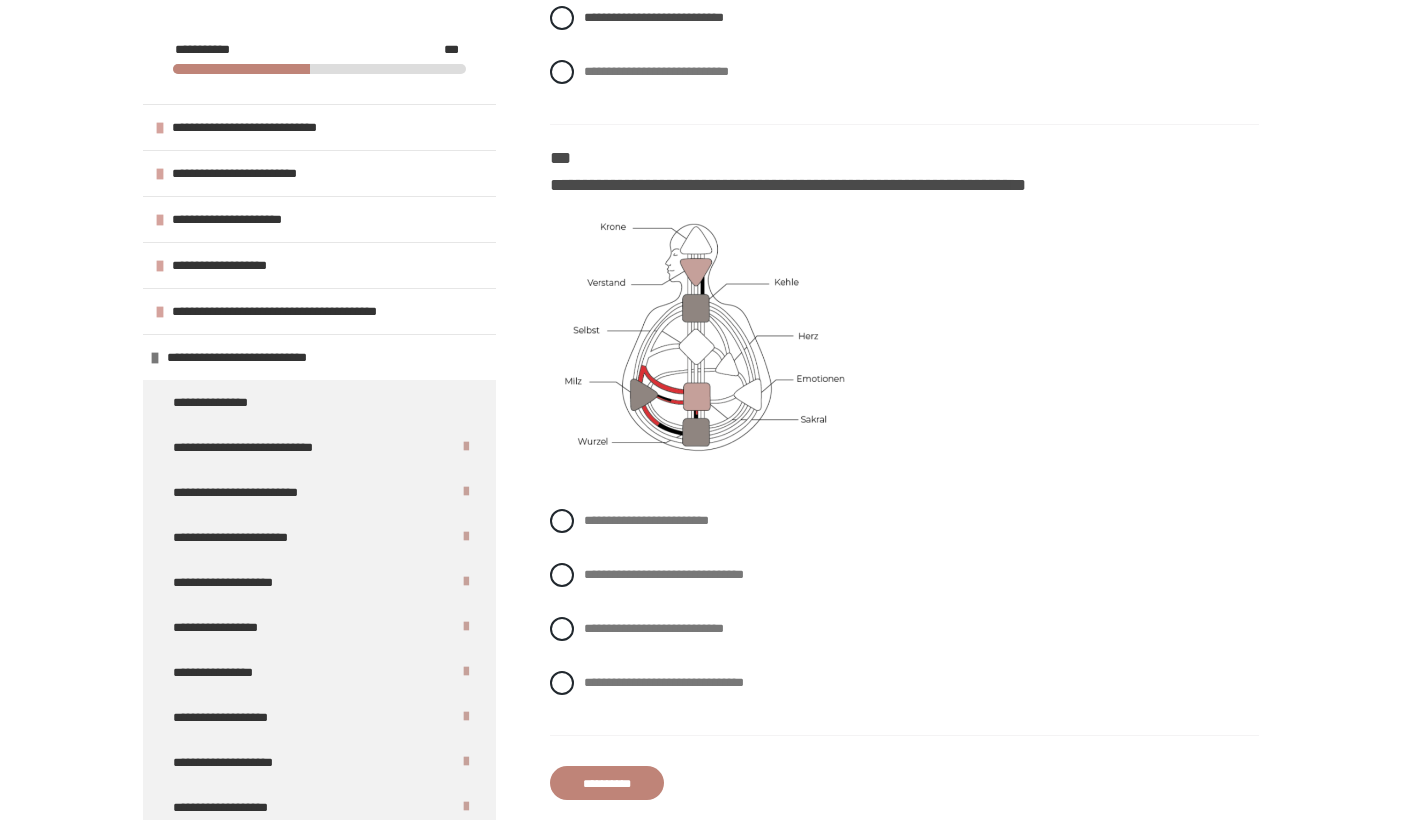 scroll, scrollTop: 6822, scrollLeft: 0, axis: vertical 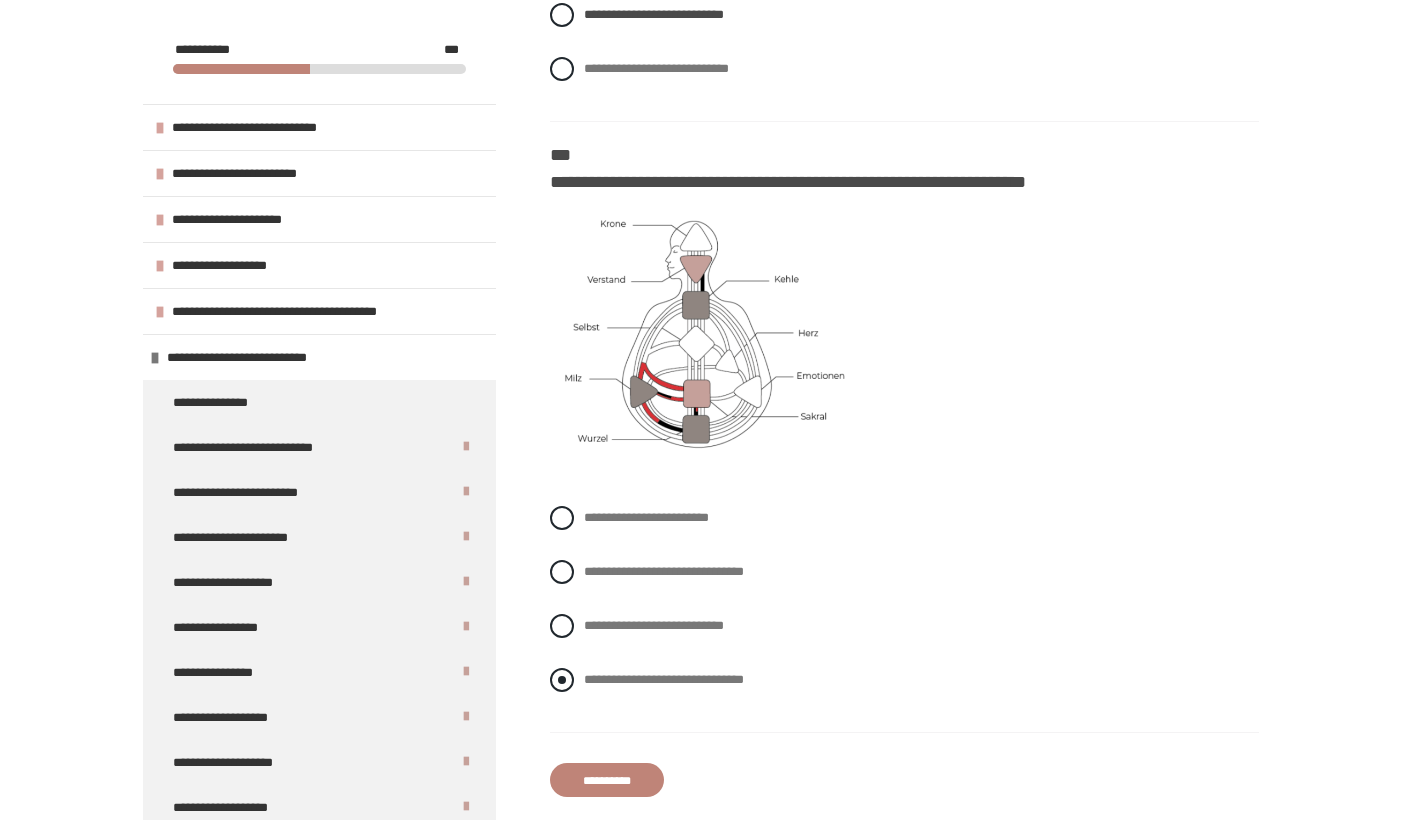 click at bounding box center [562, 680] 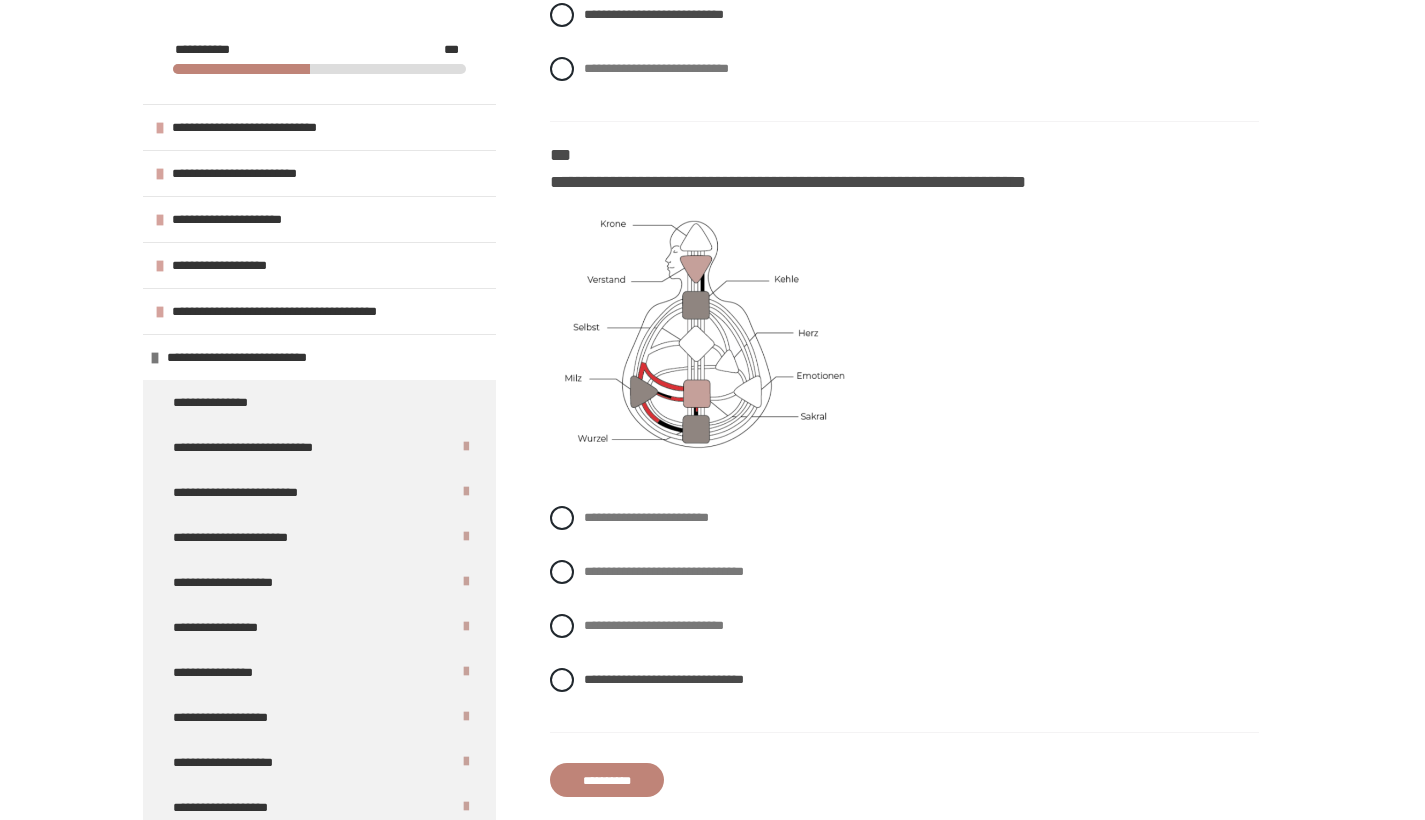 click on "**********" at bounding box center (607, 780) 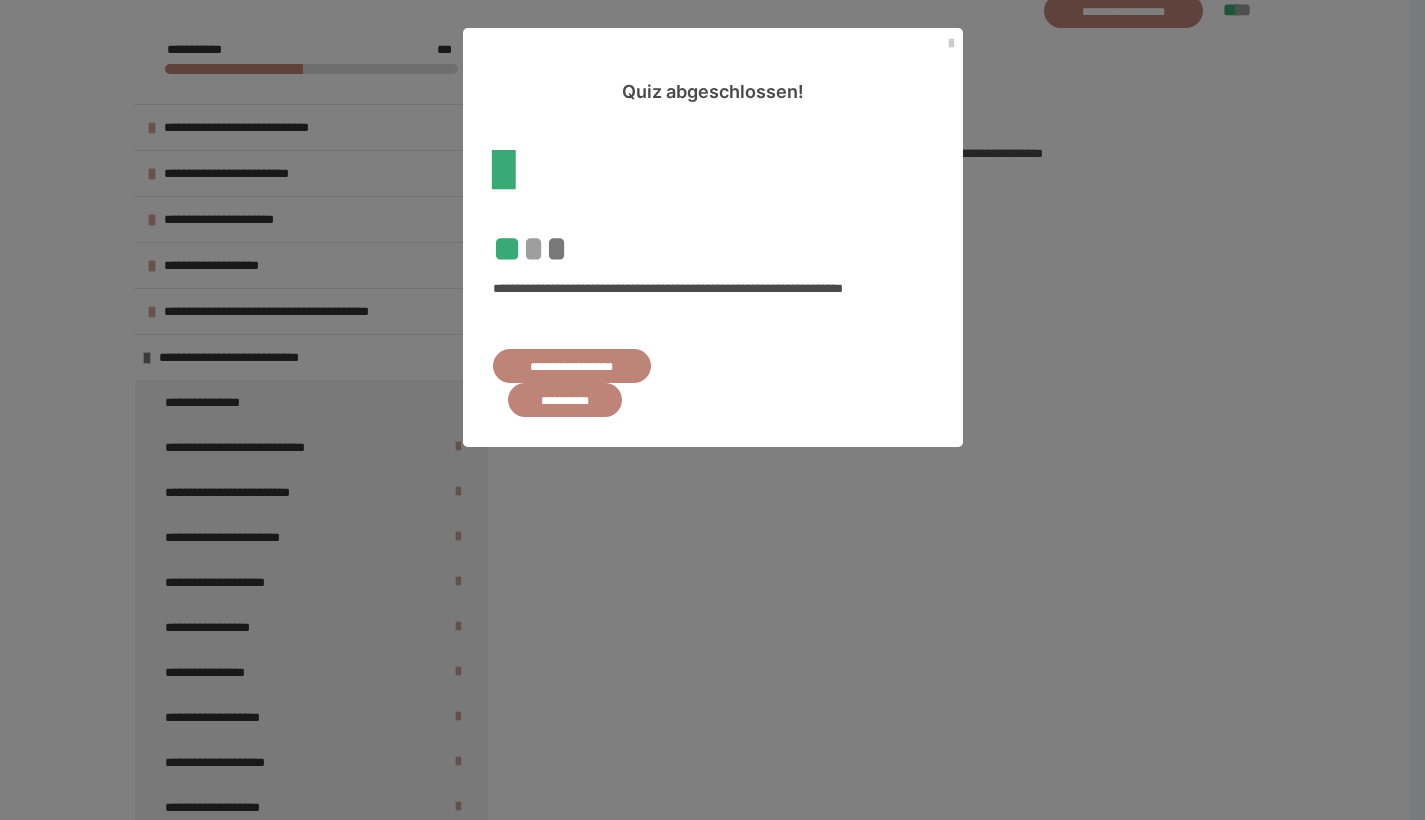 scroll, scrollTop: 340, scrollLeft: 0, axis: vertical 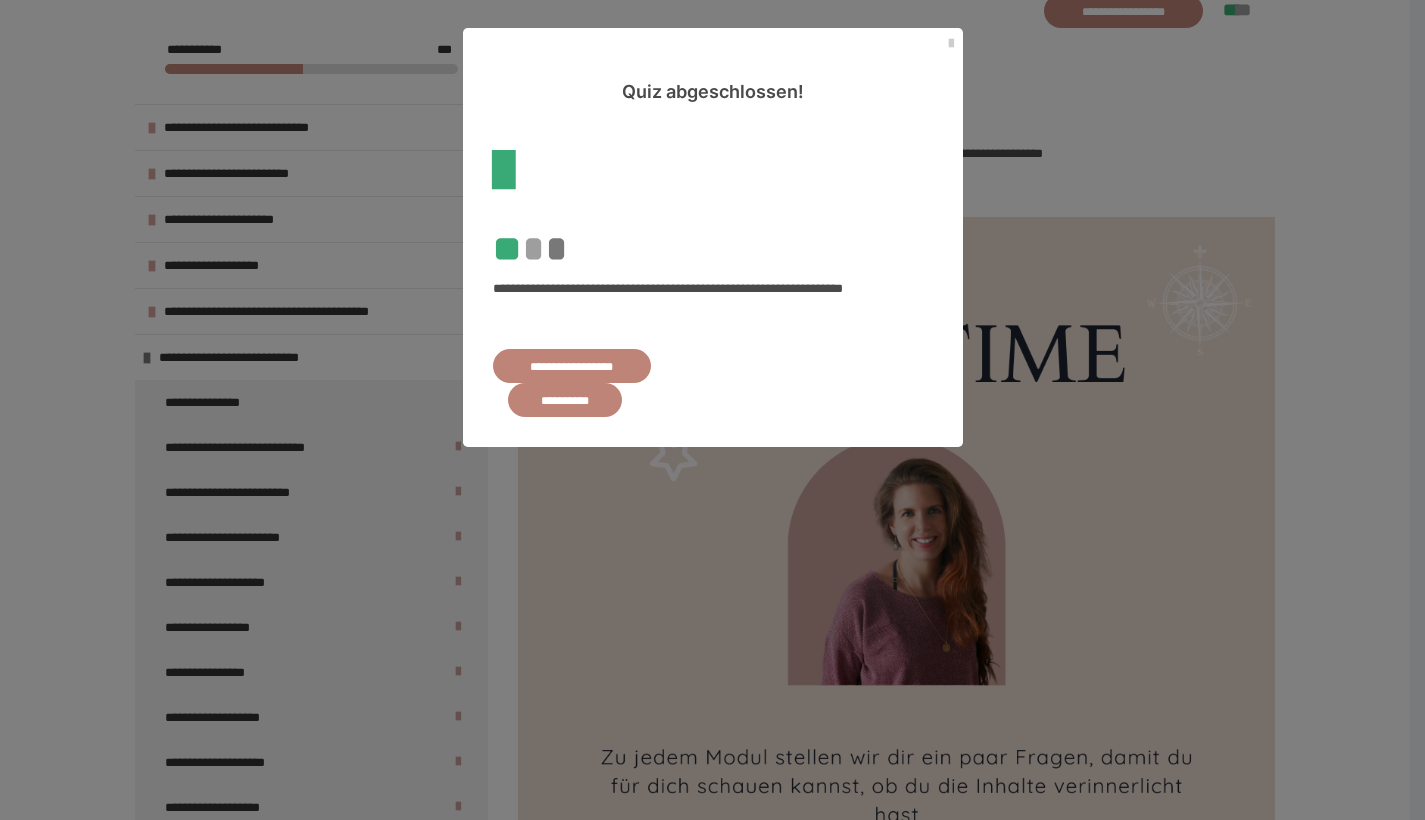 click on "**********" at bounding box center [572, 366] 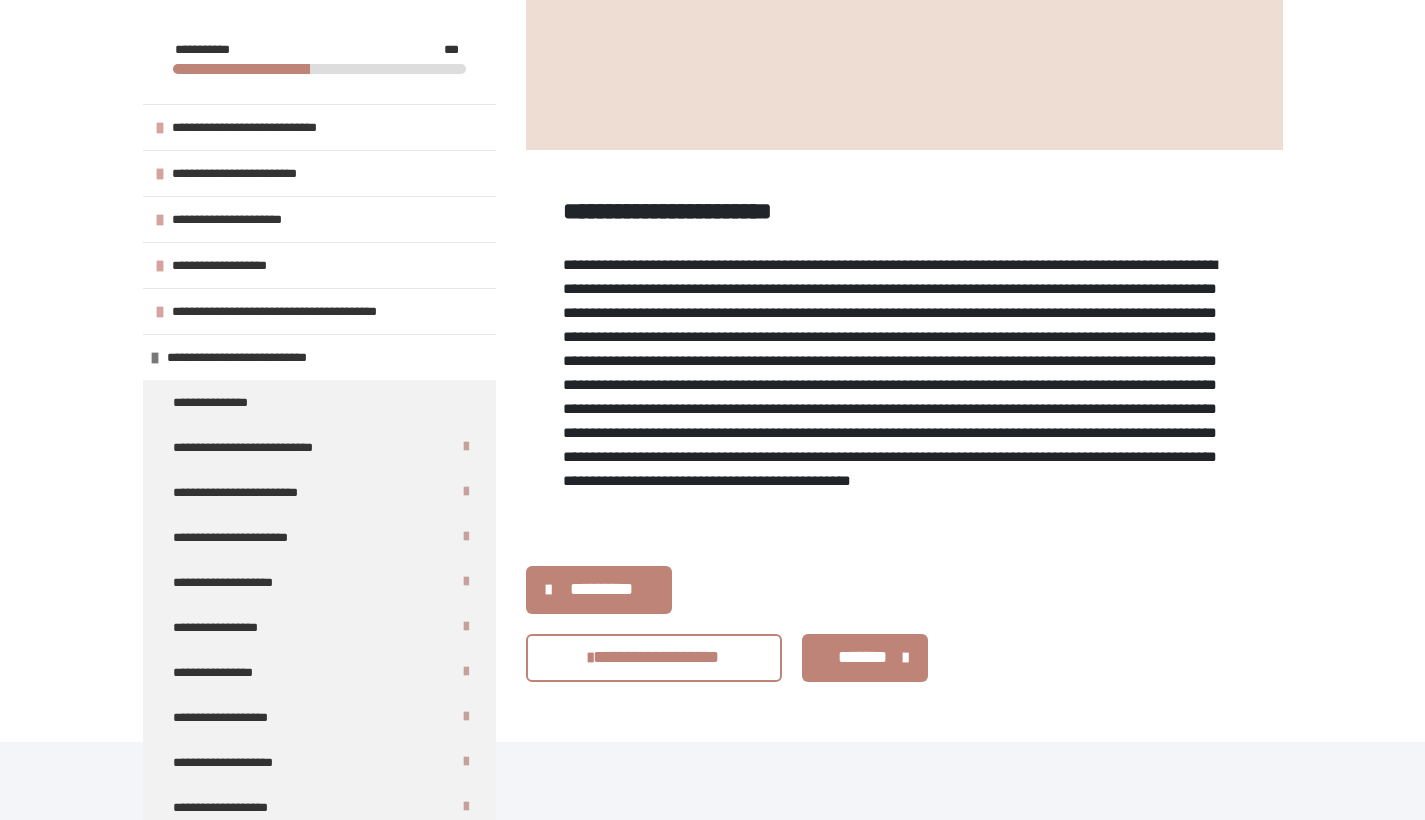 scroll, scrollTop: 6773, scrollLeft: 0, axis: vertical 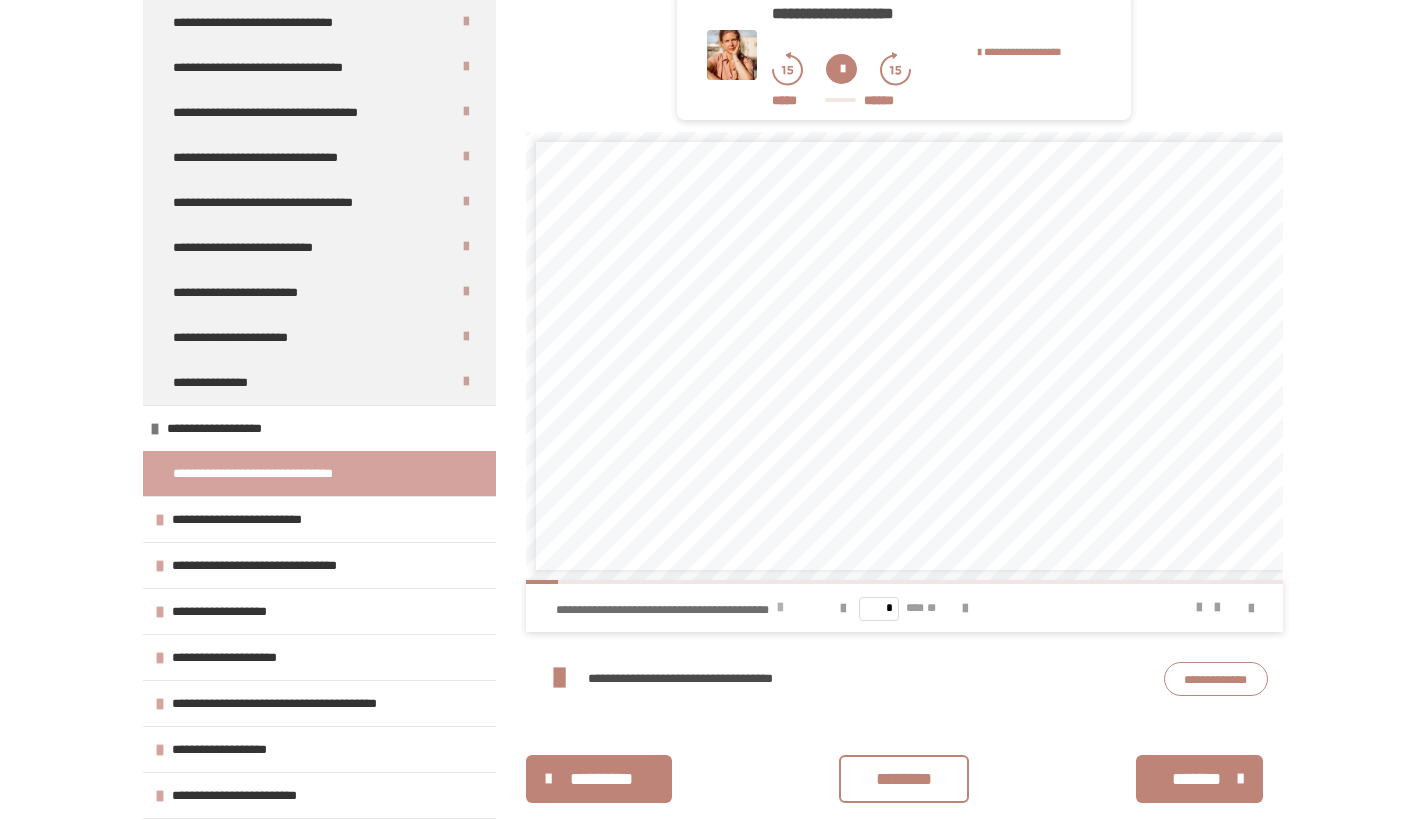 click at bounding box center [780, 608] 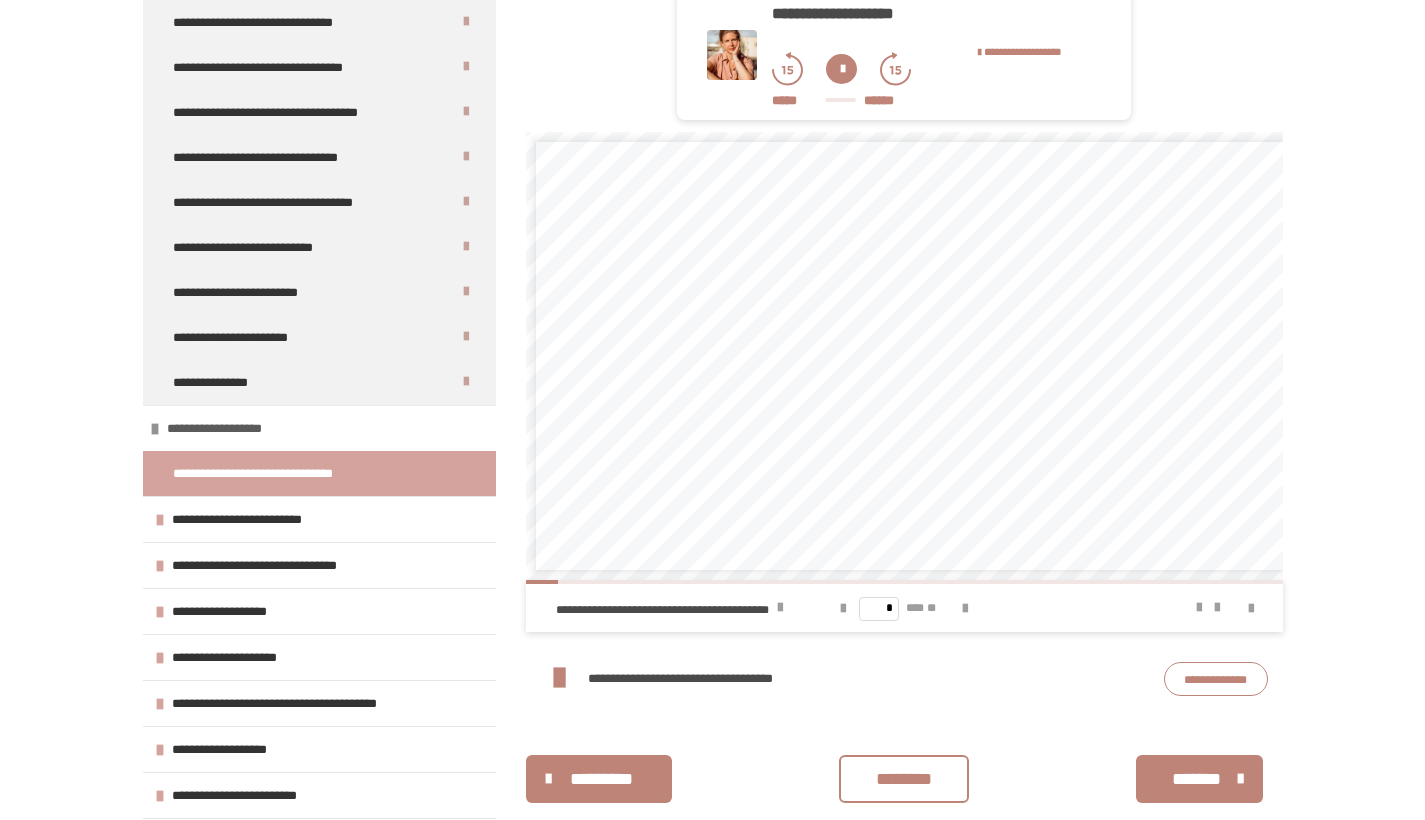 click on "**********" at bounding box center [225, 428] 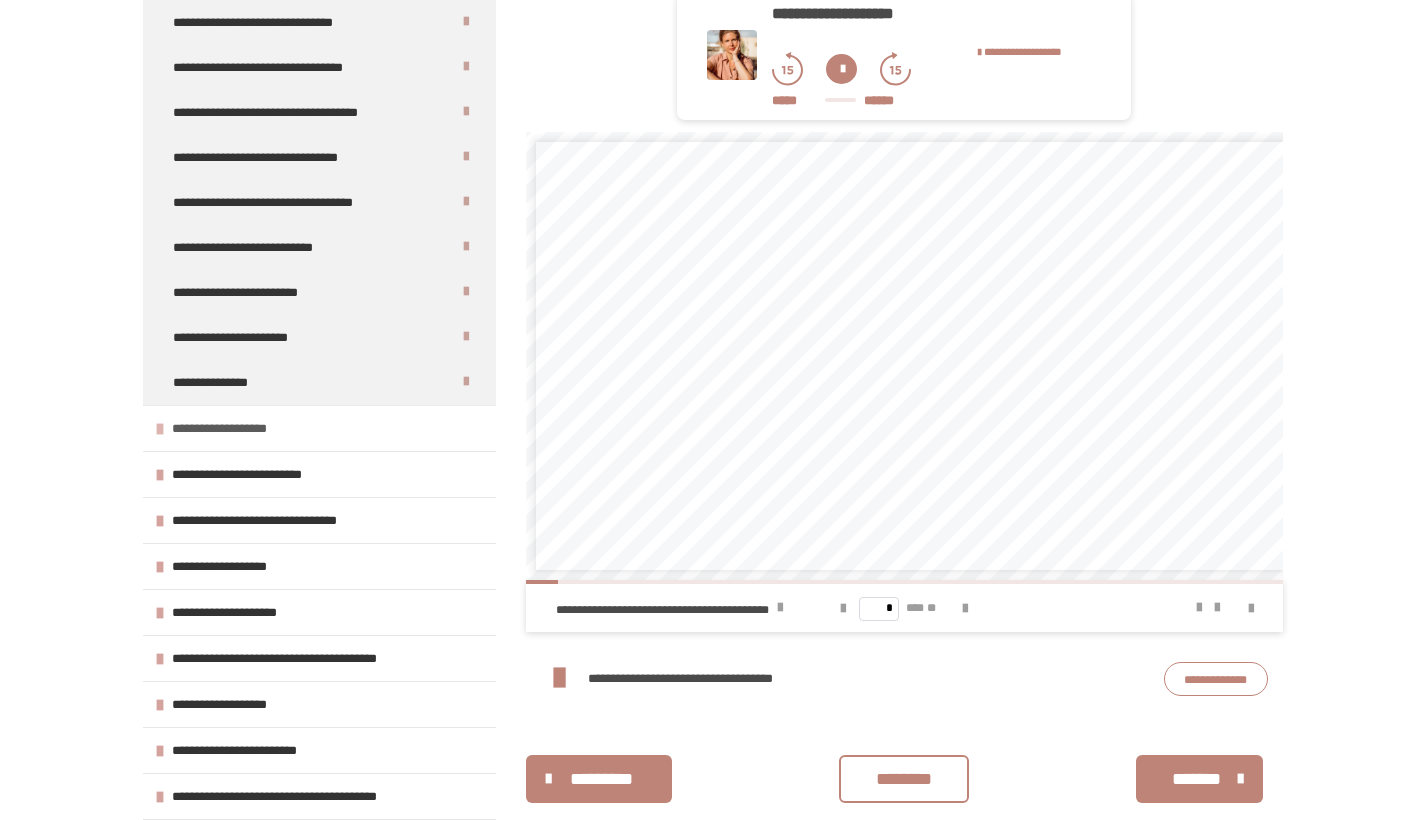 click on "**********" at bounding box center [230, 428] 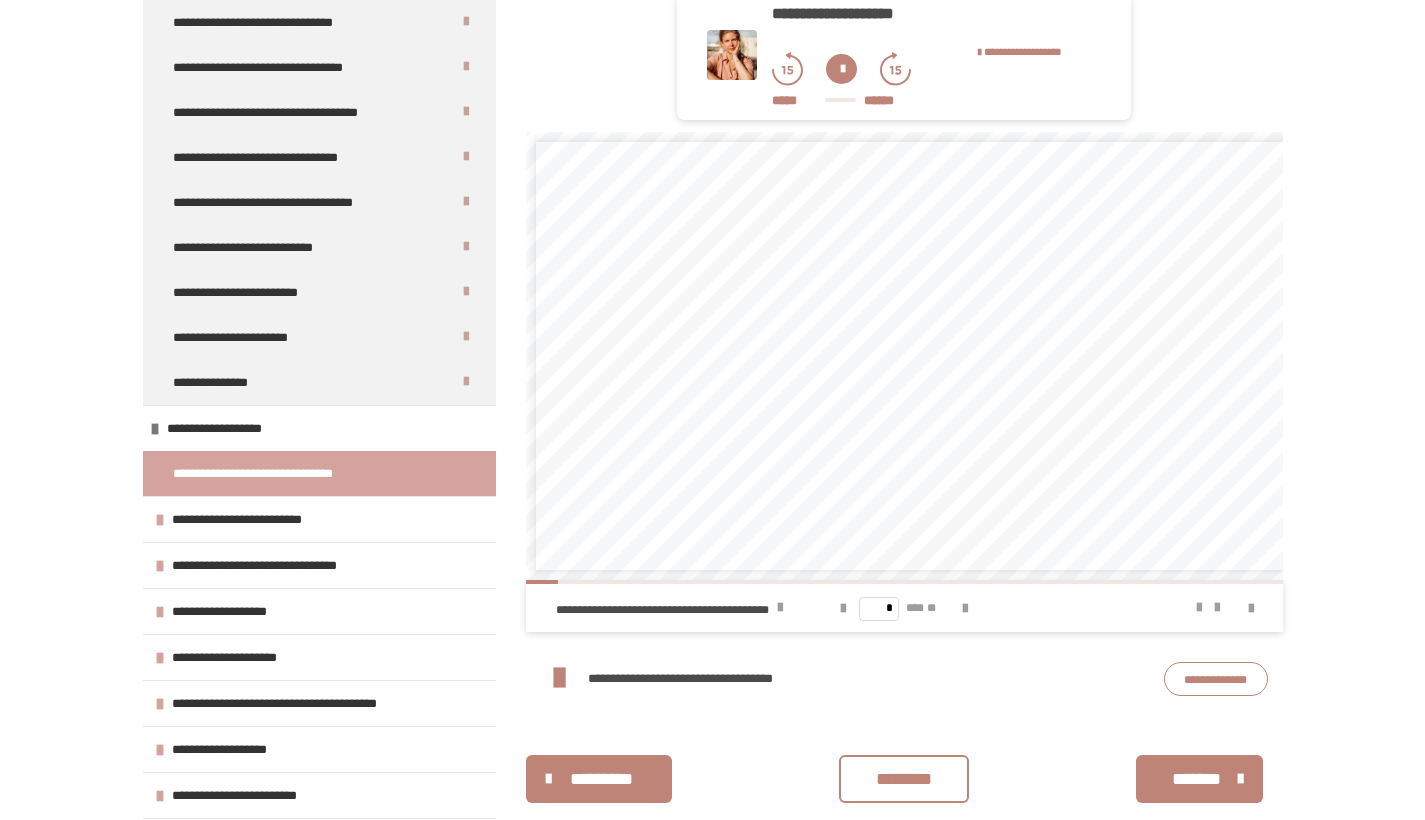 scroll, scrollTop: 0, scrollLeft: 0, axis: both 